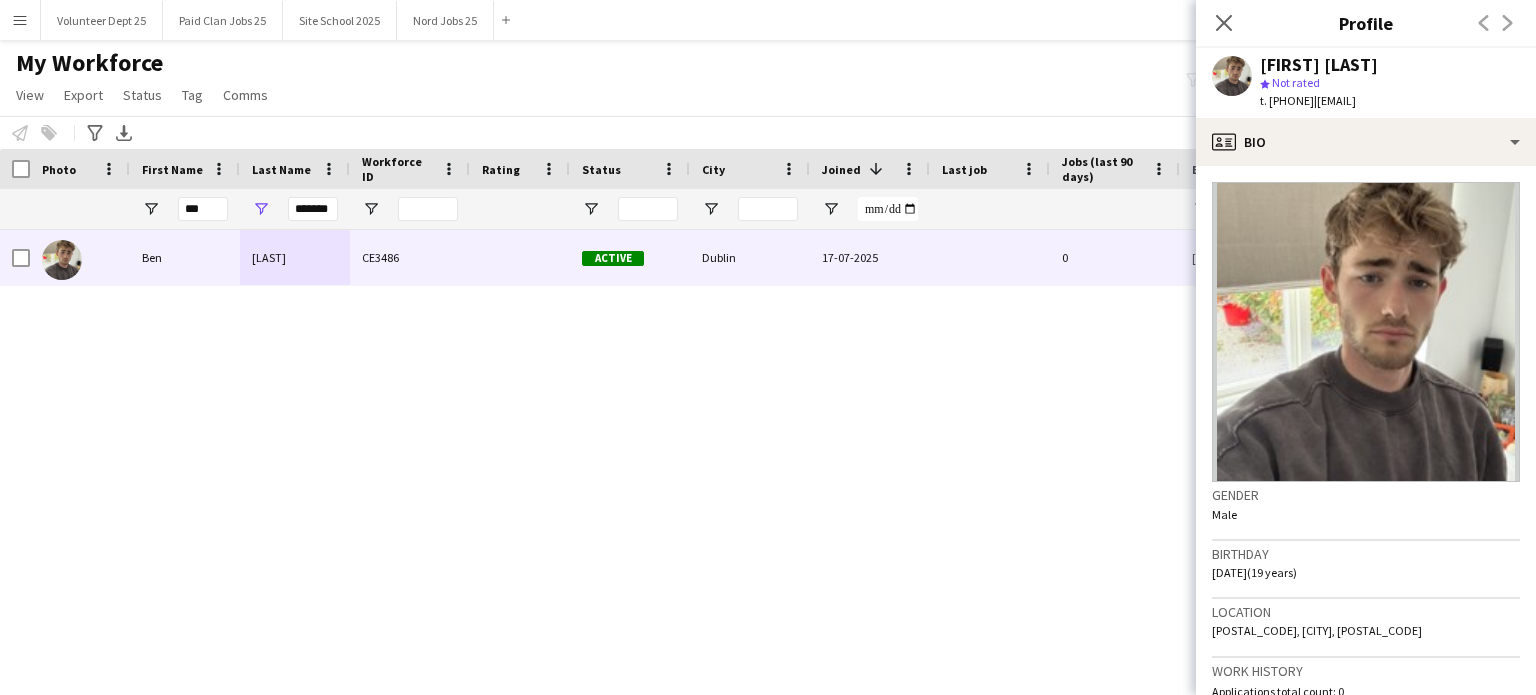 scroll, scrollTop: 0, scrollLeft: 0, axis: both 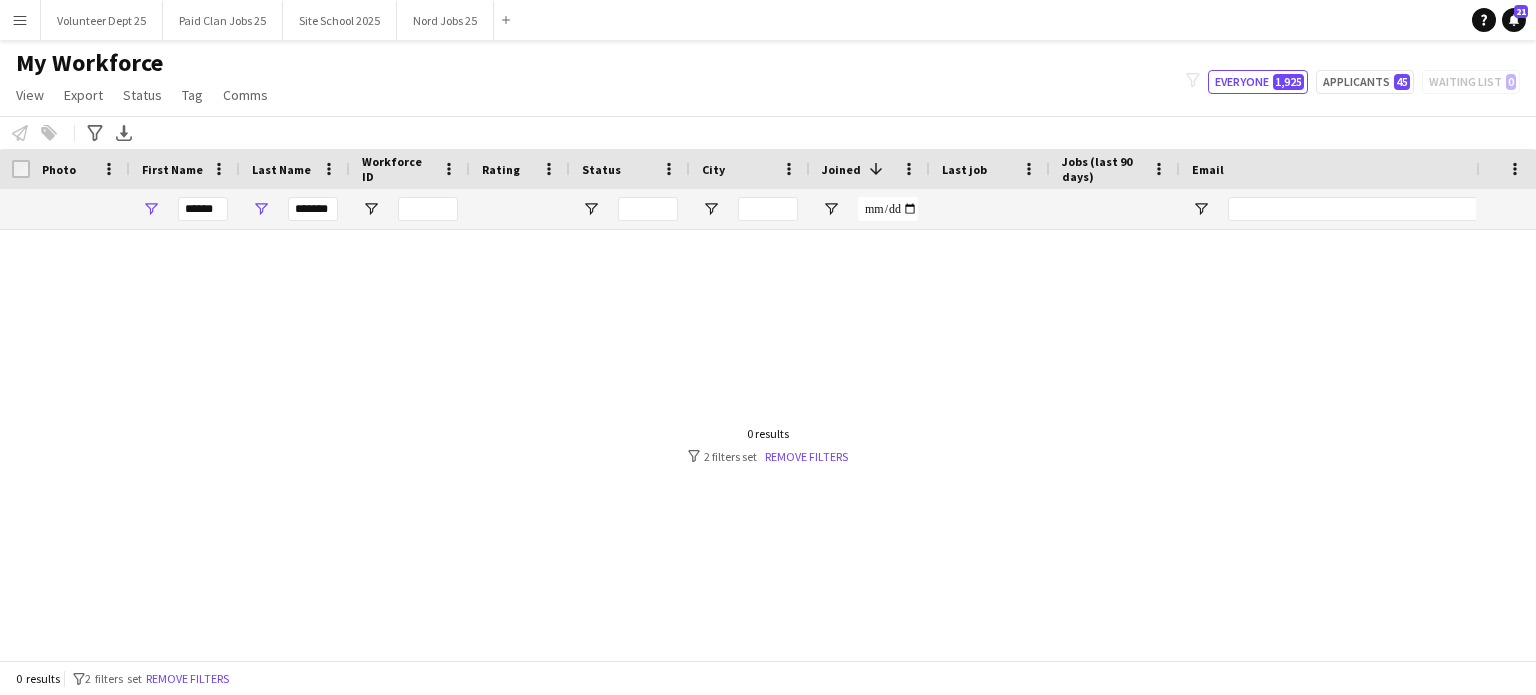 type on "******" 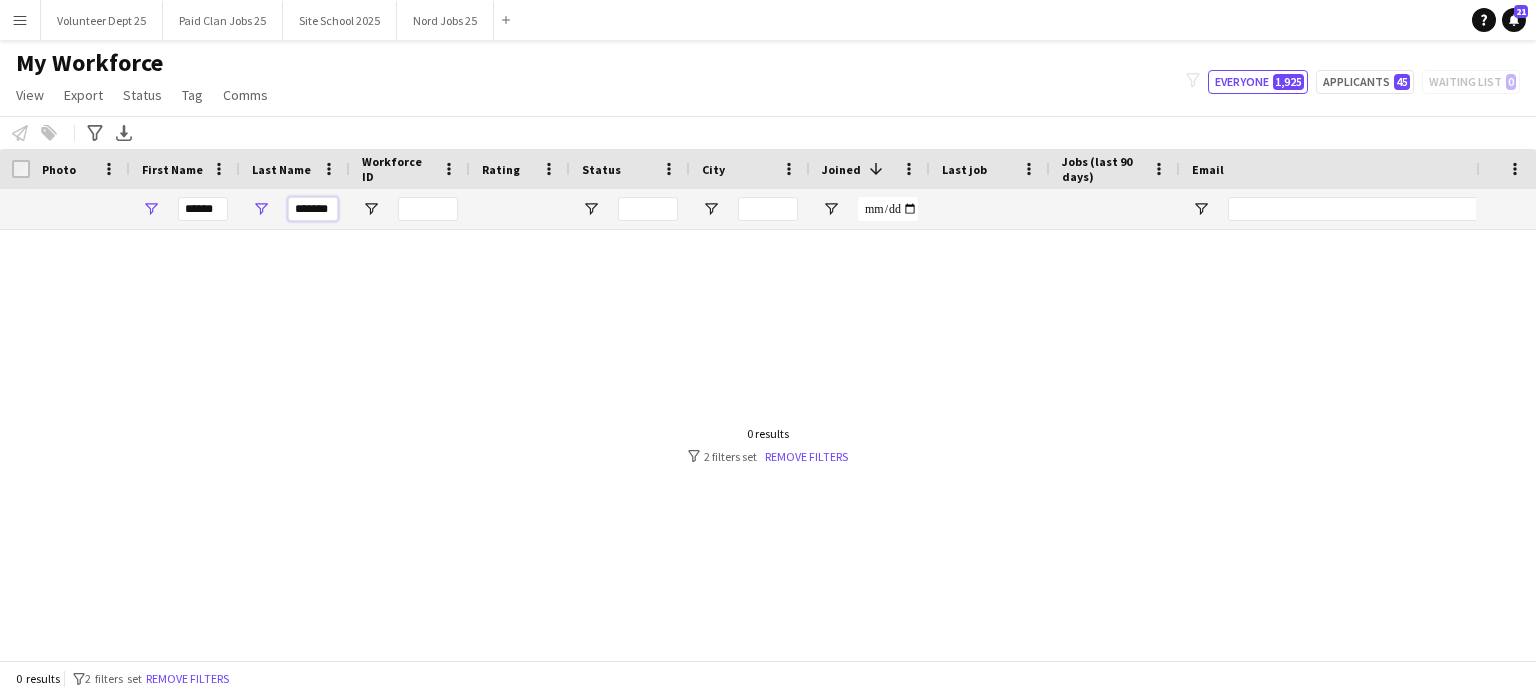 click on "*******" at bounding box center (313, 209) 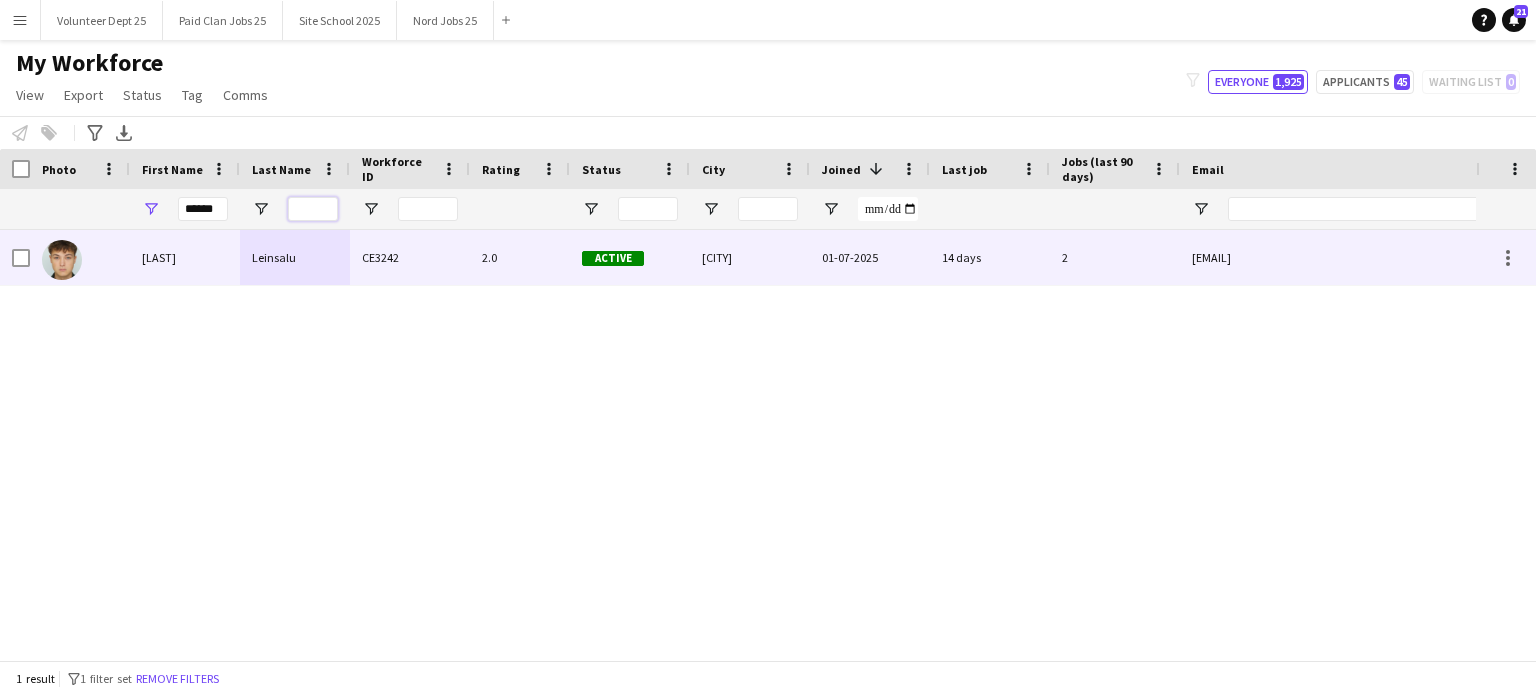 type 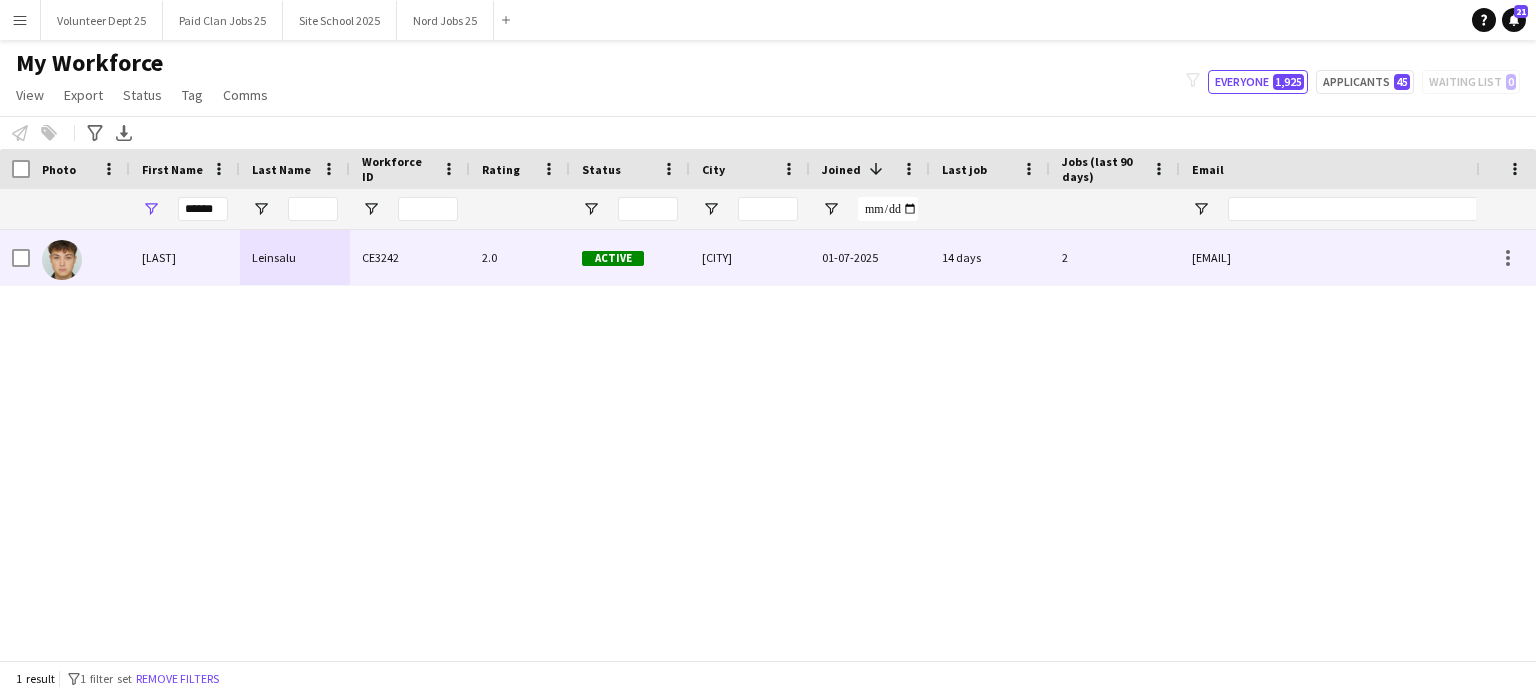 click on "Leinsalu" at bounding box center [295, 257] 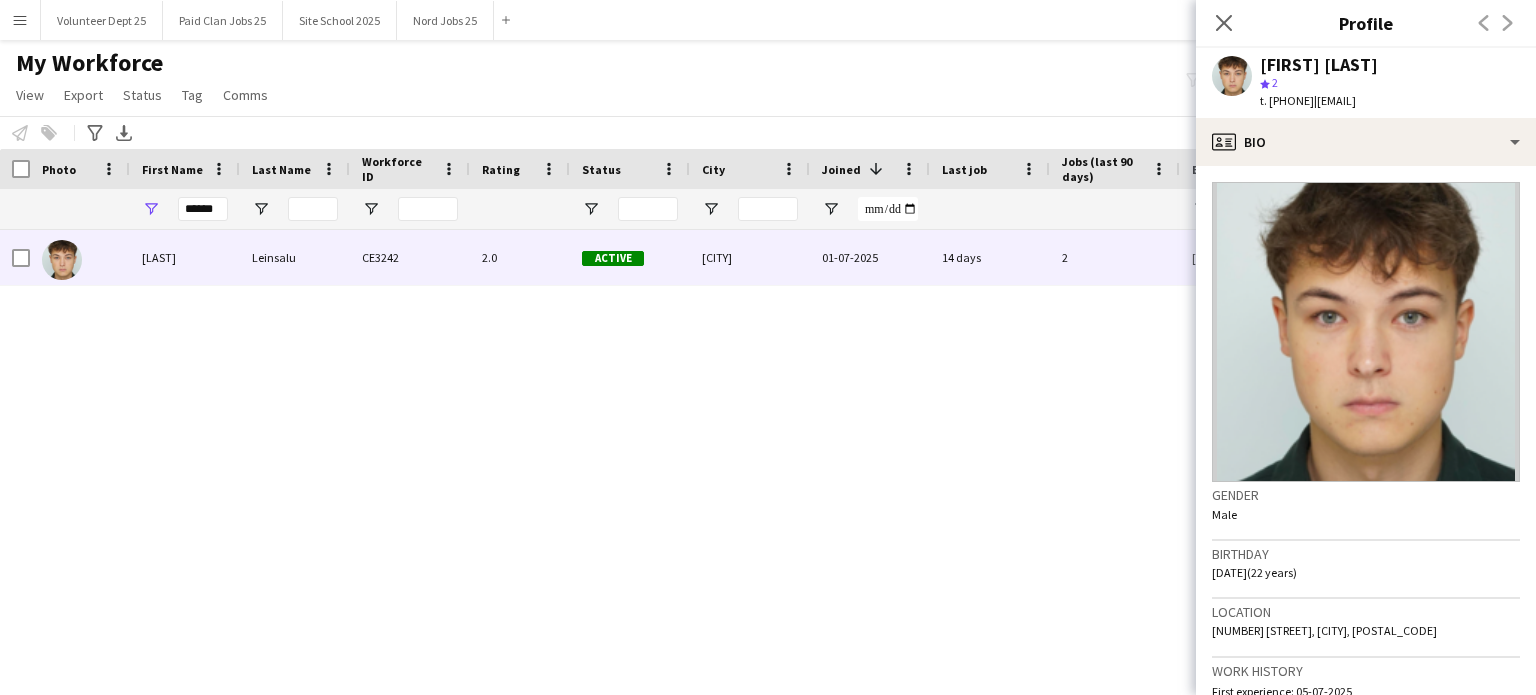 click on "Rasmus Leinsalu" 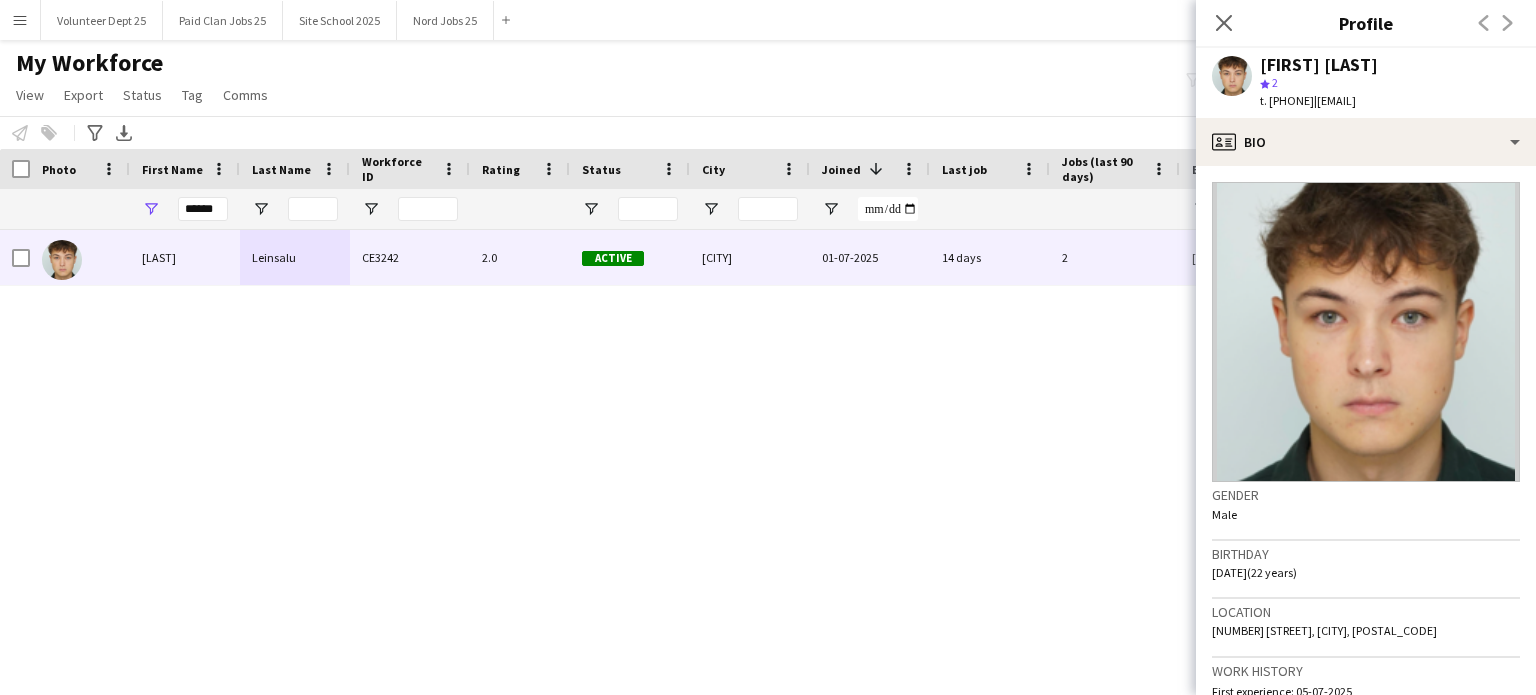click on "Rasmus Leinsalu" 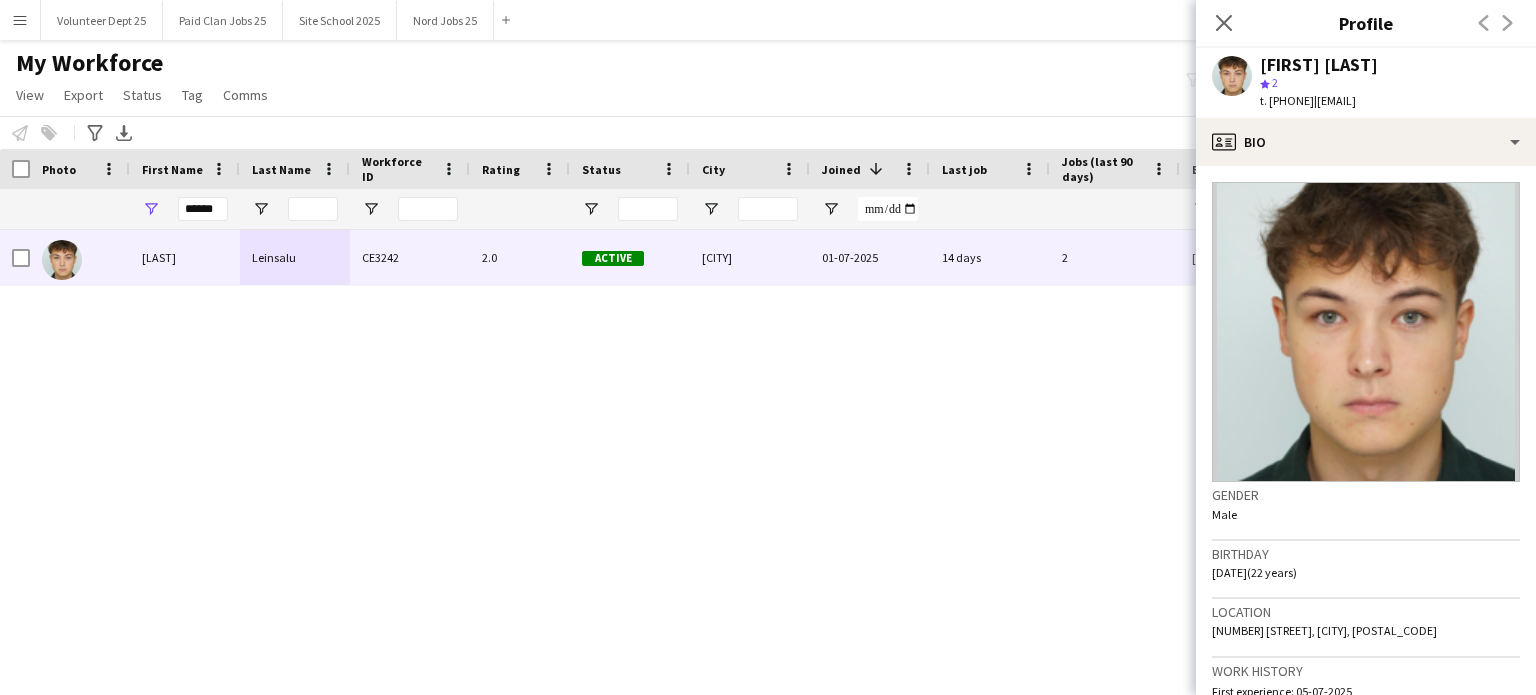 drag, startPoint x: 1348, startPoint y: 104, endPoint x: 1484, endPoint y: 103, distance: 136.00368 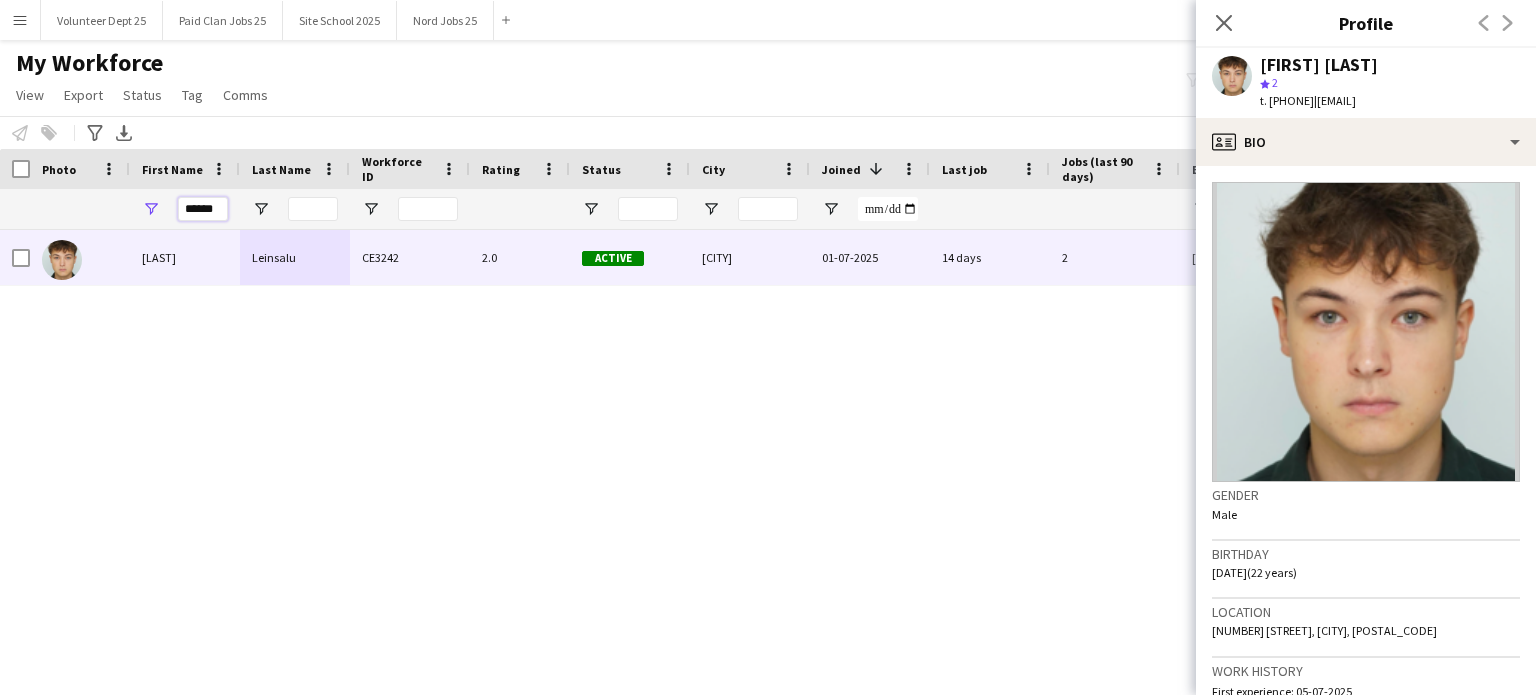 click on "******" at bounding box center [203, 209] 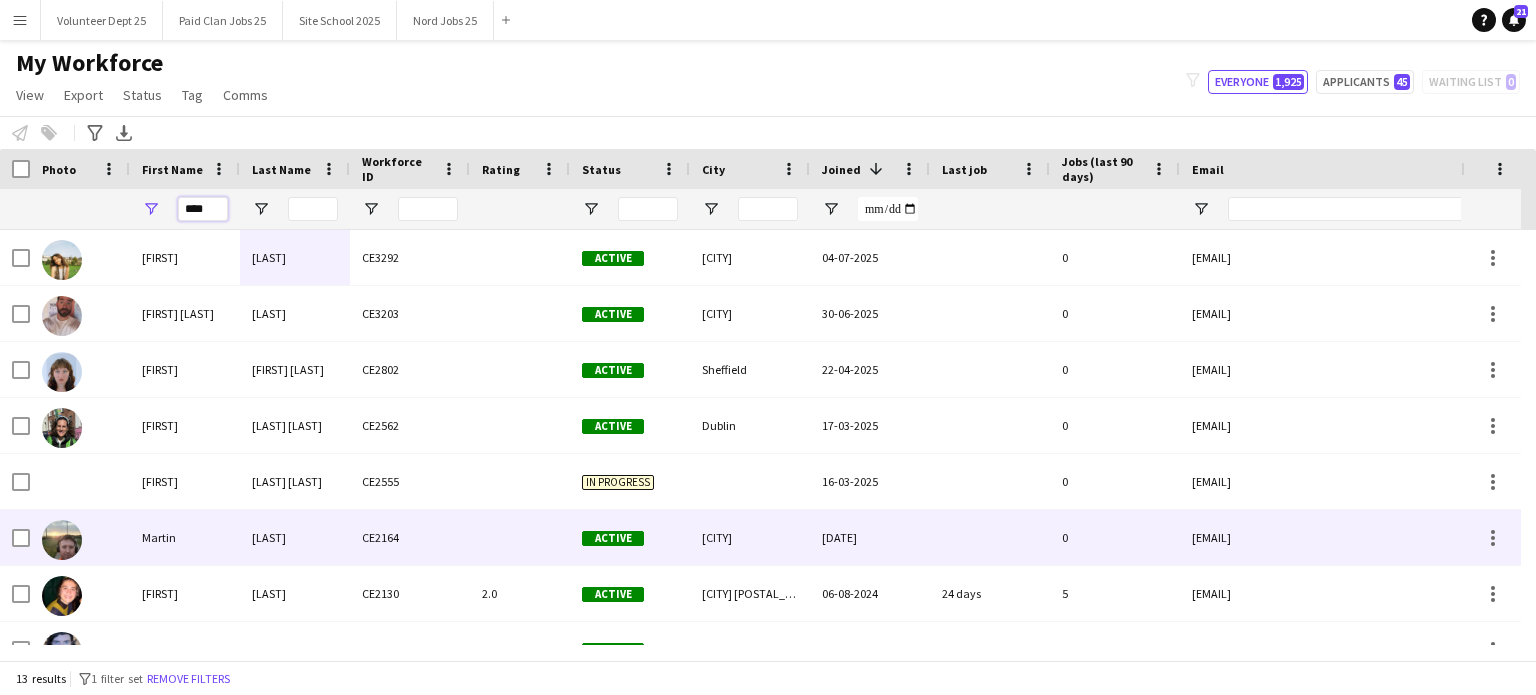 scroll, scrollTop: 312, scrollLeft: 0, axis: vertical 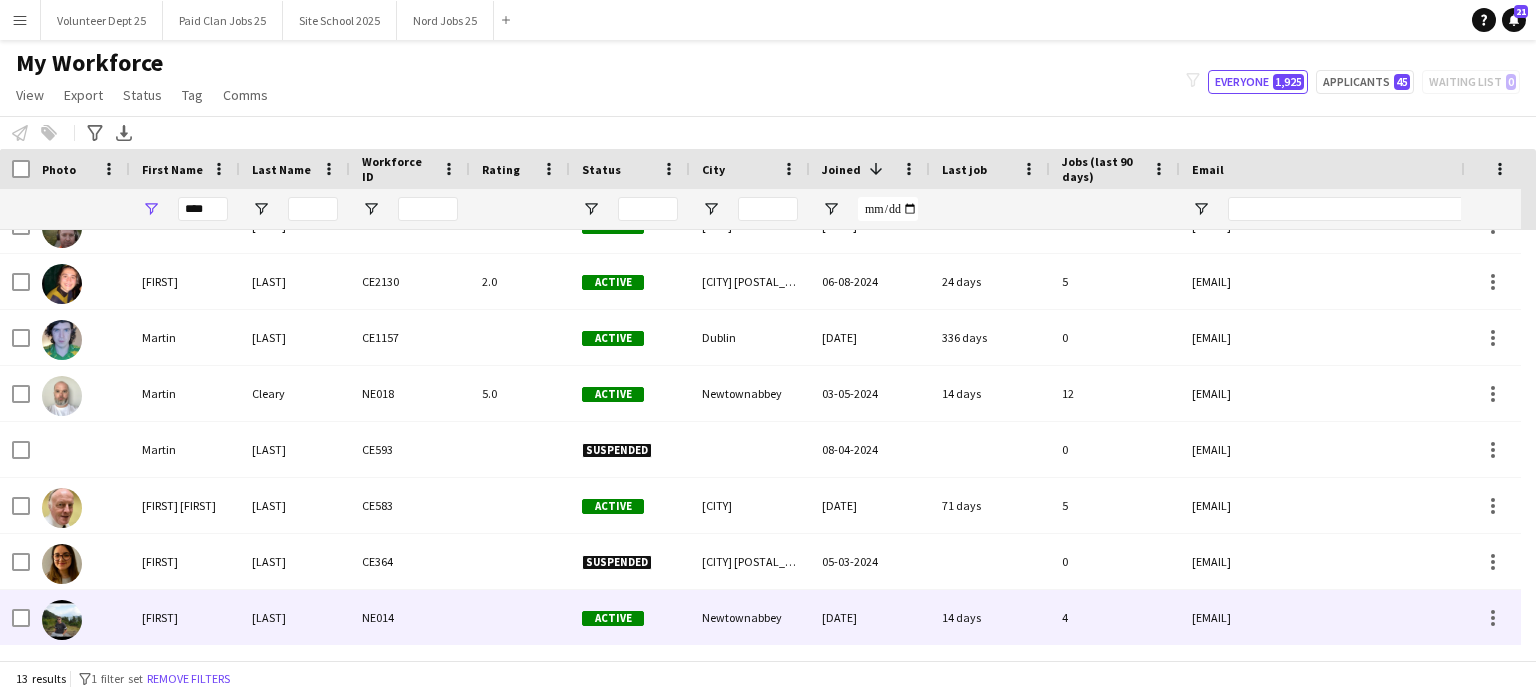 click on "marty" at bounding box center (185, 617) 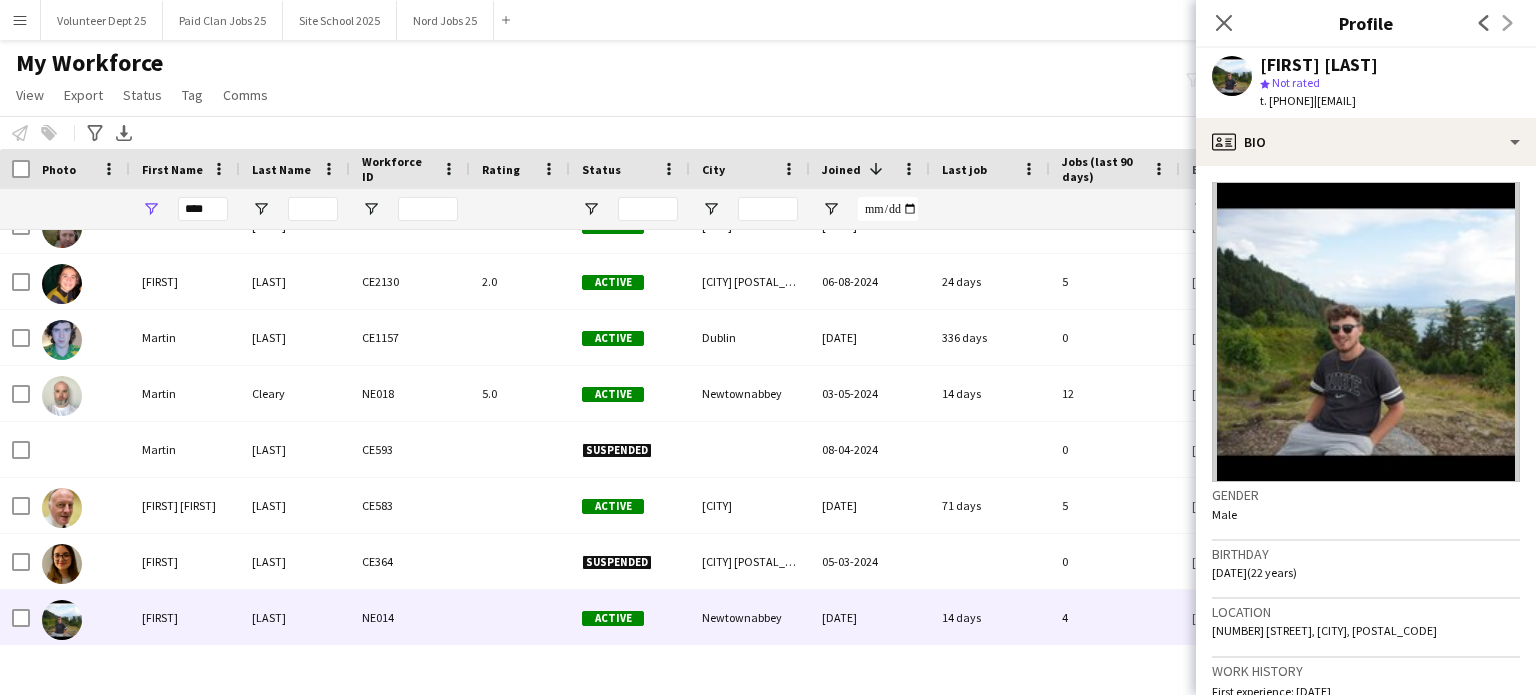 click on "|   martylawell@gmail.com" 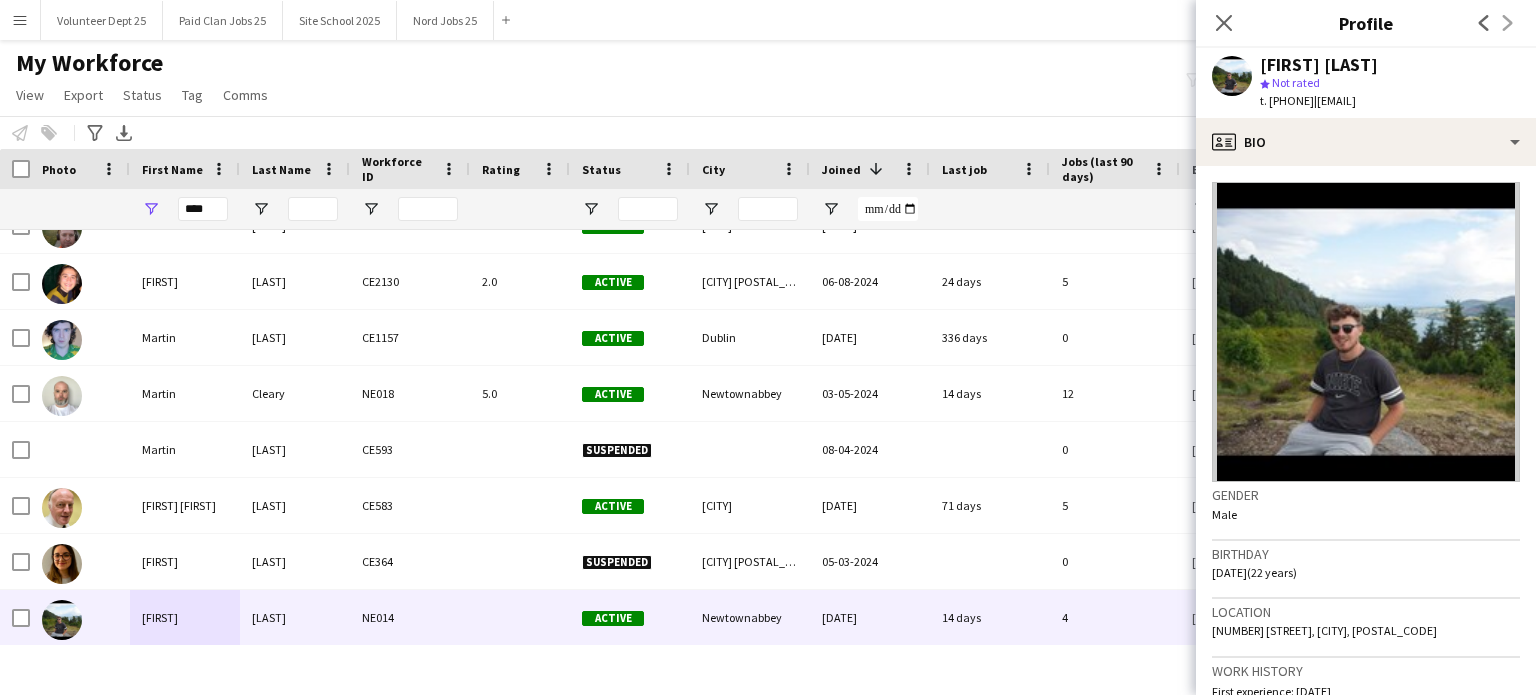 click on "|   martylawell@gmail.com" 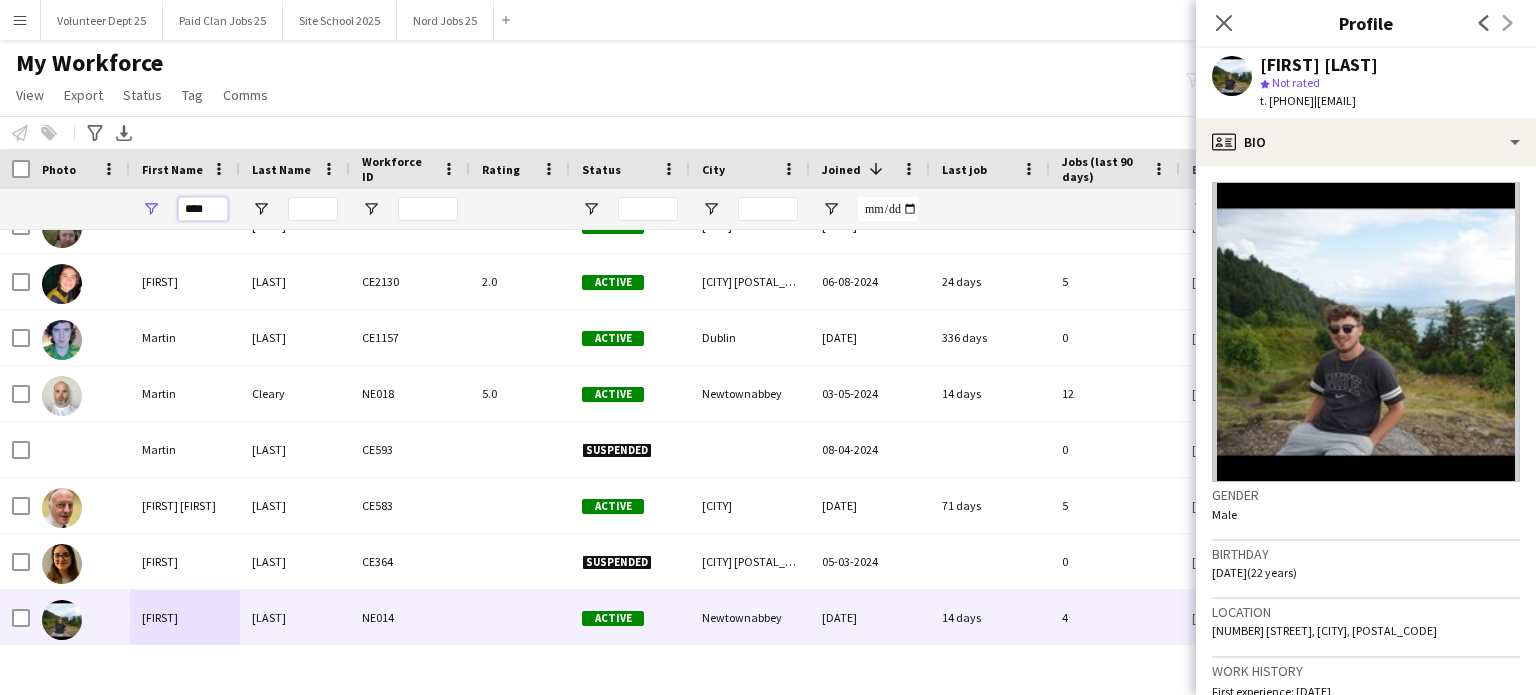click on "****" at bounding box center (203, 209) 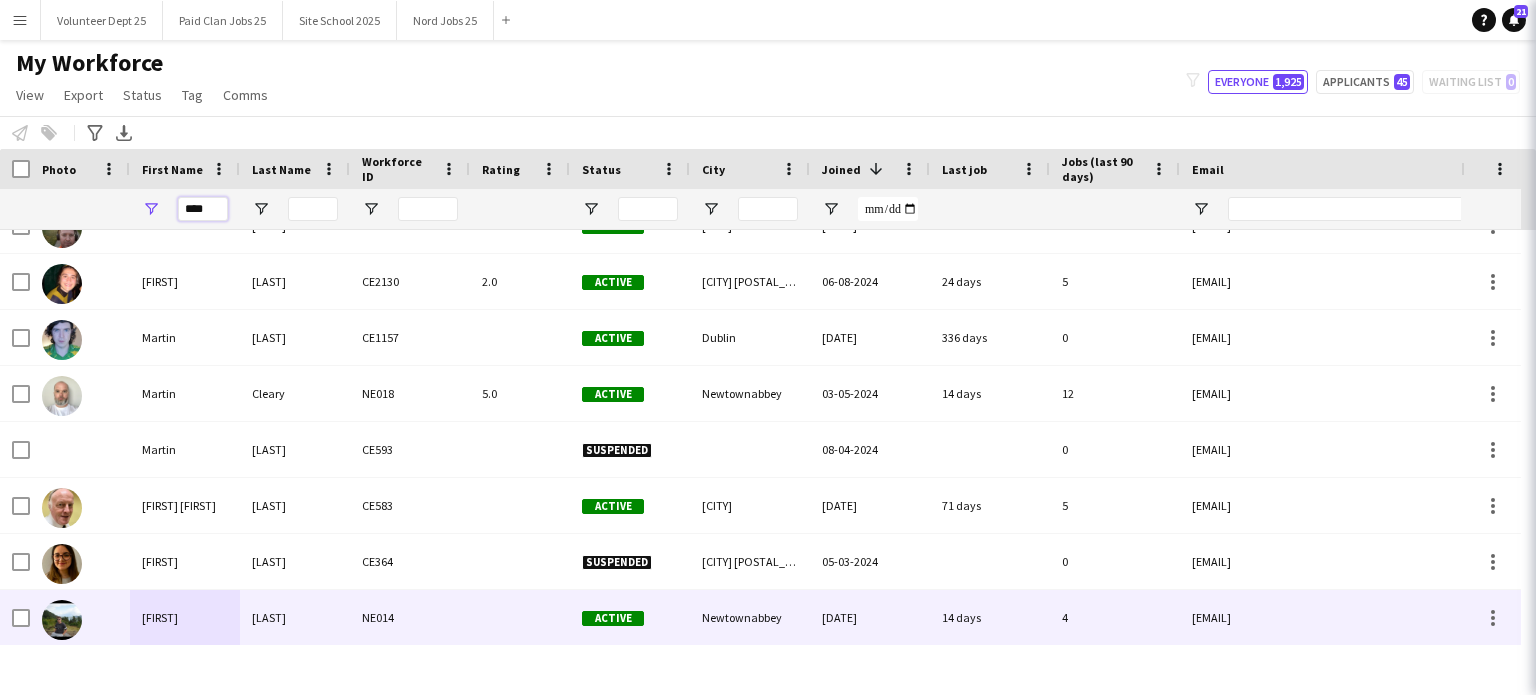 scroll, scrollTop: 0, scrollLeft: 0, axis: both 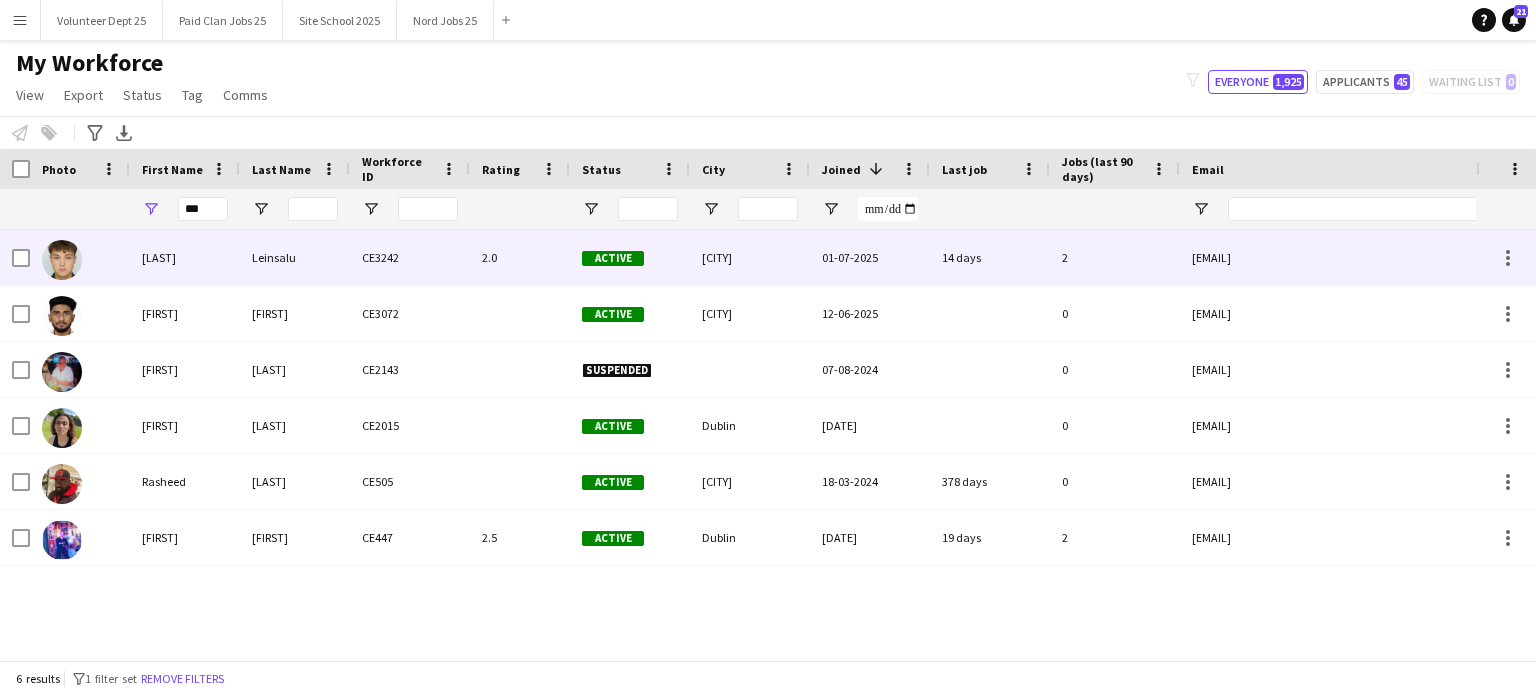 click on "Rasmus" at bounding box center [185, 257] 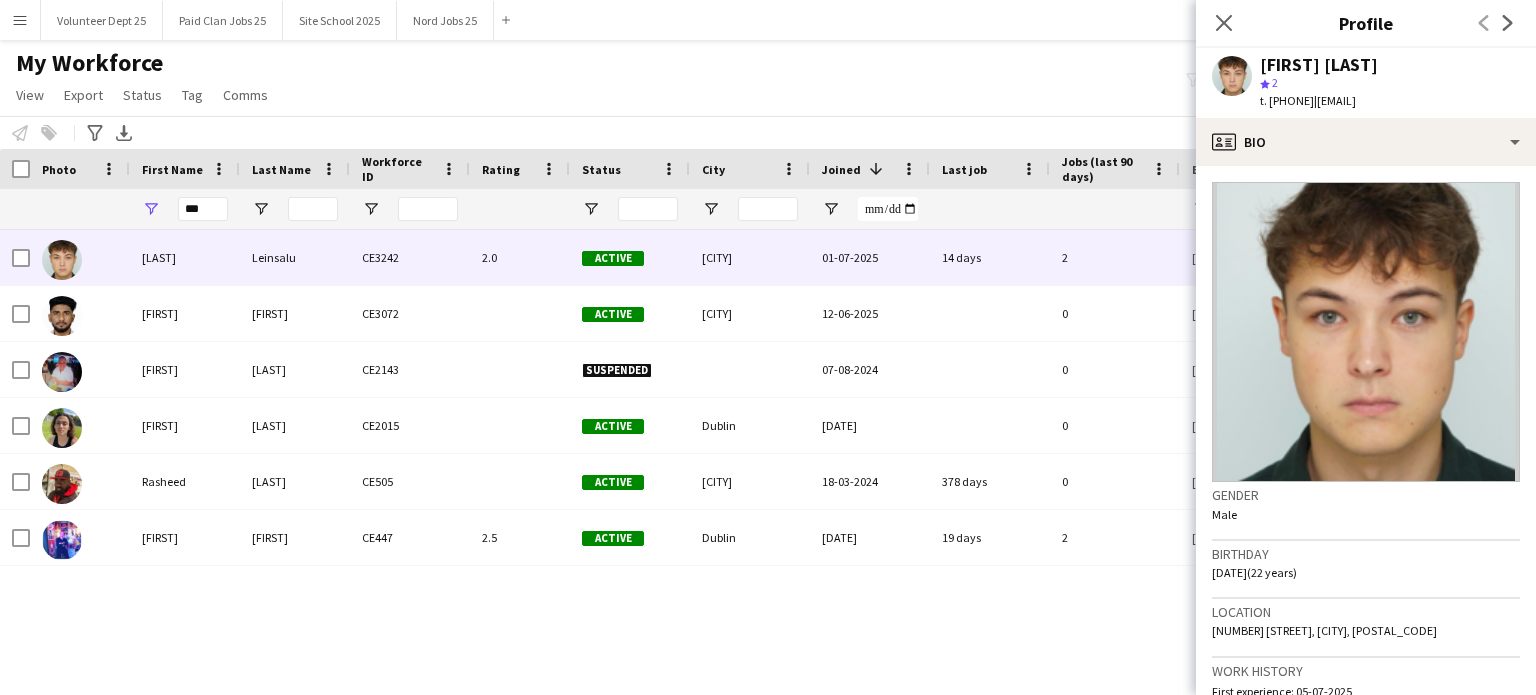 click on "t. +31634590708" 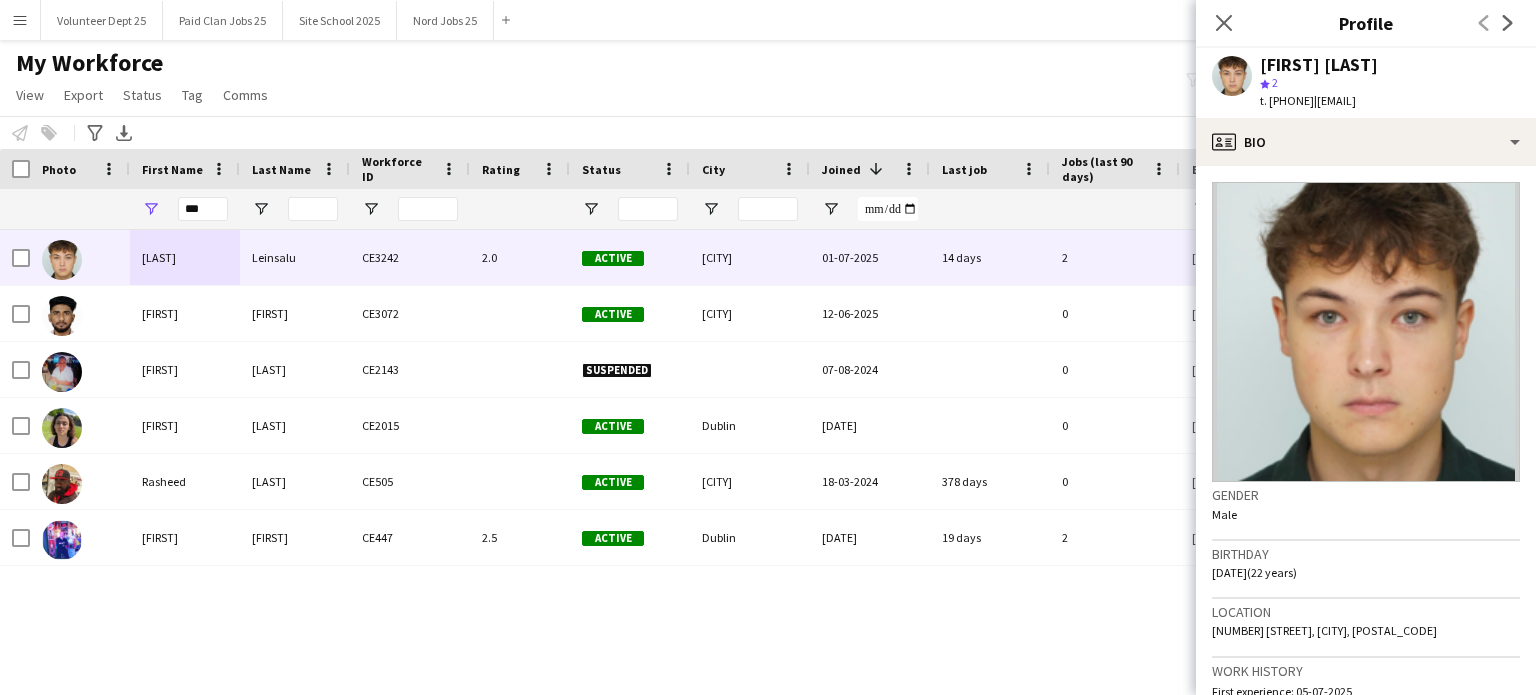 click on "t. +31634590708" 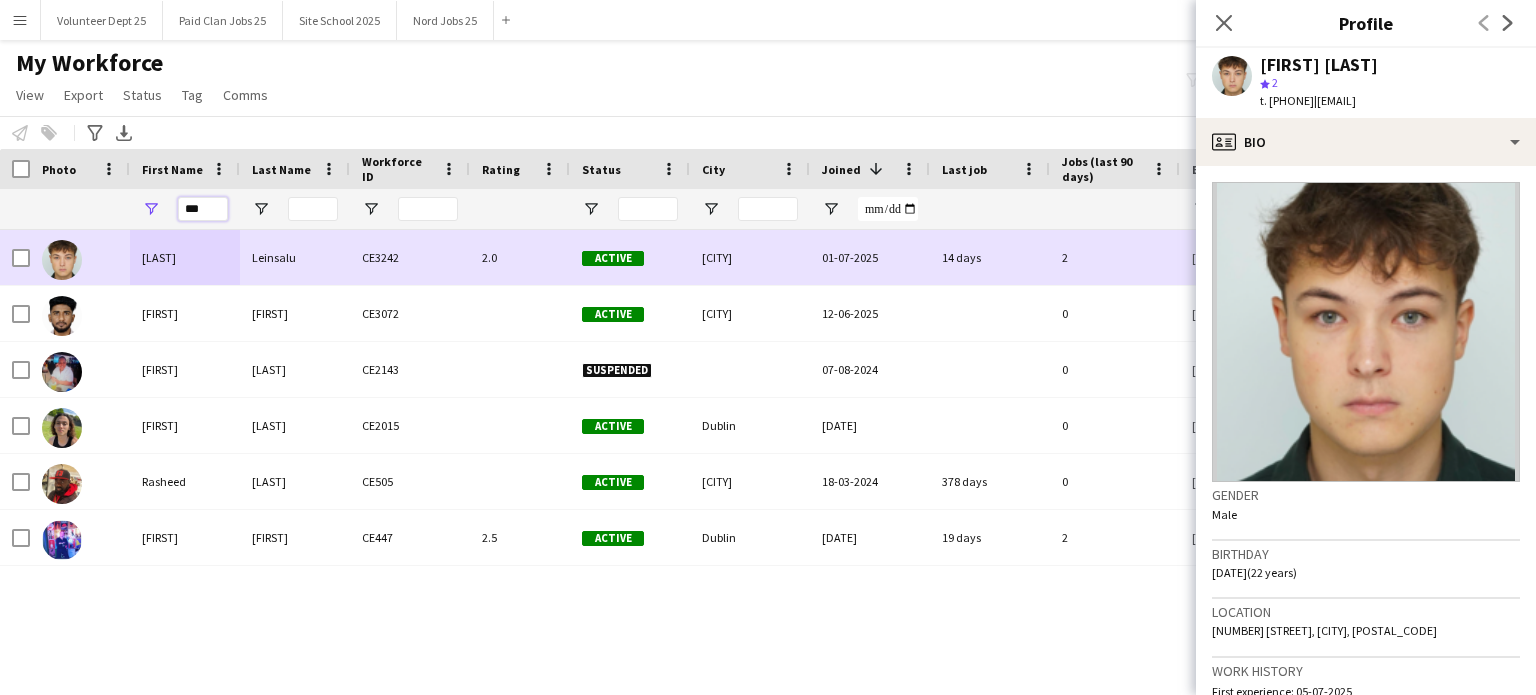 click on "***" at bounding box center [203, 209] 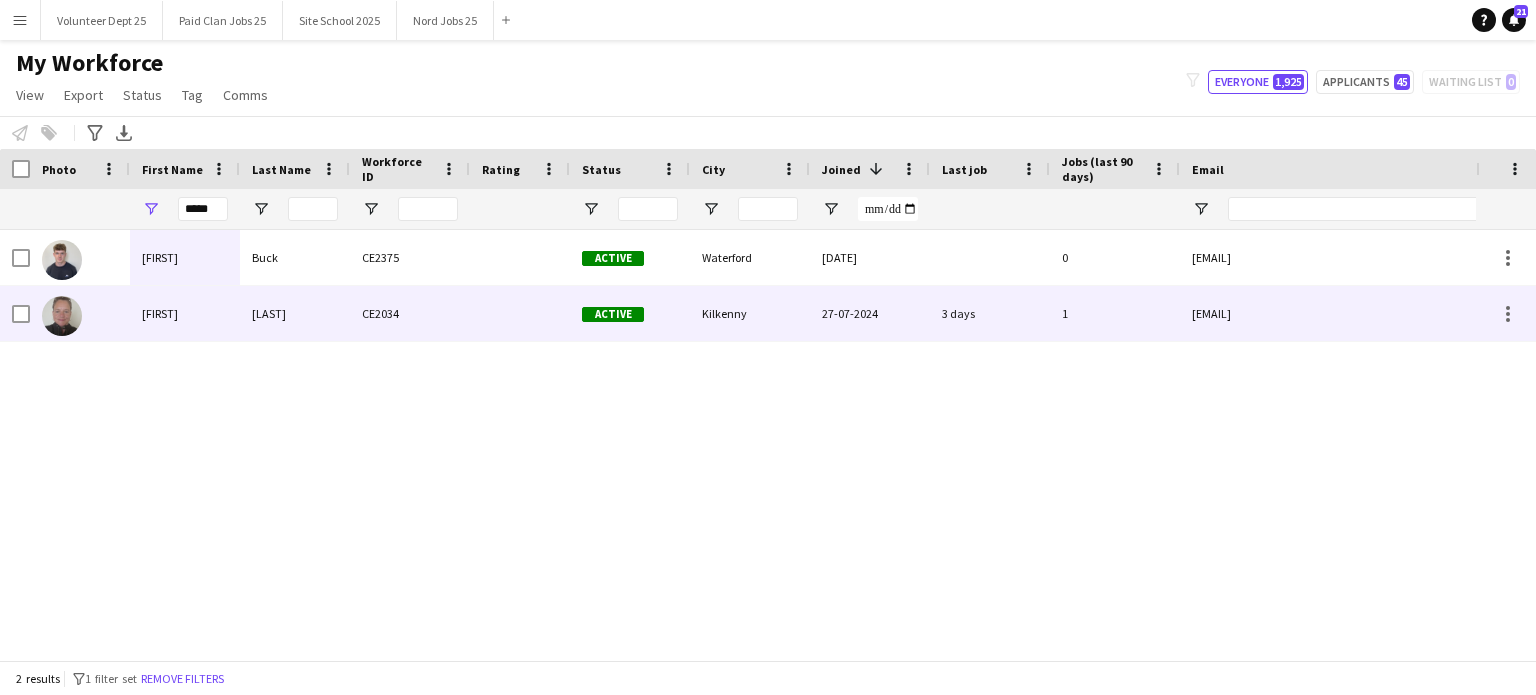 click on "Olive" at bounding box center (185, 313) 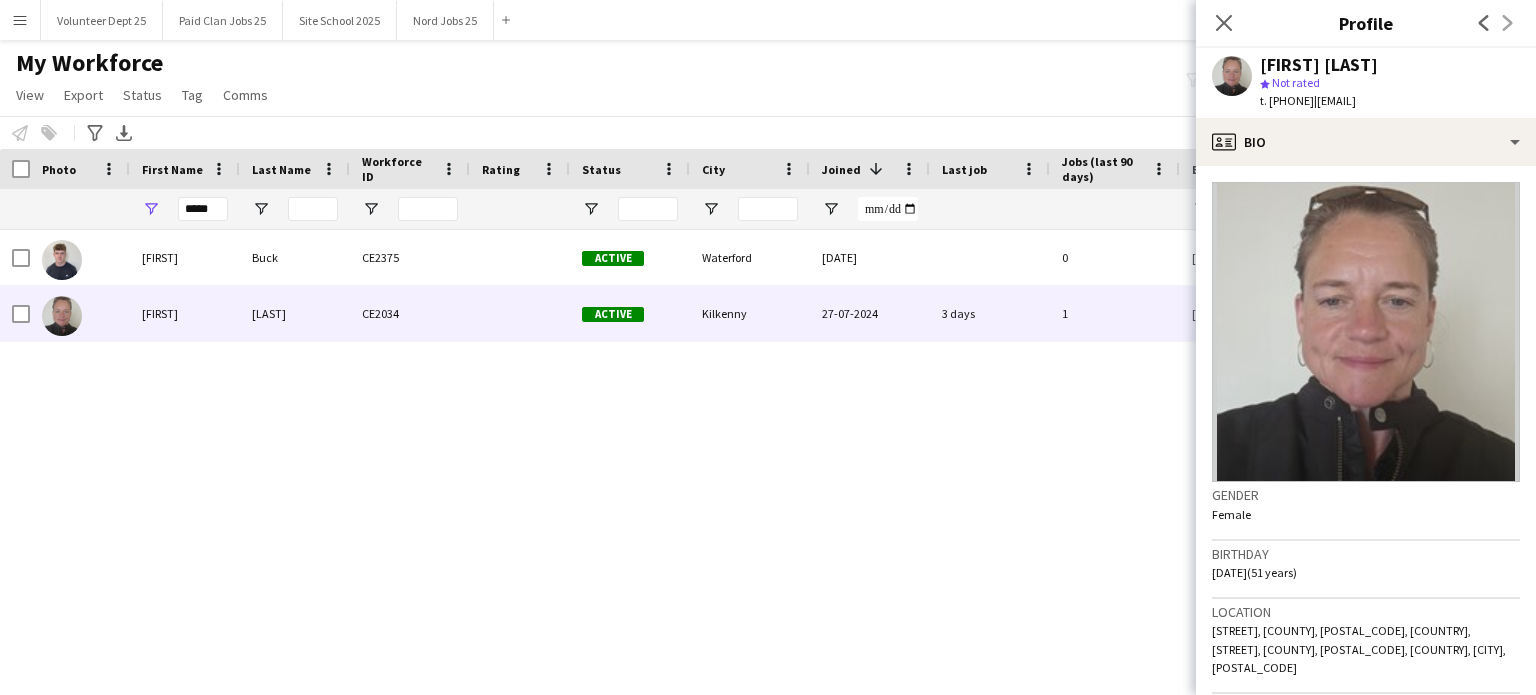 click on "|   olivekeyes@outlook.ie" 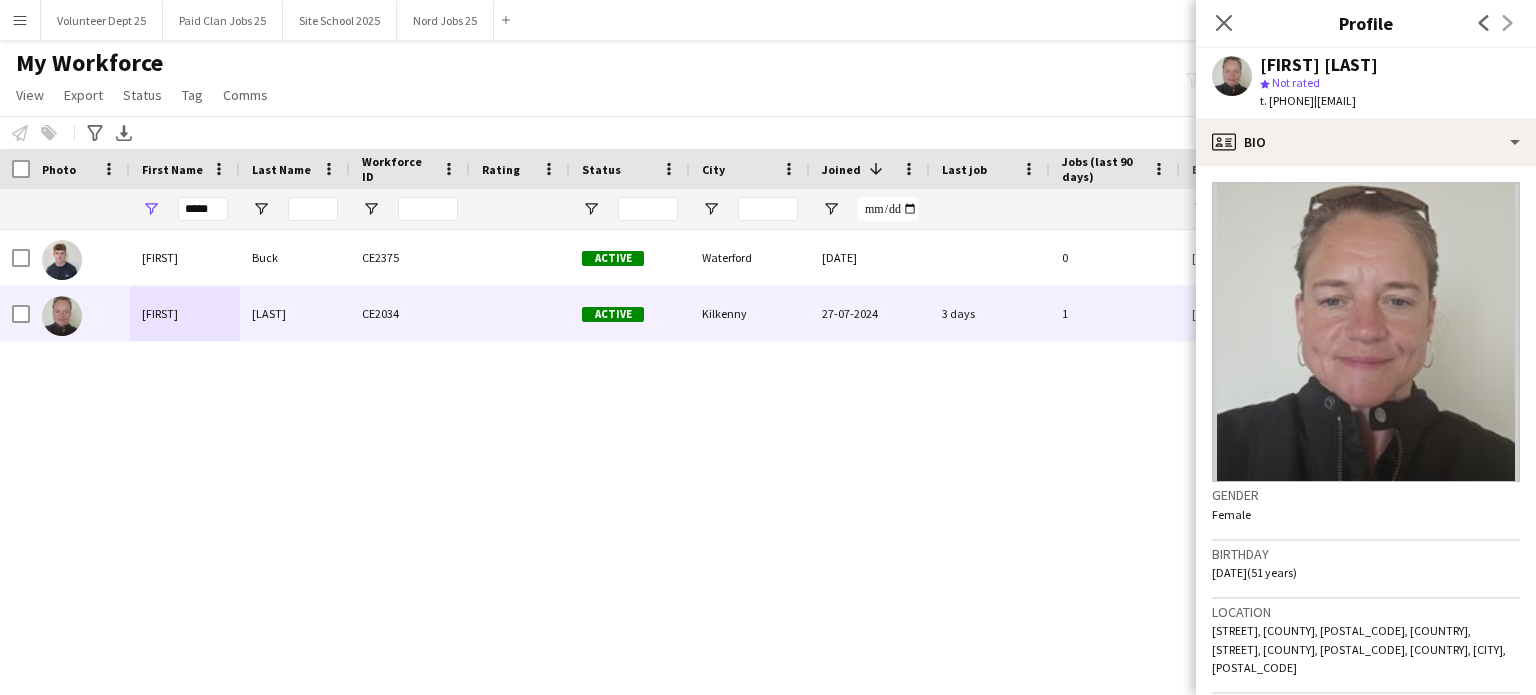 click on "|   olivekeyes@outlook.ie" 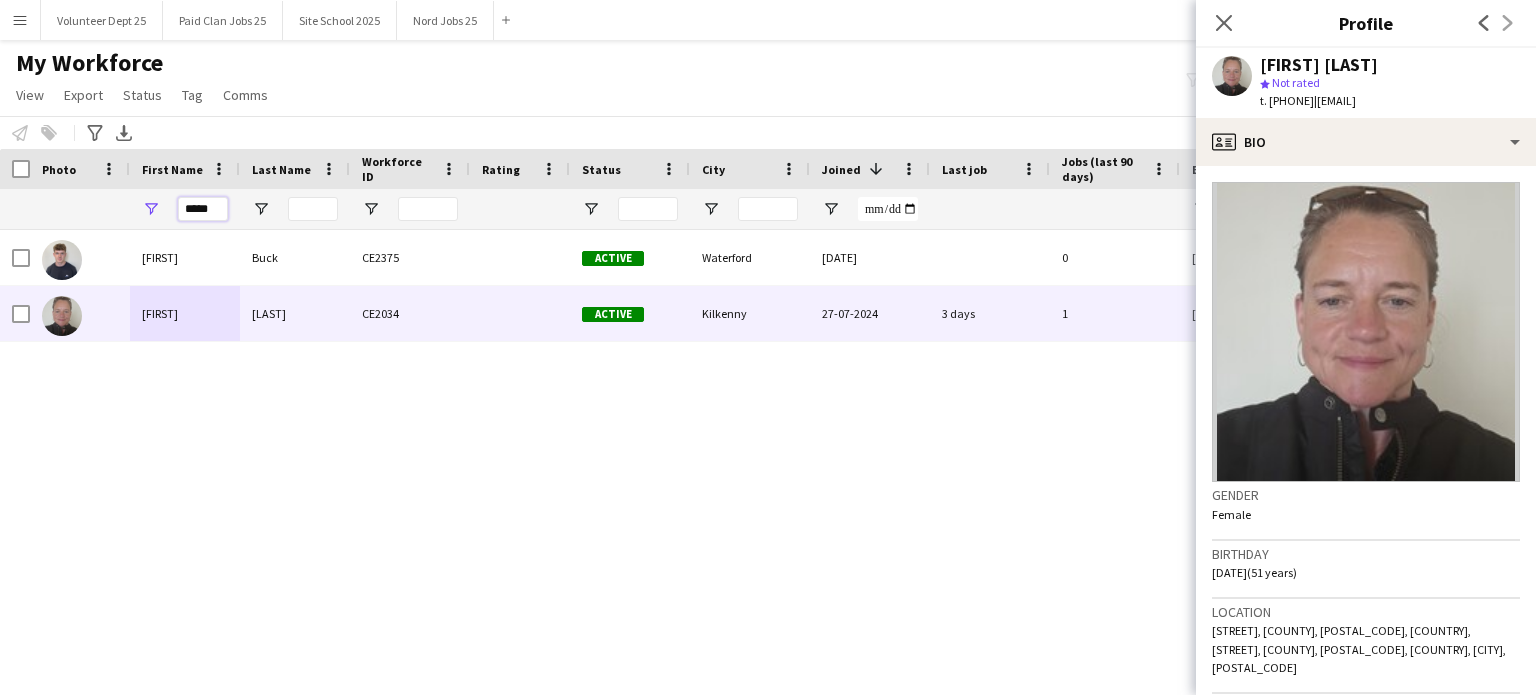click on "*****" at bounding box center [203, 209] 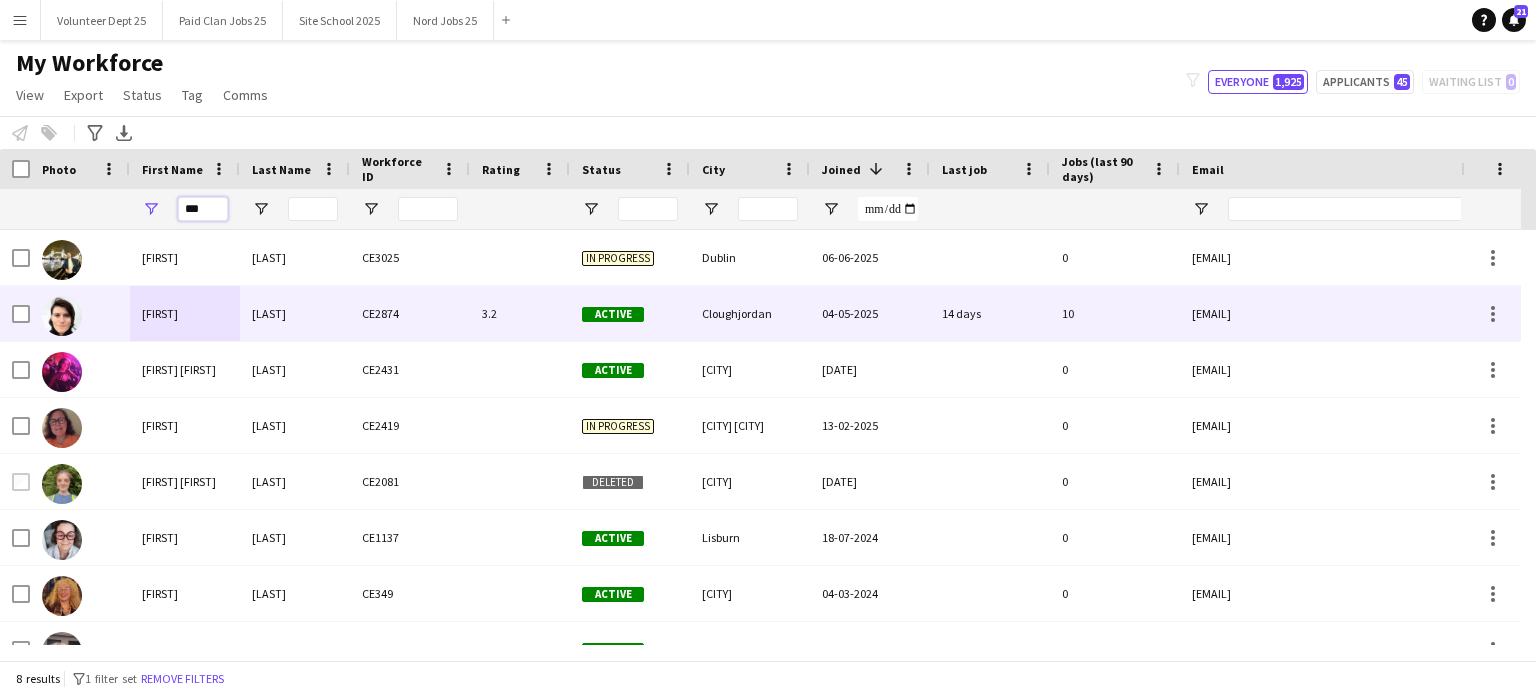type on "***" 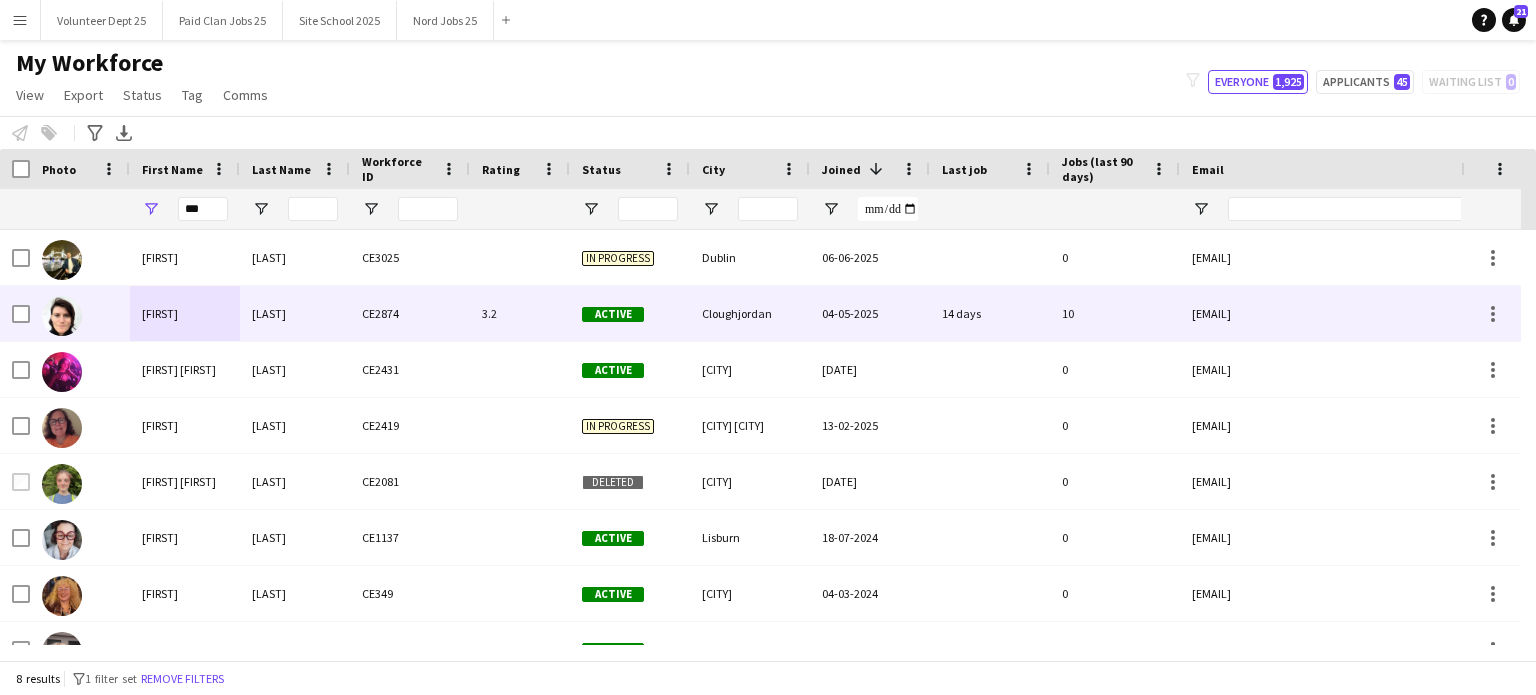 click on "Joanna" at bounding box center (185, 313) 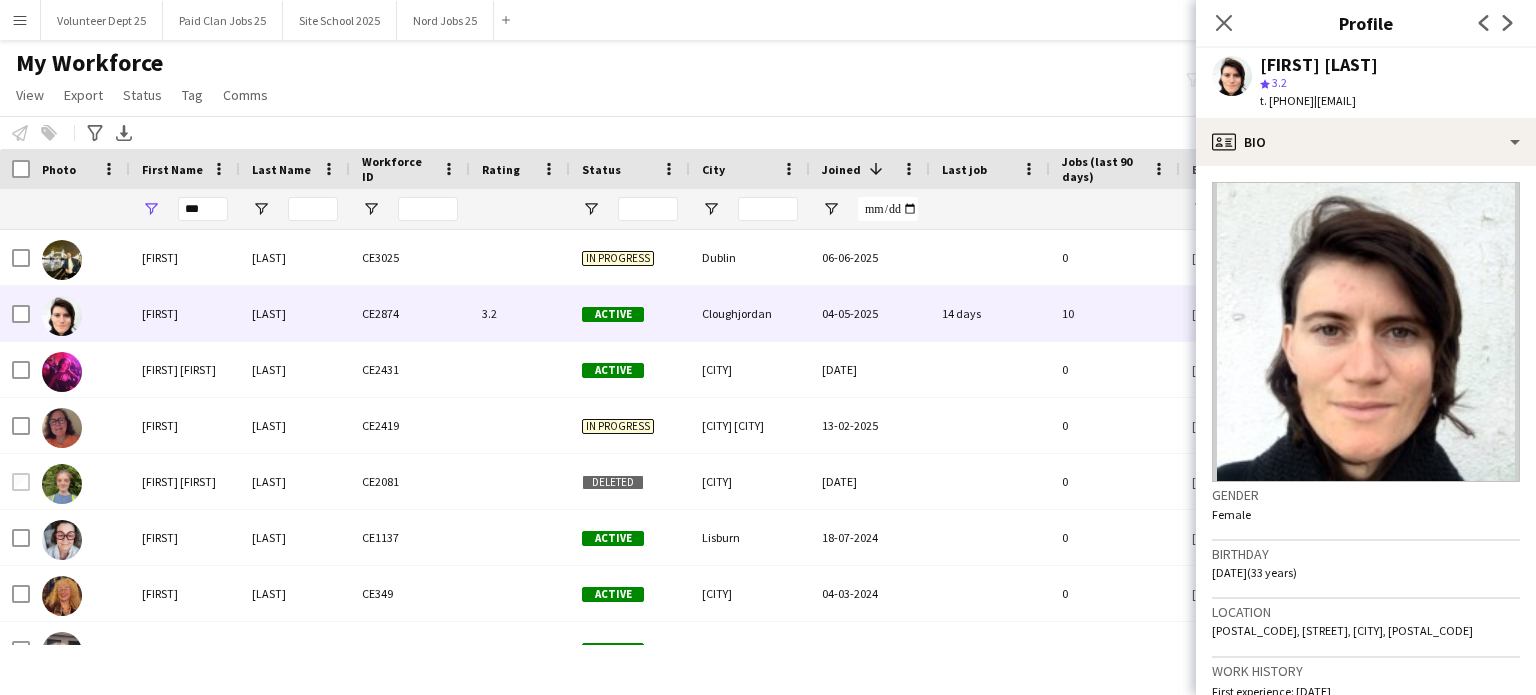click on "|   joannaryanpurcell@gmail.com" 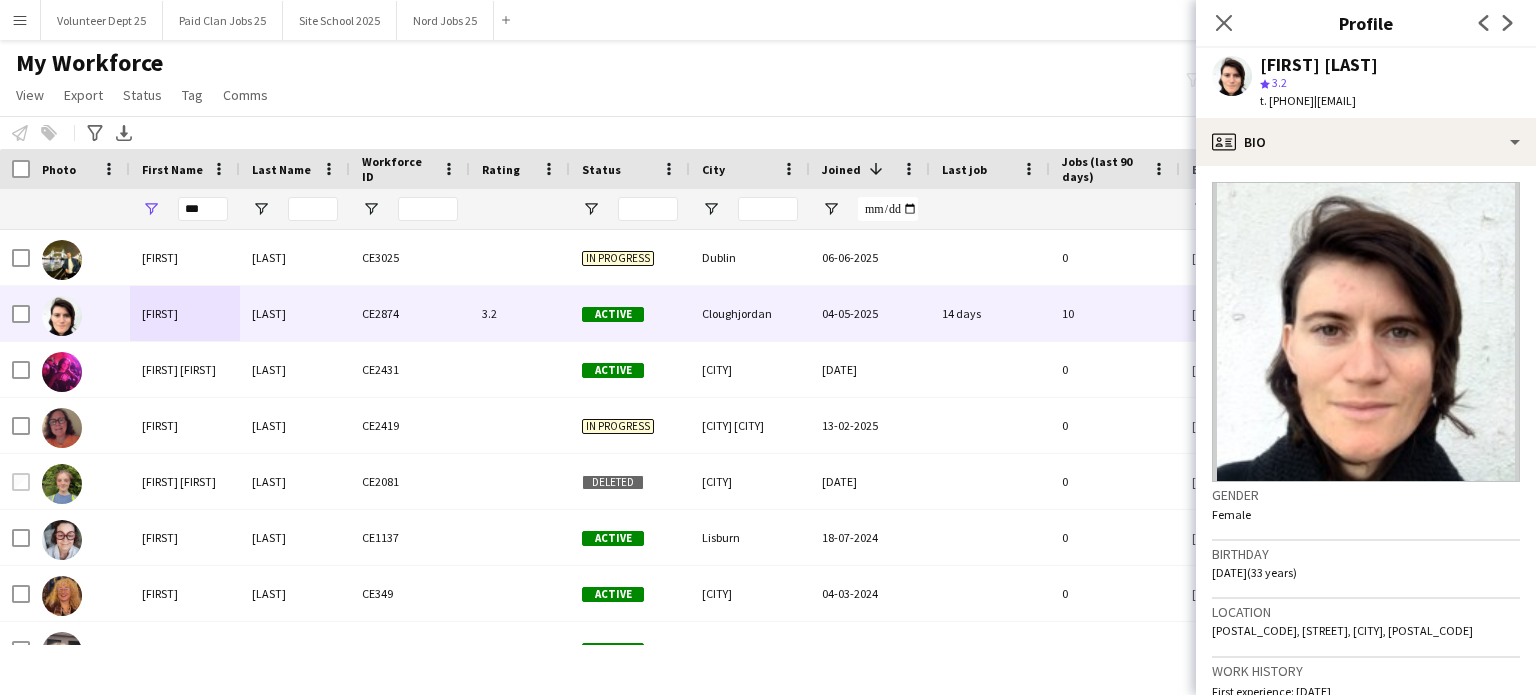 click on "|   joannaryanpurcell@gmail.com" 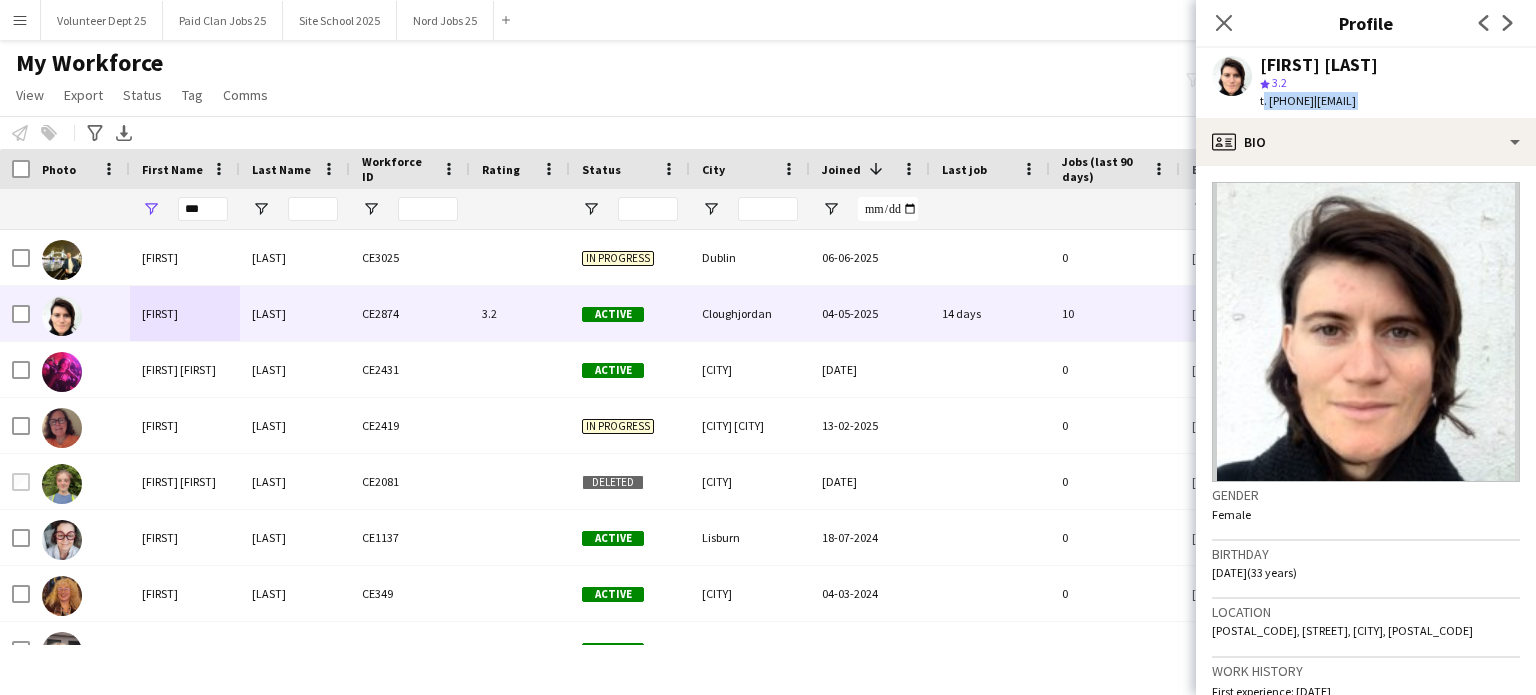 click on "|   joannaryanpurcell@gmail.com" 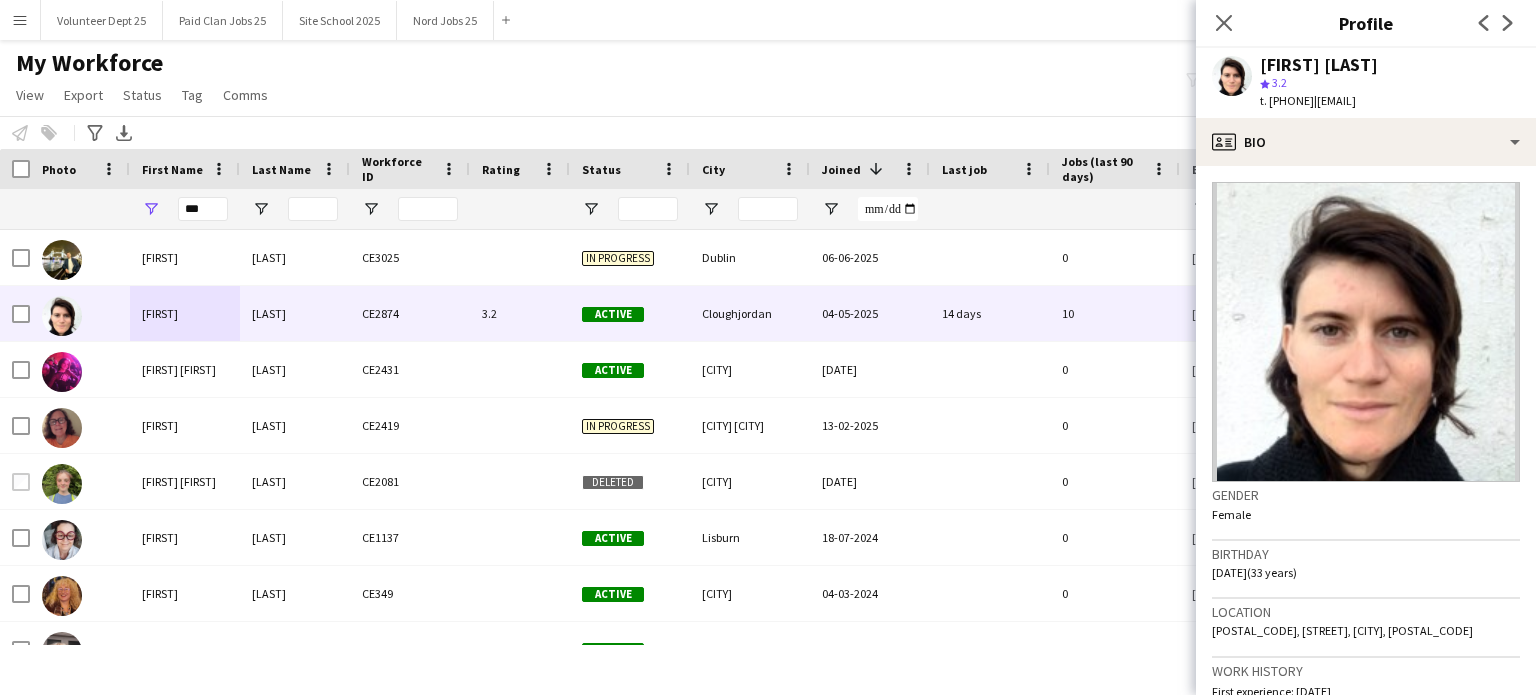drag, startPoint x: 1361, startPoint y: 100, endPoint x: 1513, endPoint y: 108, distance: 152.21039 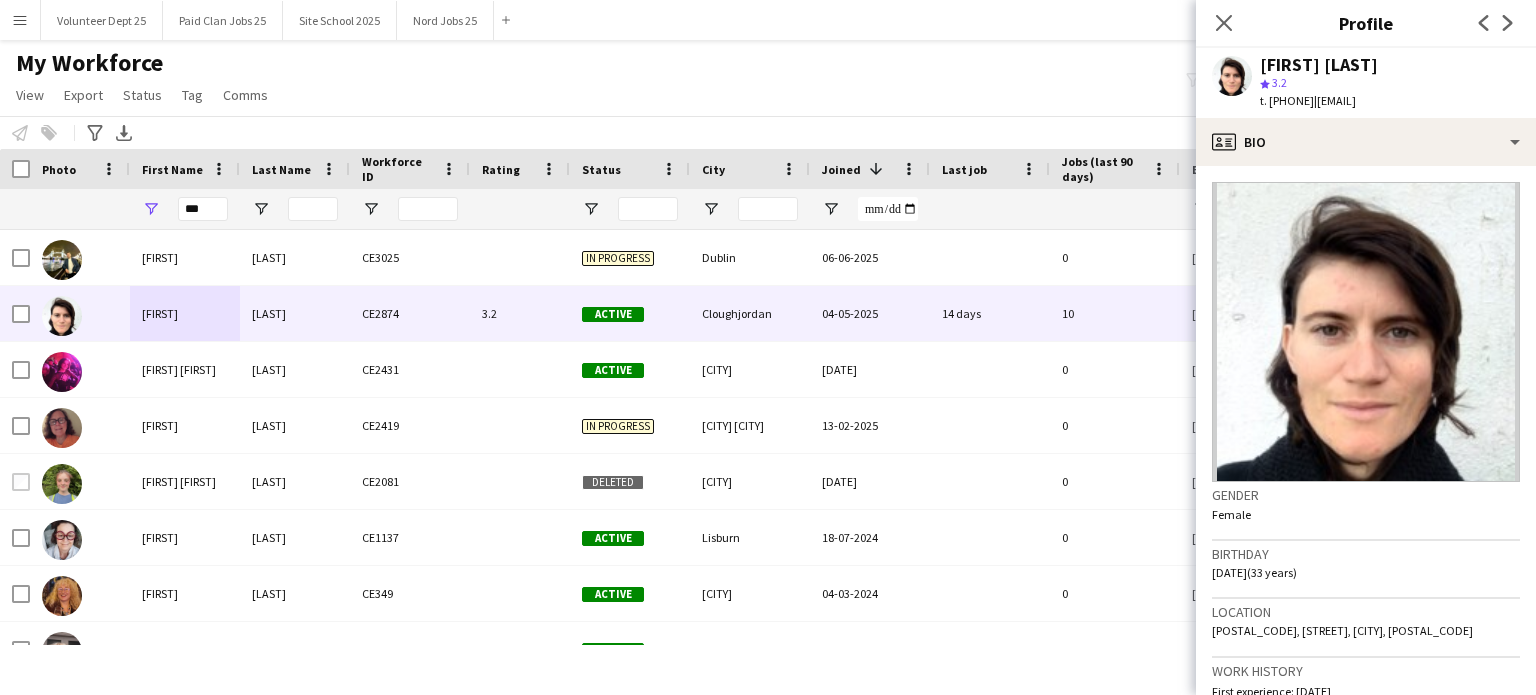 click on "t. +3530834140458" 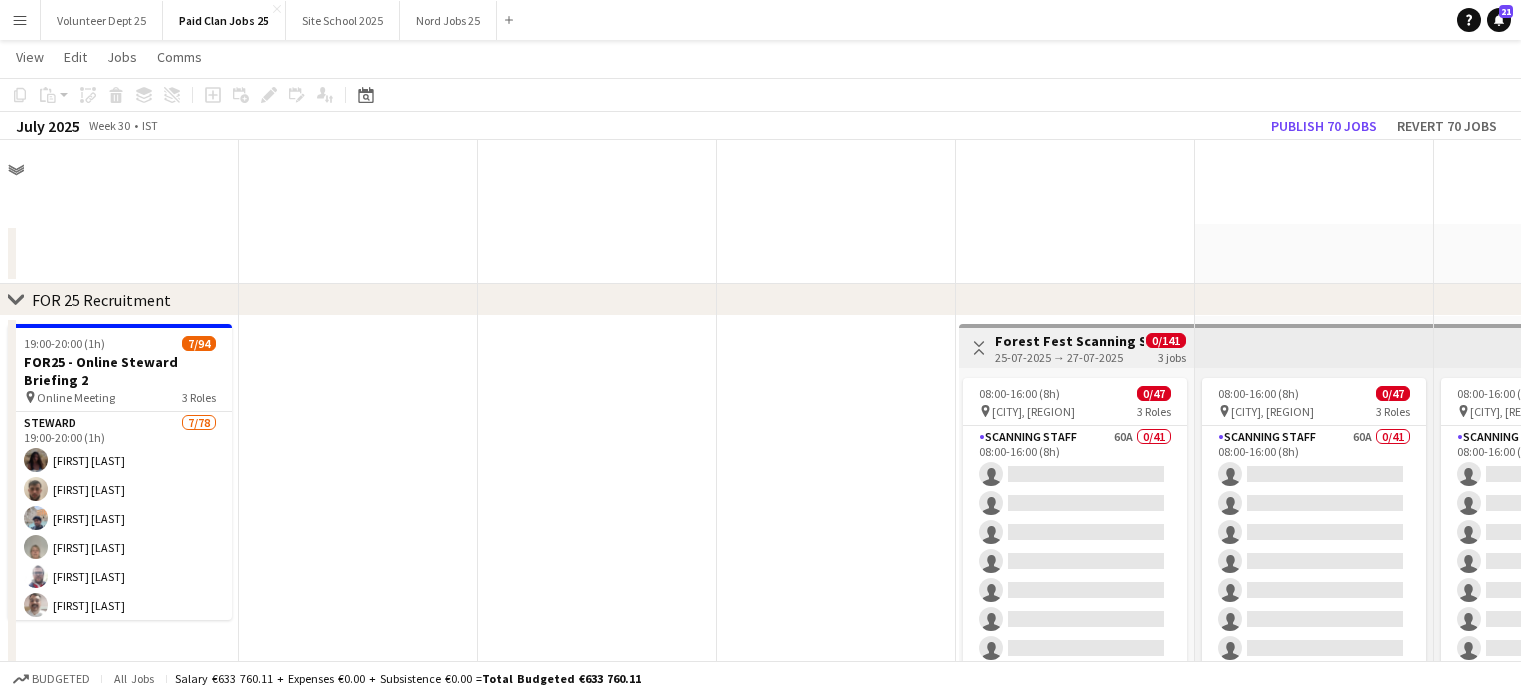 scroll, scrollTop: 968, scrollLeft: 0, axis: vertical 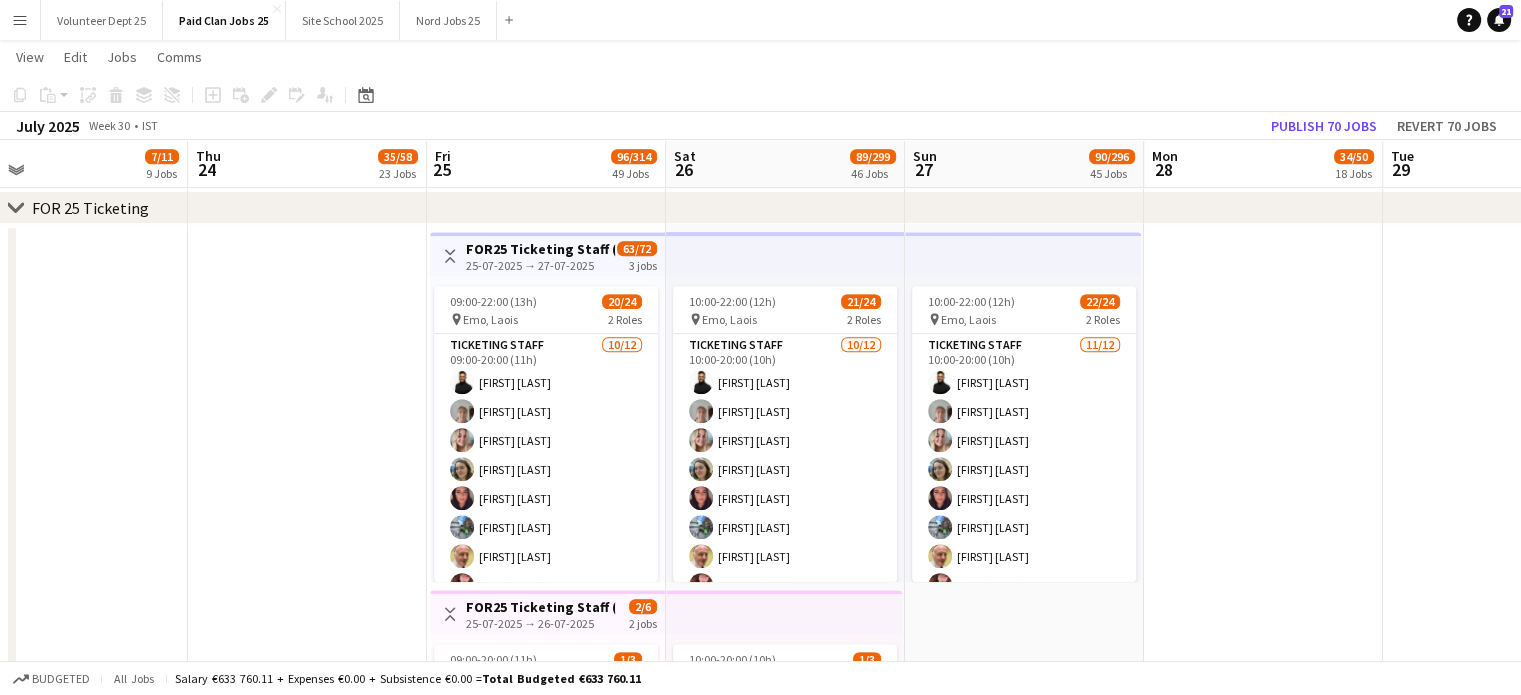 click 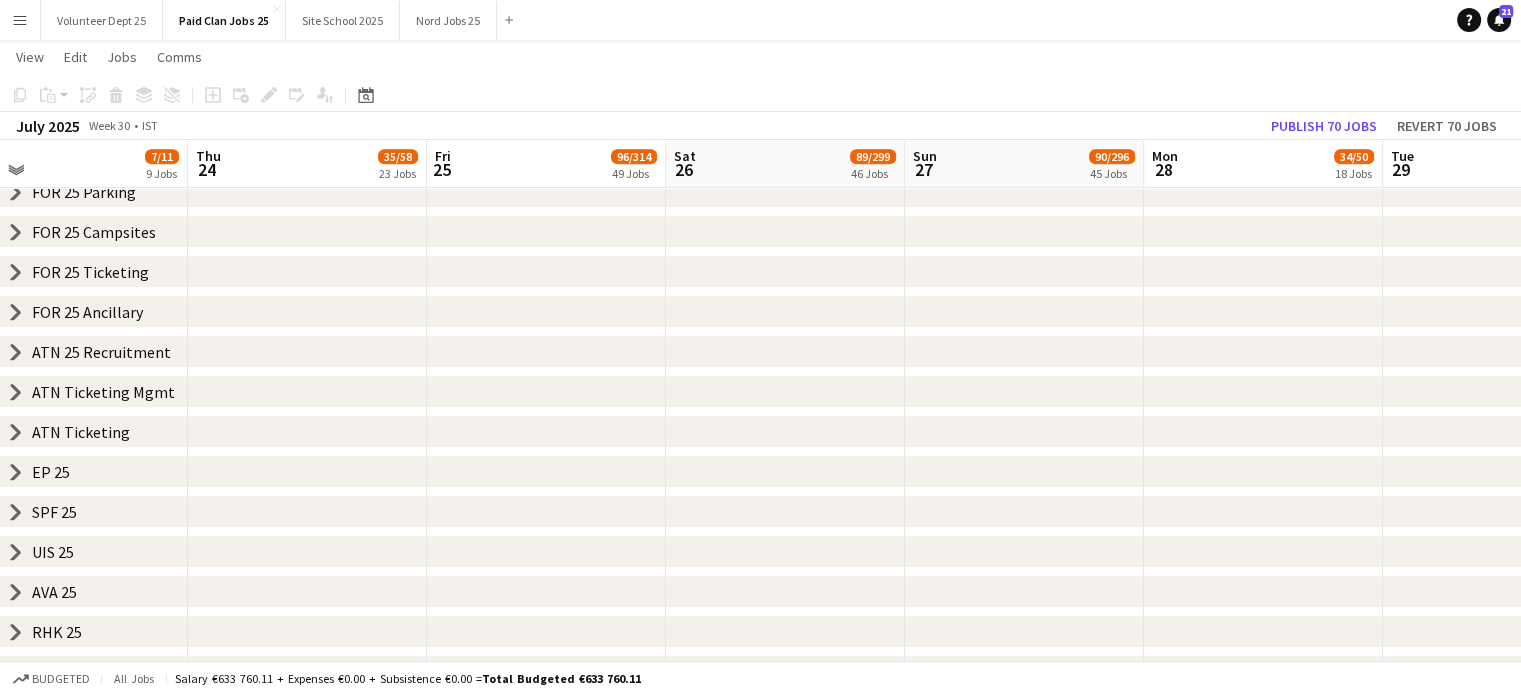 scroll, scrollTop: 904, scrollLeft: 0, axis: vertical 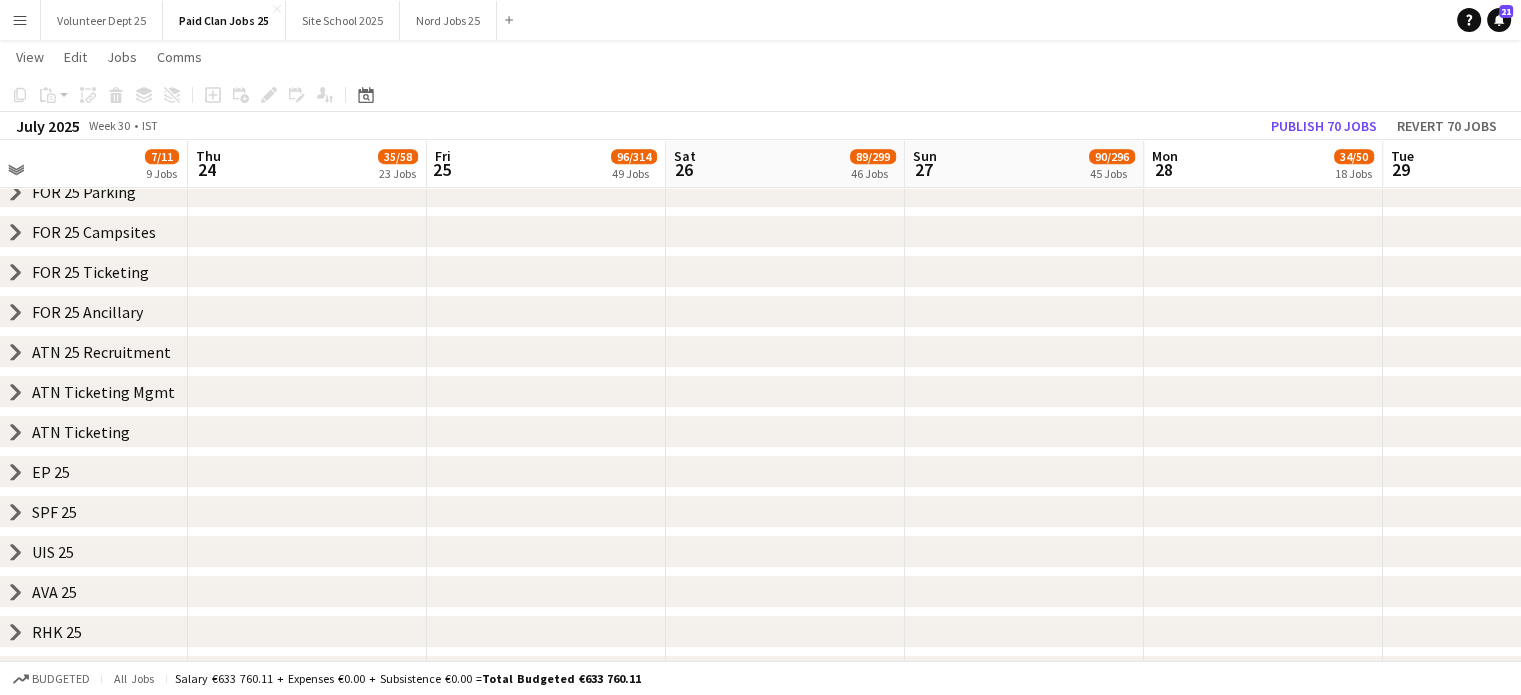 click 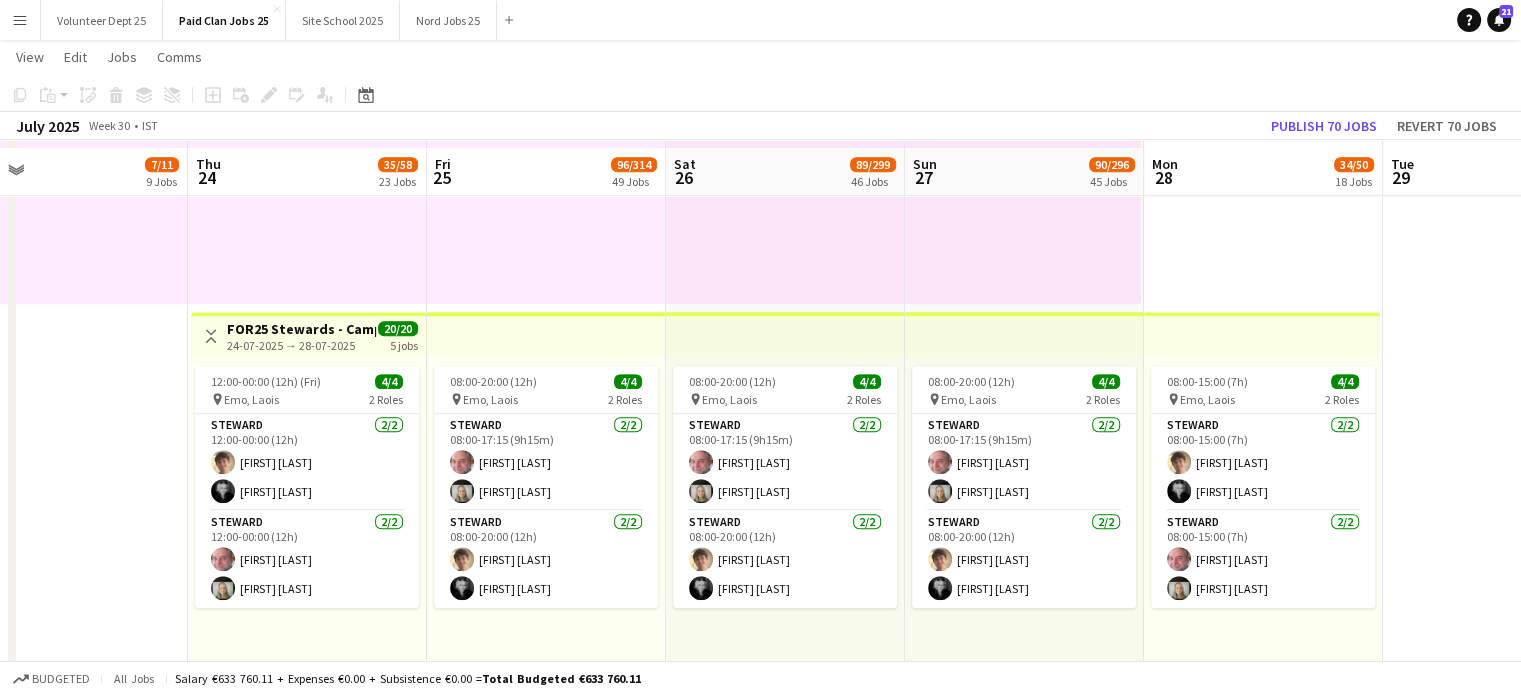 scroll, scrollTop: 1576, scrollLeft: 0, axis: vertical 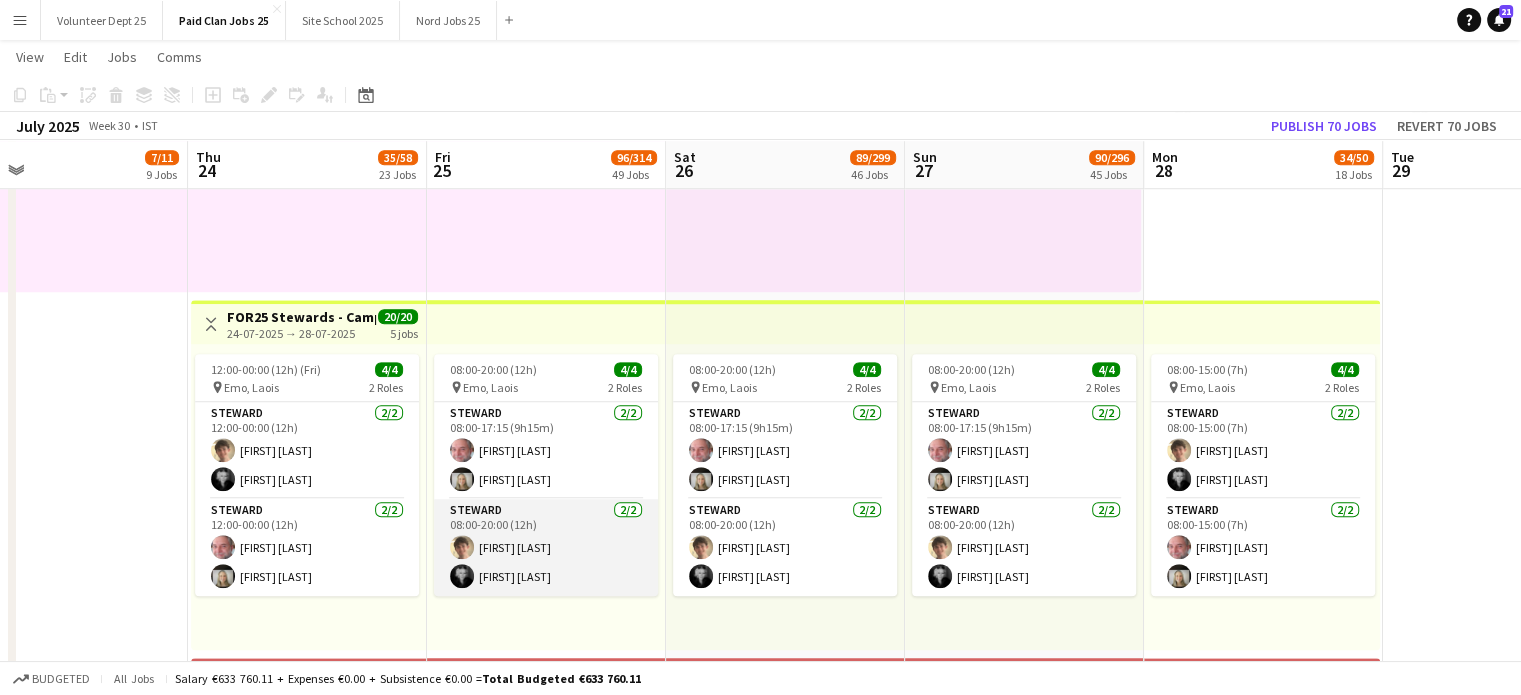 click on "Steward   2/2   08:00-20:00 (12h)
Callan Paul Victoria Stan" at bounding box center (546, 547) 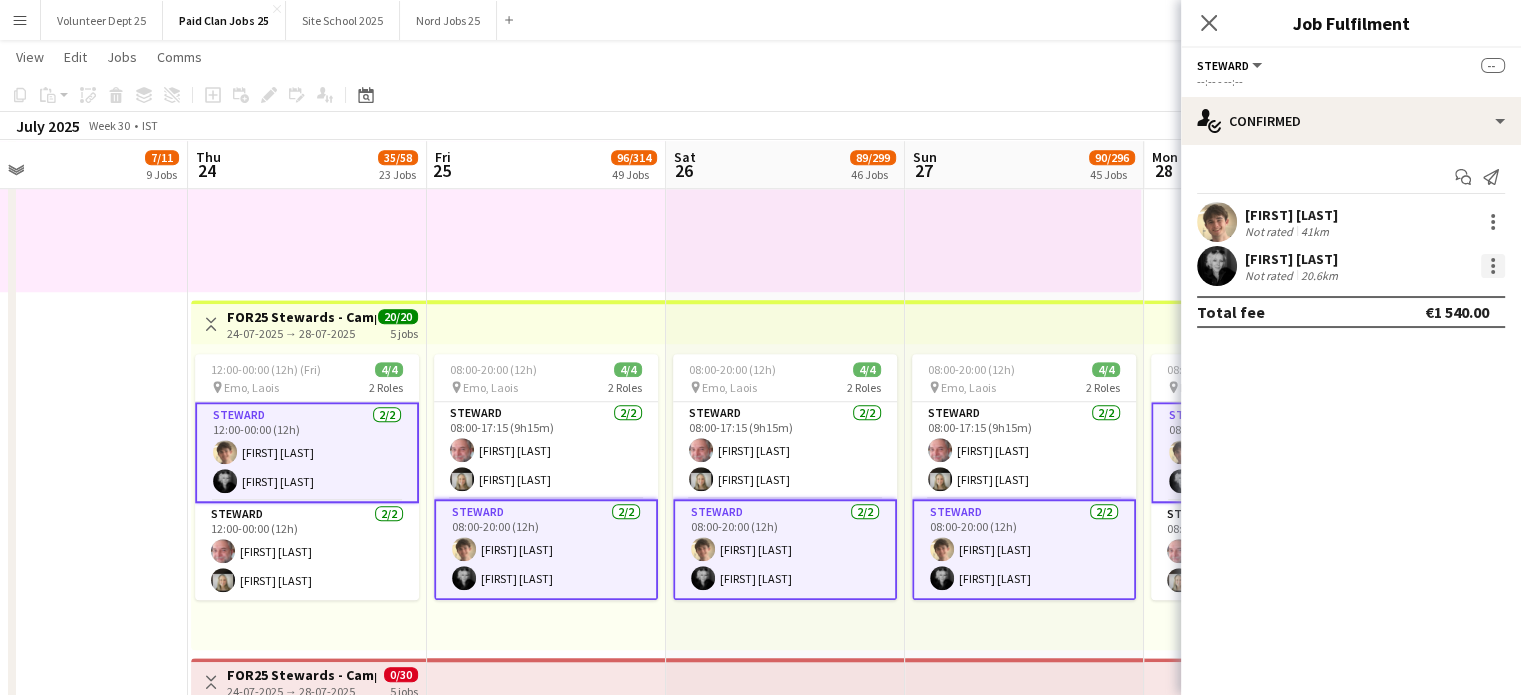click at bounding box center (1493, 266) 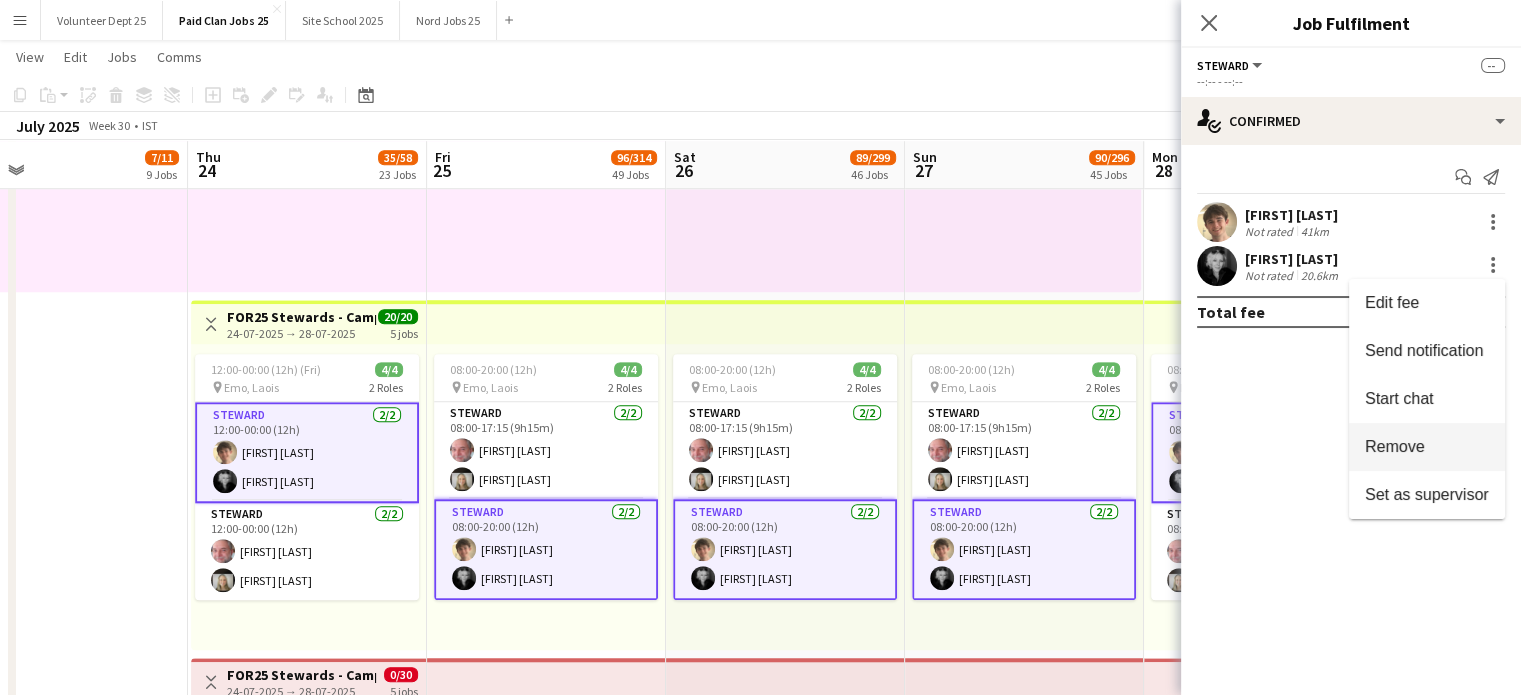 click on "Remove" at bounding box center (1427, 447) 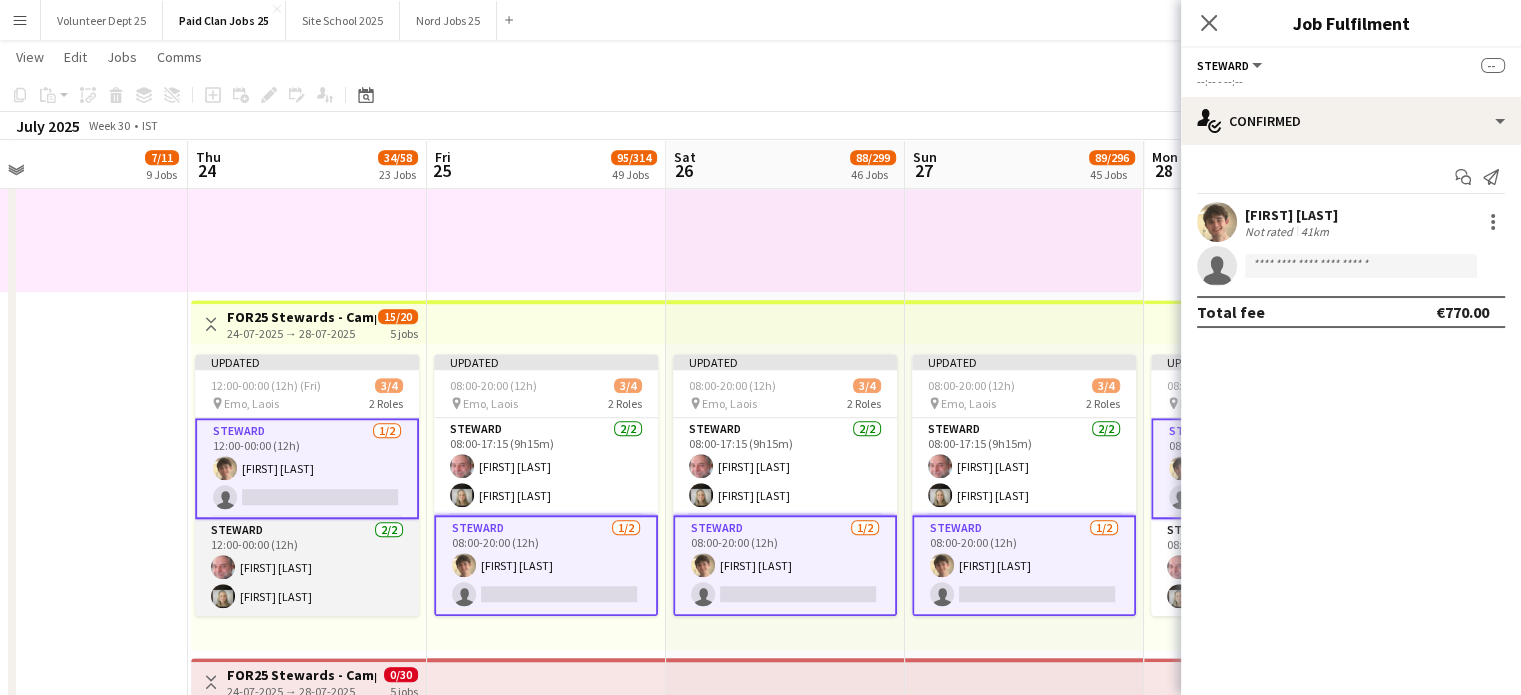 click on "Steward   2/2   12:00-00:00 (12h)
Aaron Paul Evie Paul" at bounding box center (307, 567) 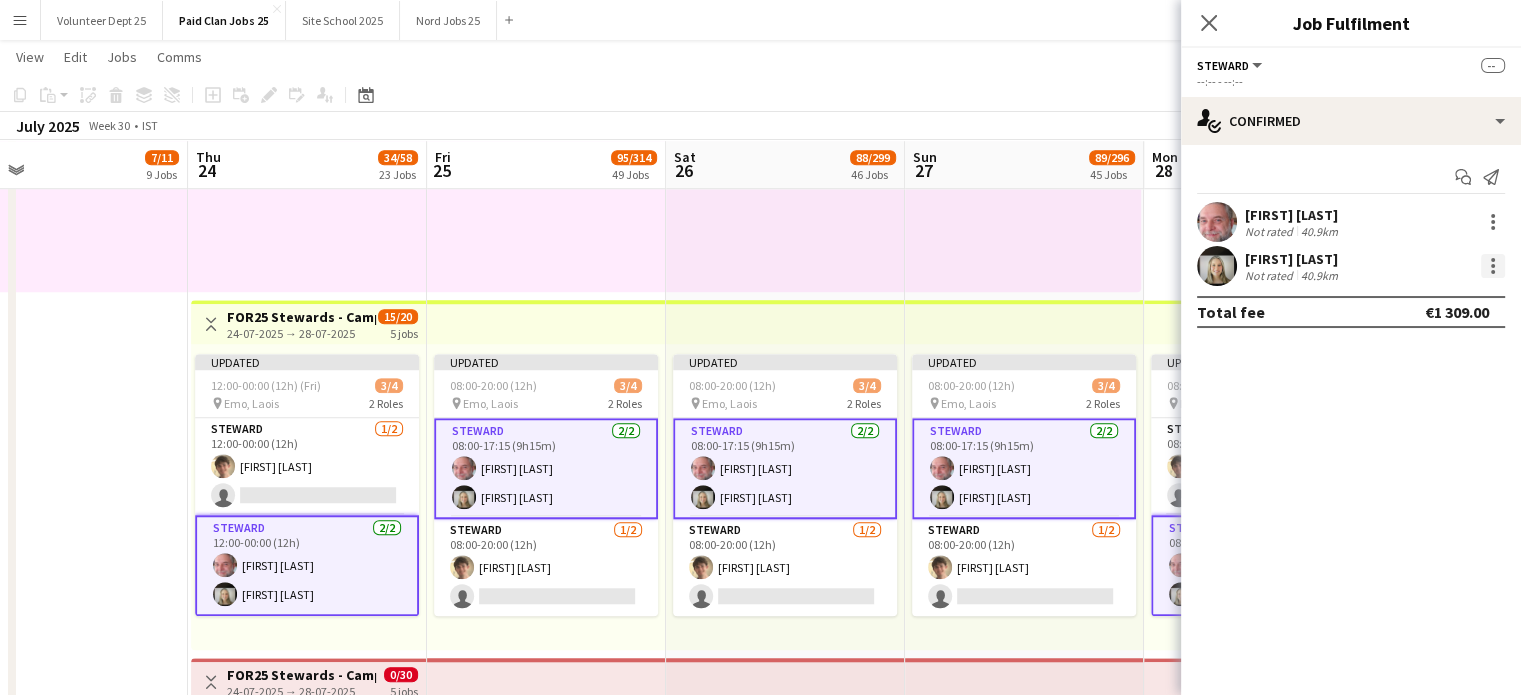 click at bounding box center [1493, 266] 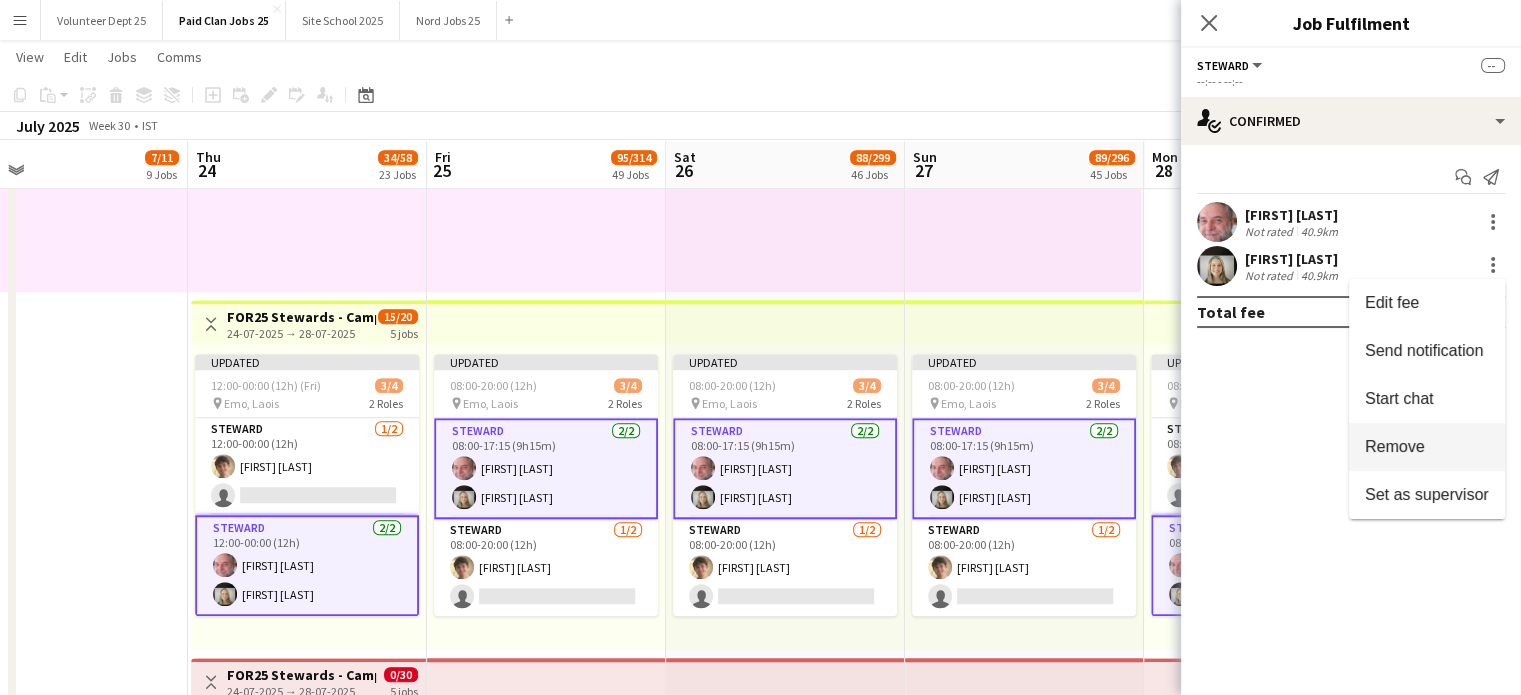 click on "Remove" at bounding box center [1427, 447] 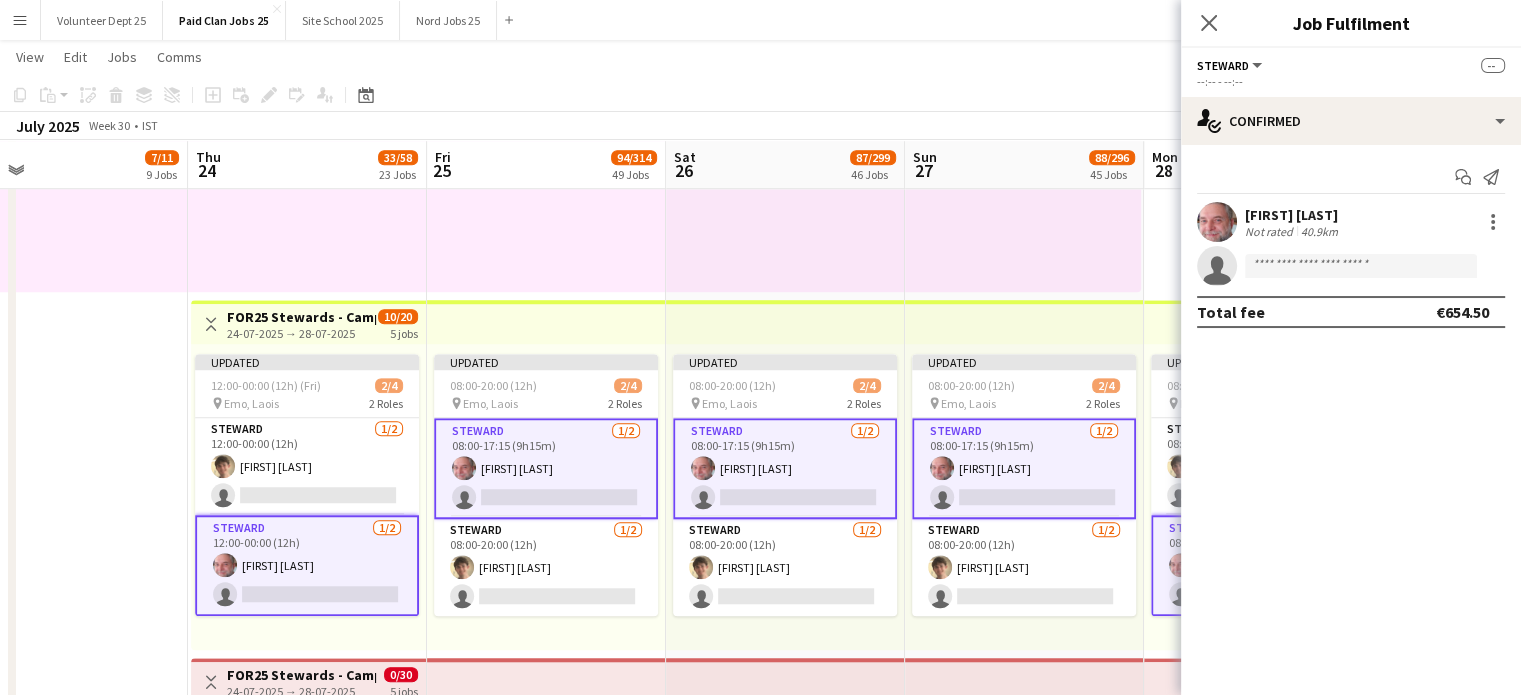 click at bounding box center (785, 322) 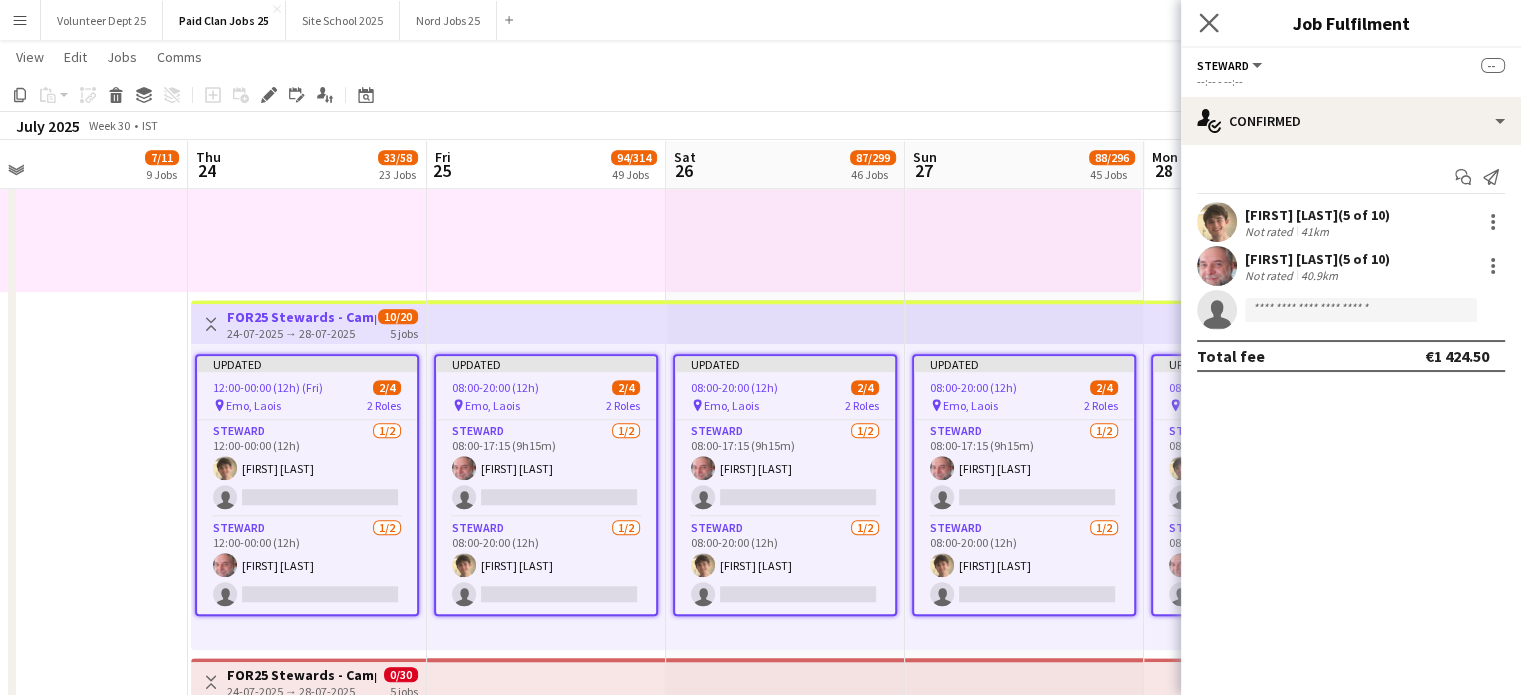click on "Close pop-in" 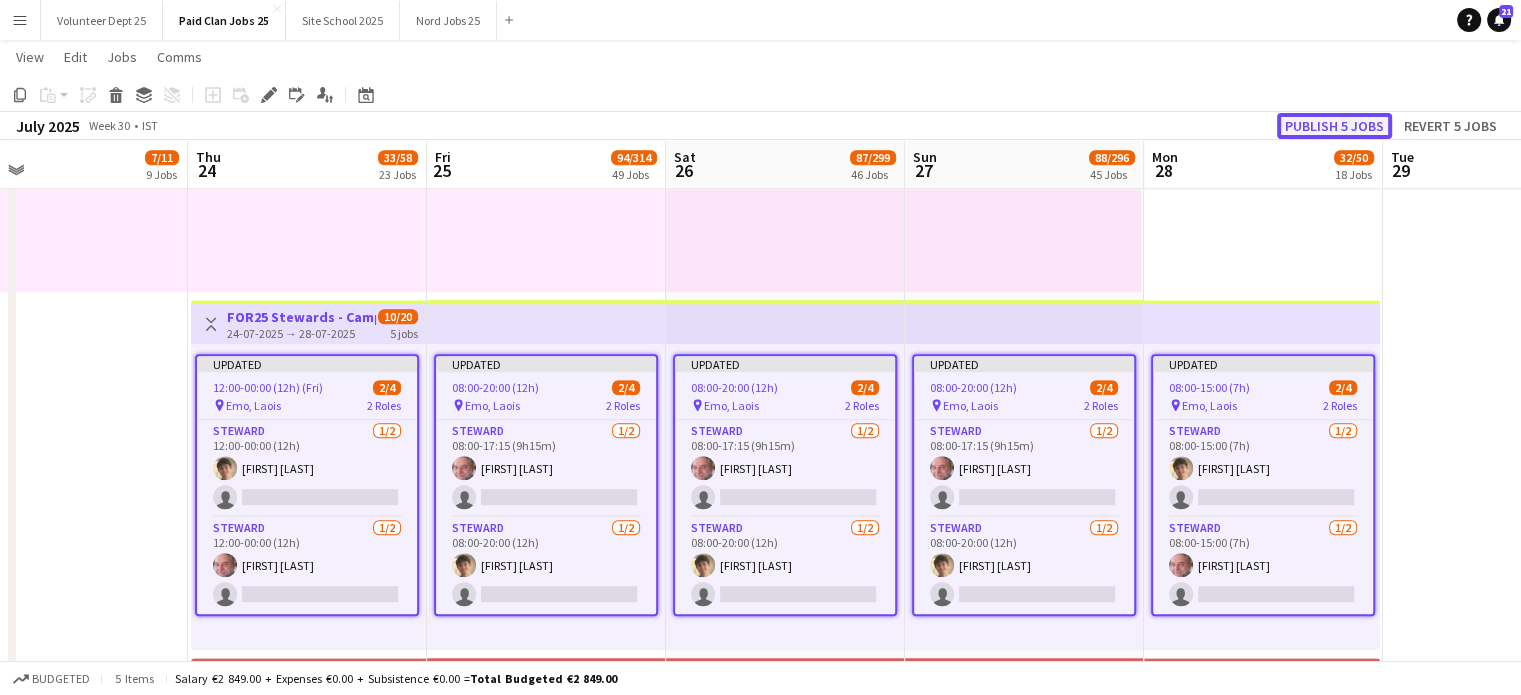 click on "Publish 5 jobs" 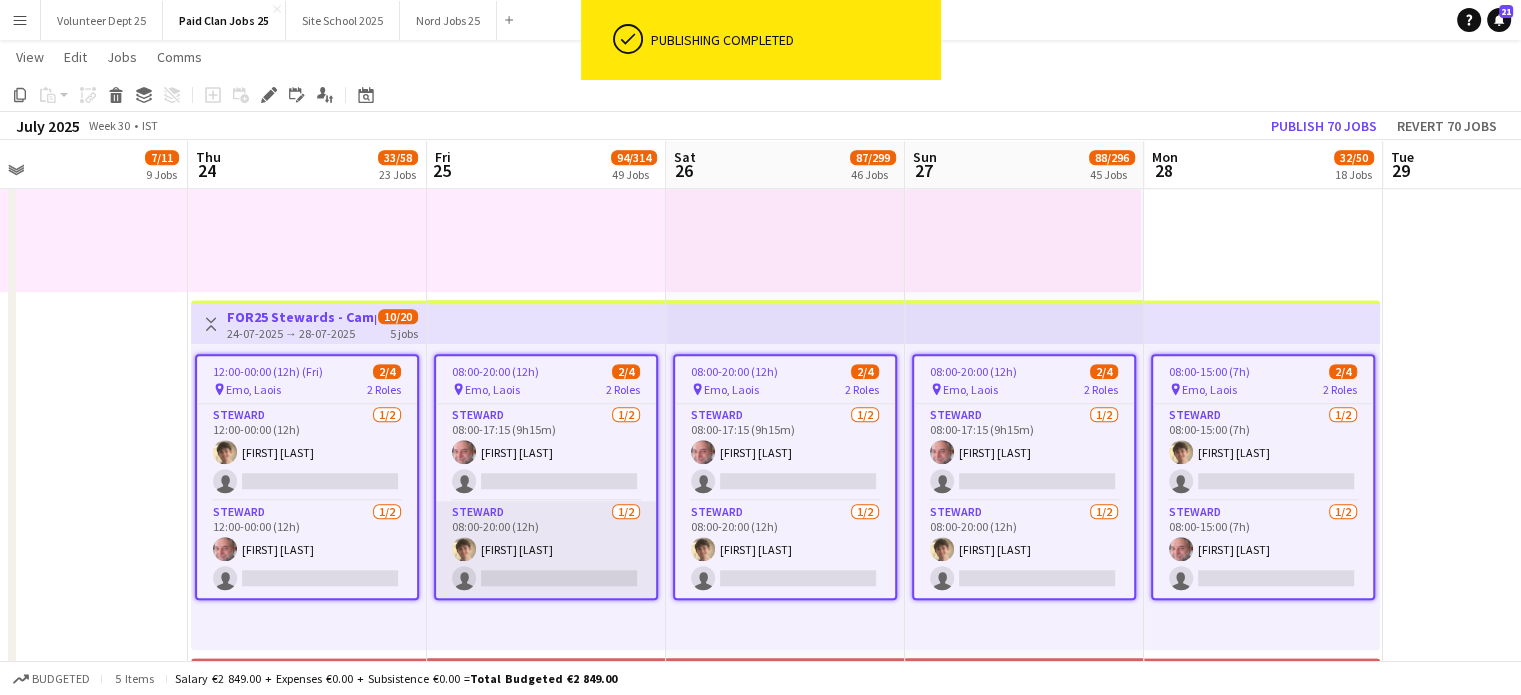 click on "Steward   1/2   08:00-20:00 (12h)
Callan Paul
single-neutral-actions" at bounding box center [546, 549] 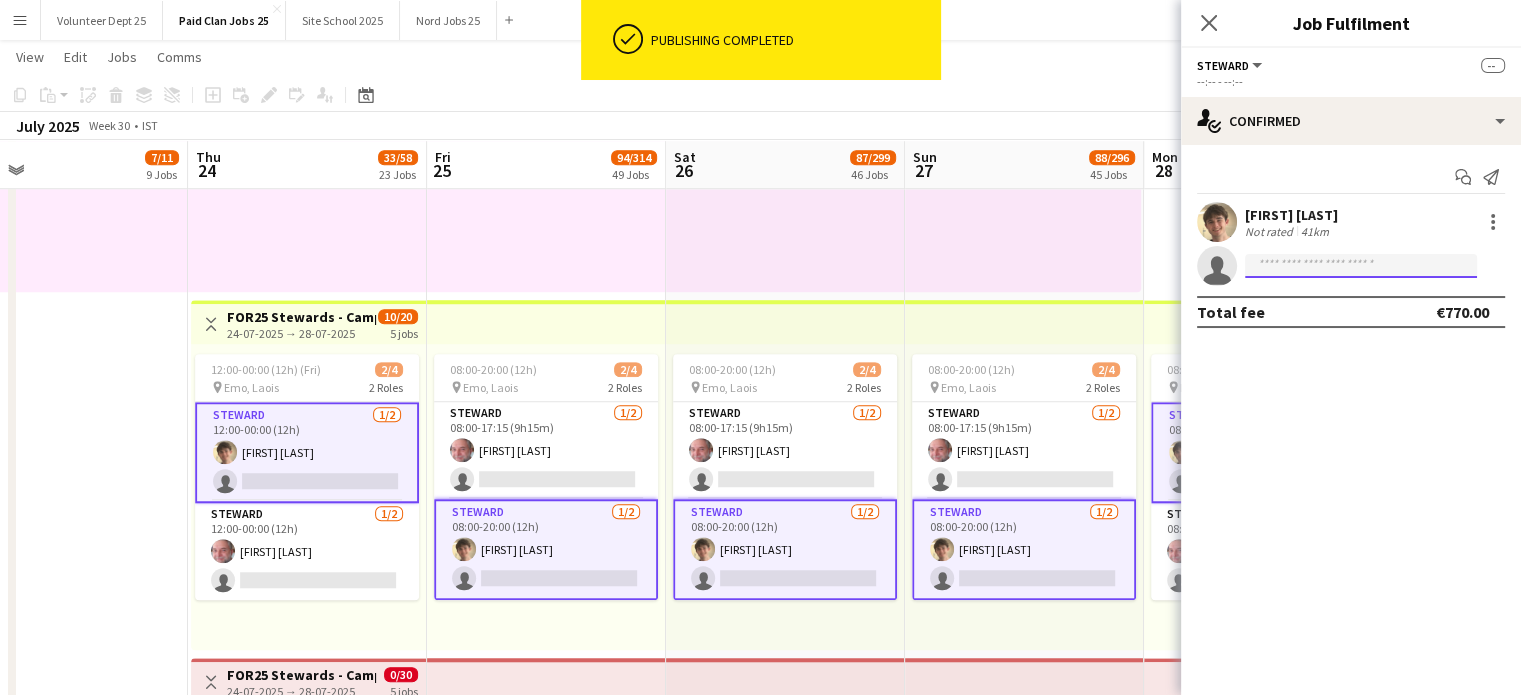 click 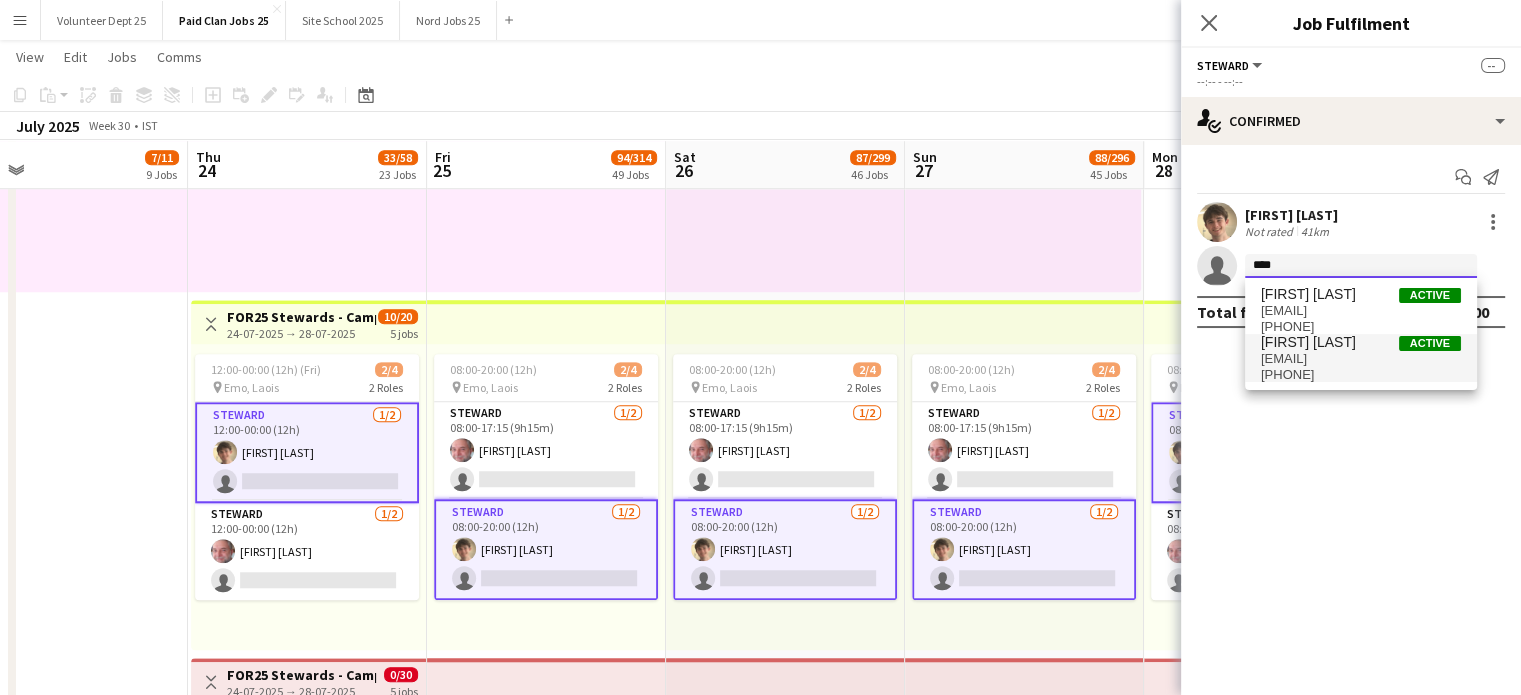 type on "****" 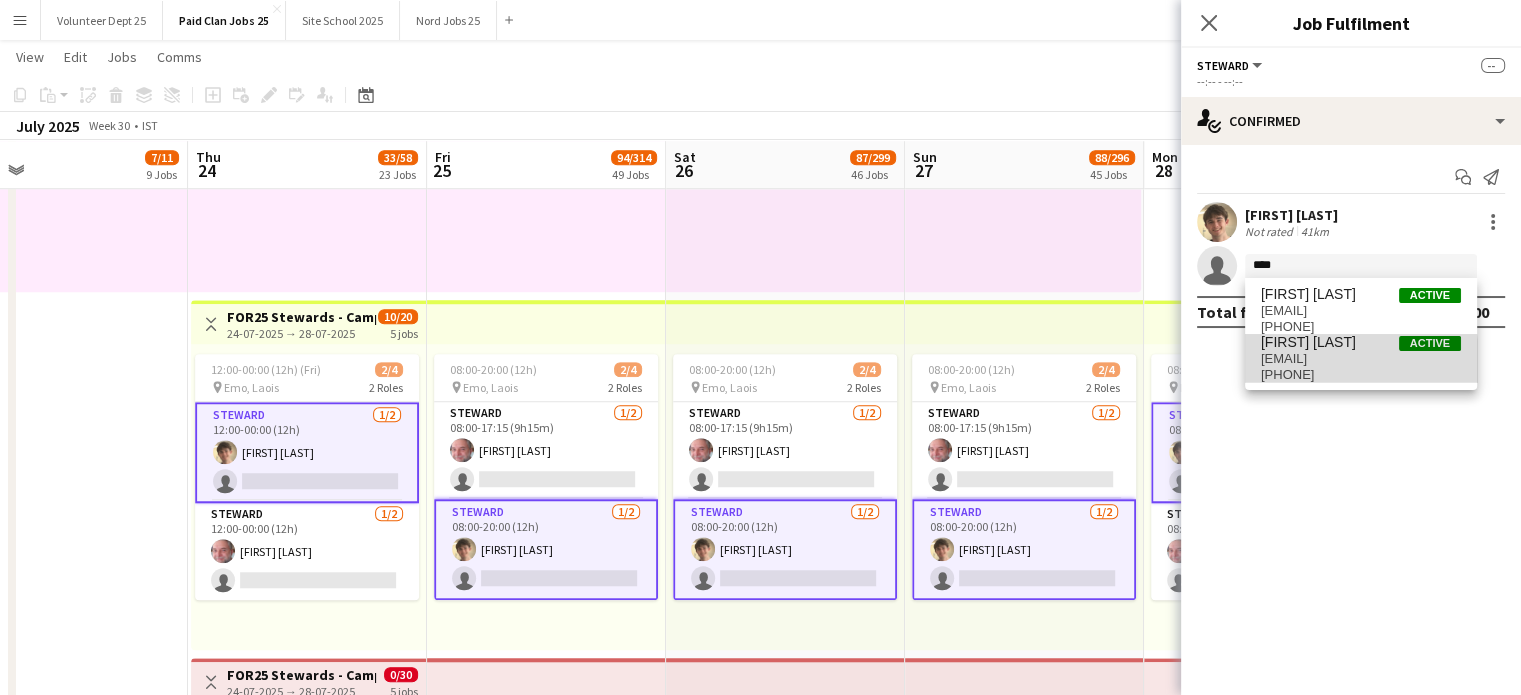 click on "e.lilypaul05@gmail.com" at bounding box center [1361, 359] 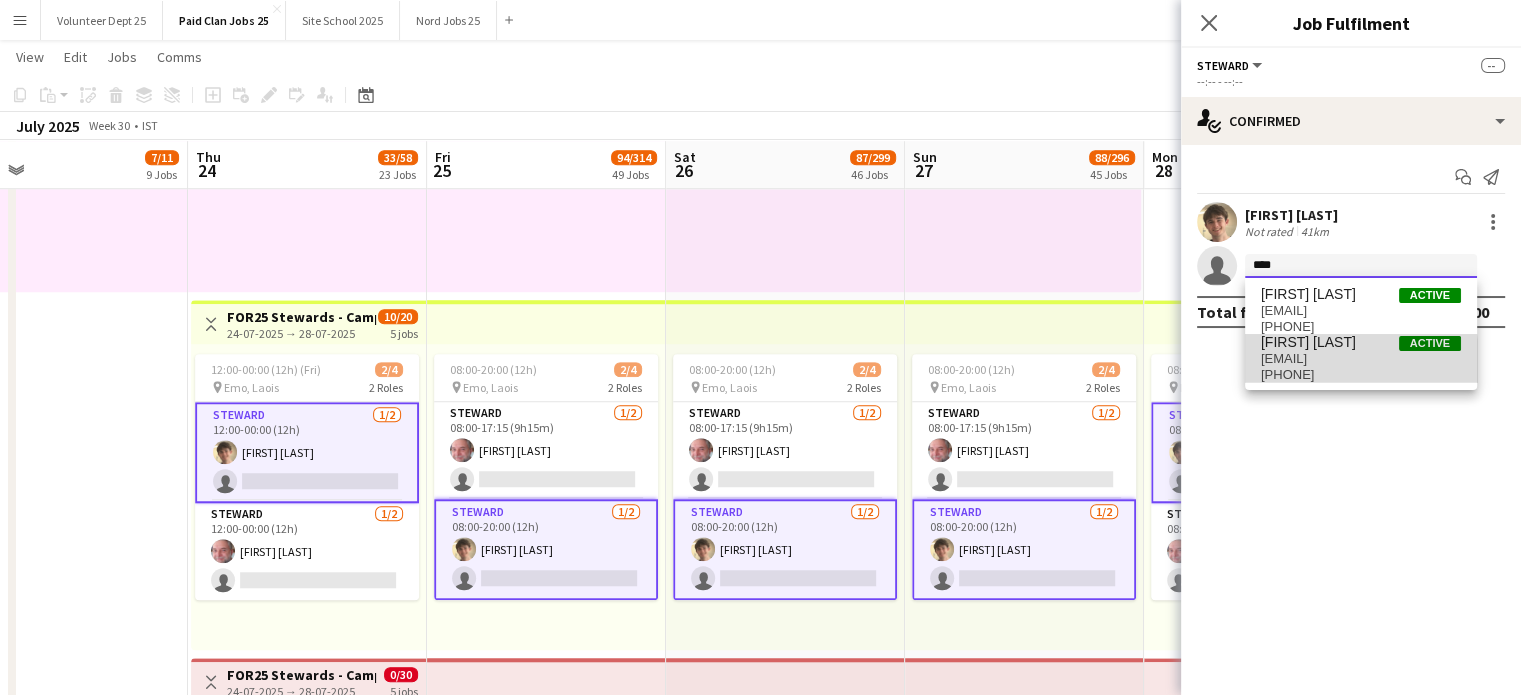 type 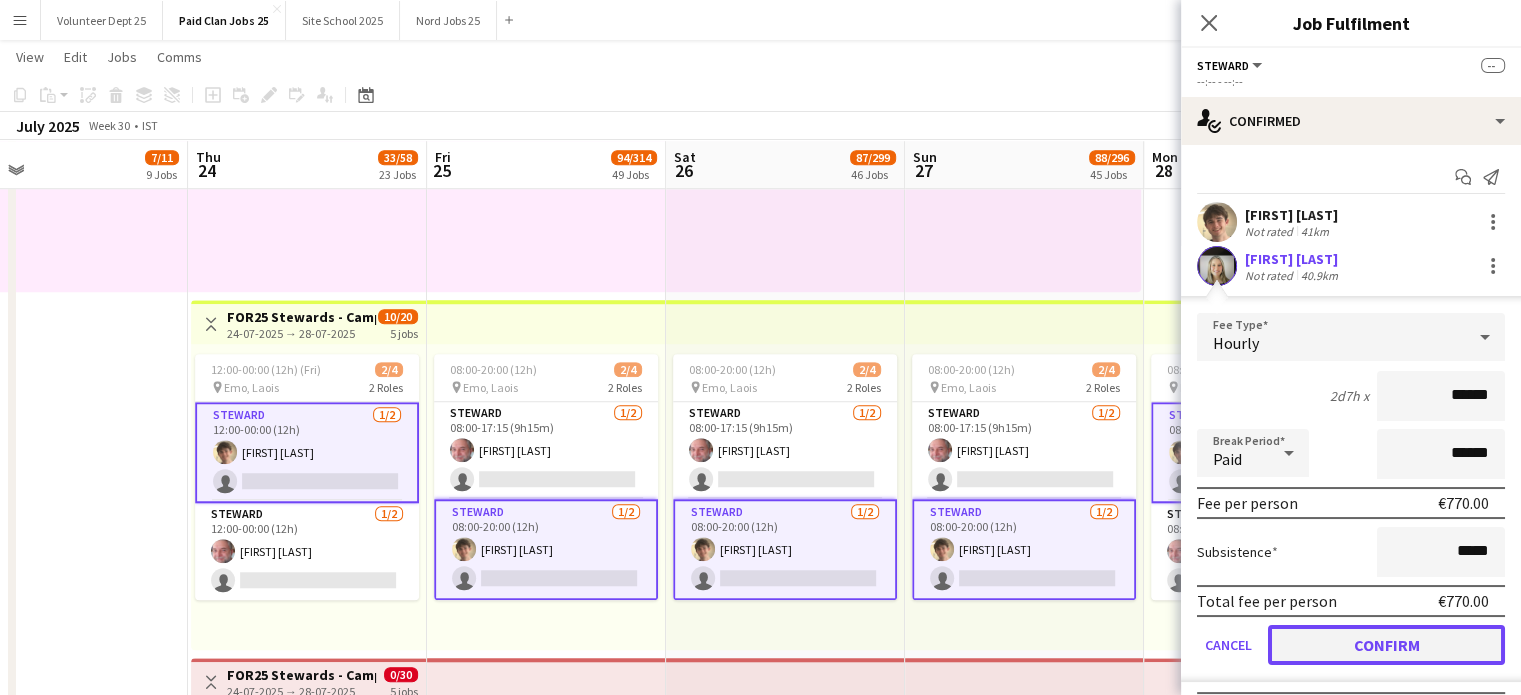 click on "Confirm" at bounding box center (1386, 645) 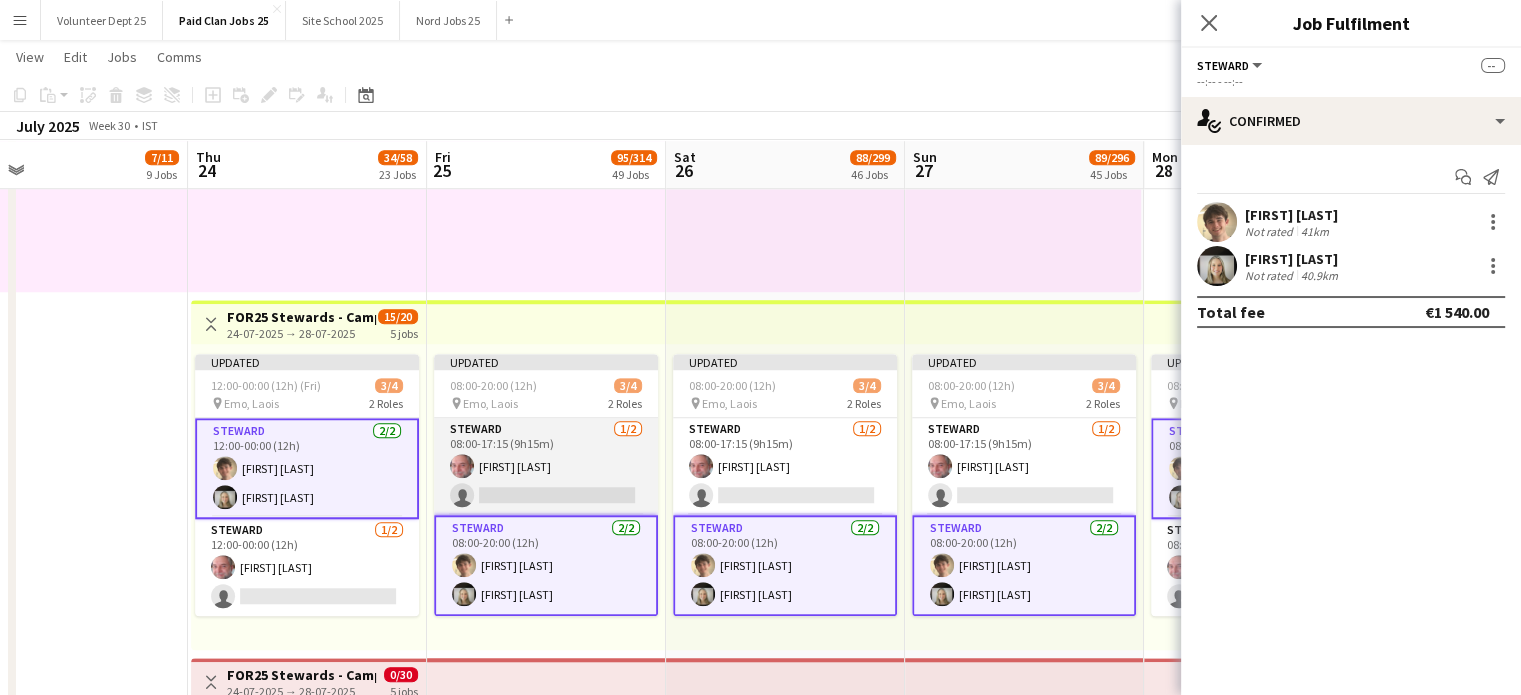 click on "Steward   1/2   08:00-17:15 (9h15m)
Aaron Paul
single-neutral-actions" at bounding box center [546, 466] 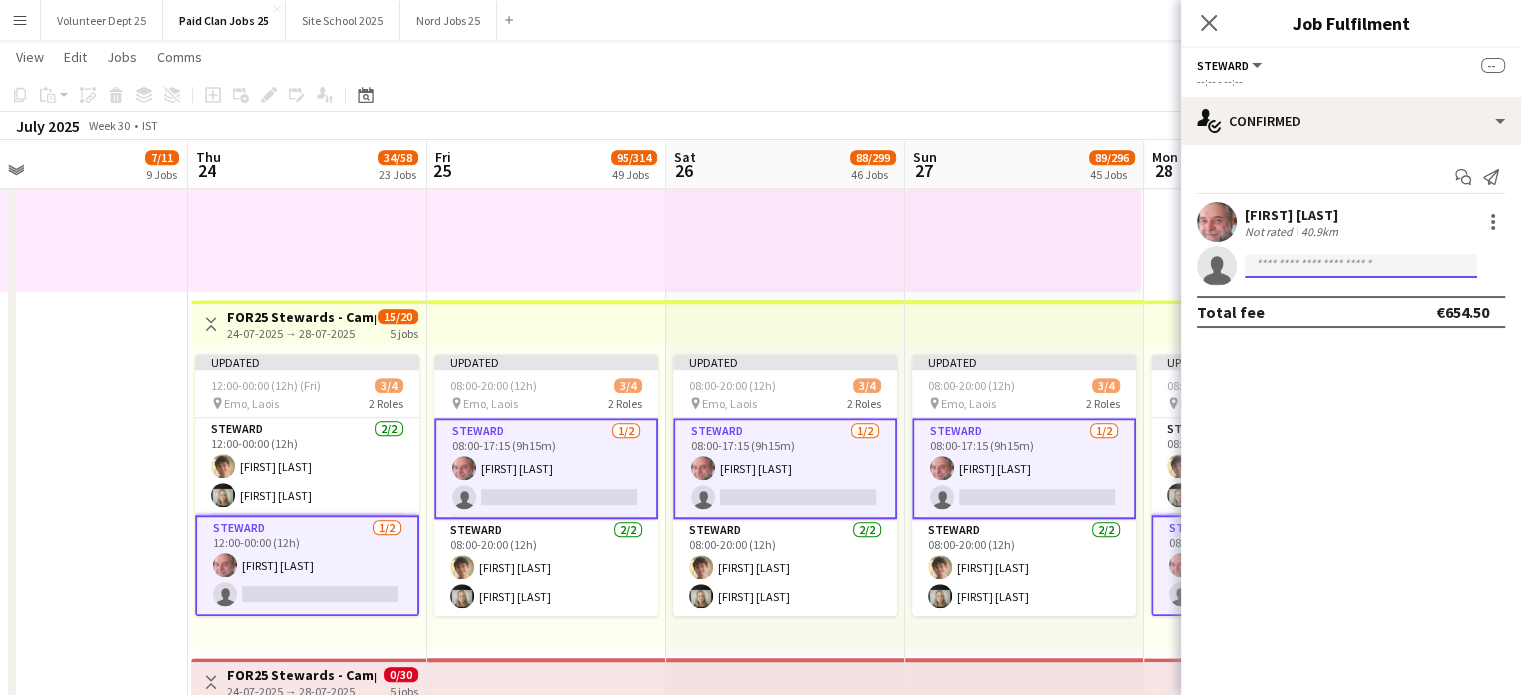 click 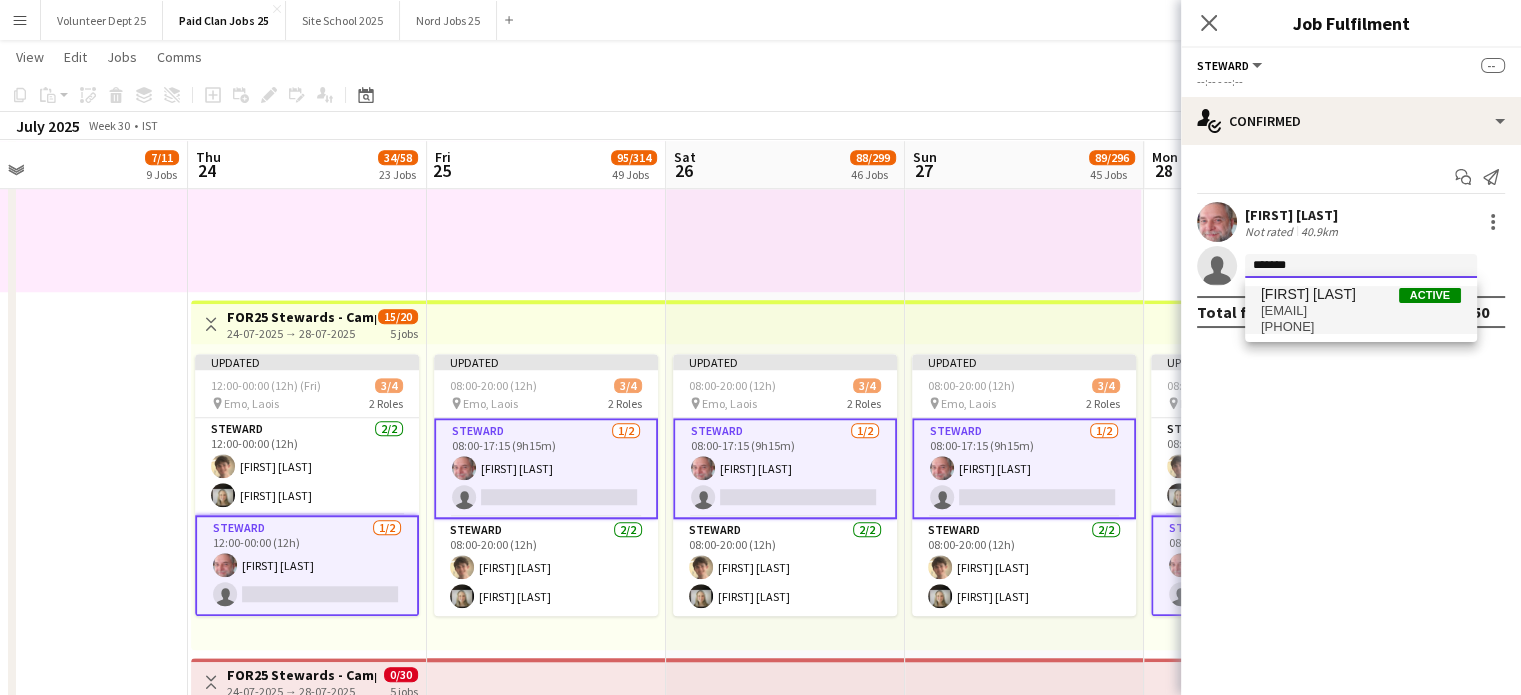 type on "*******" 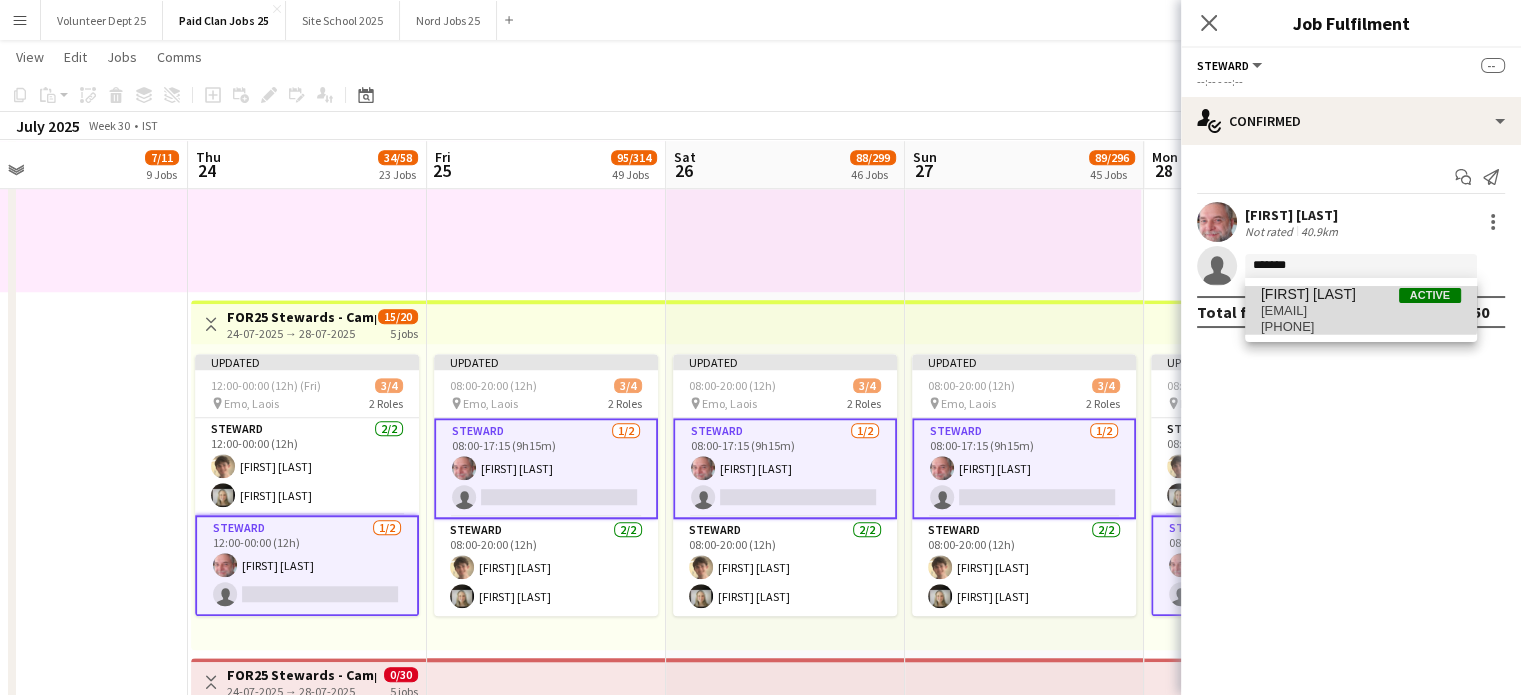 click on "[FIRST] [LAST]" at bounding box center (1308, 294) 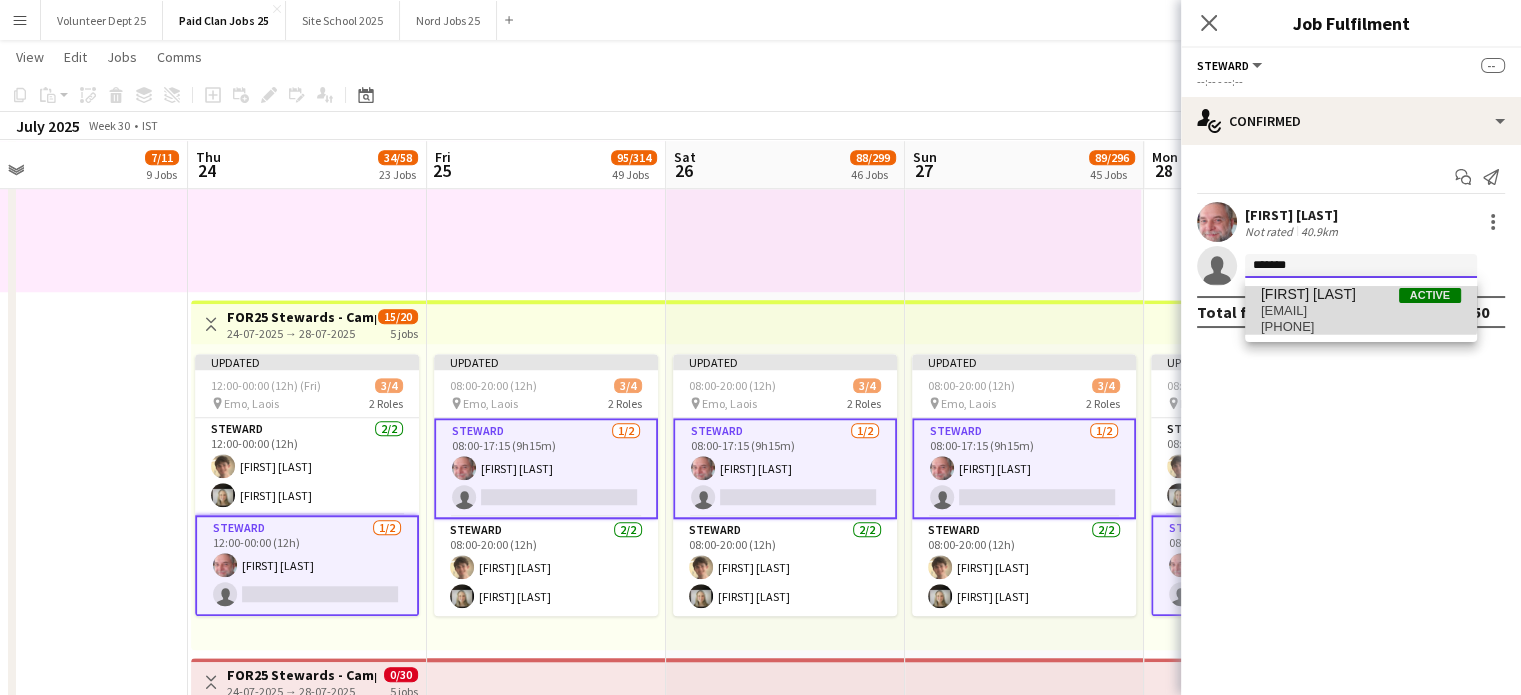type 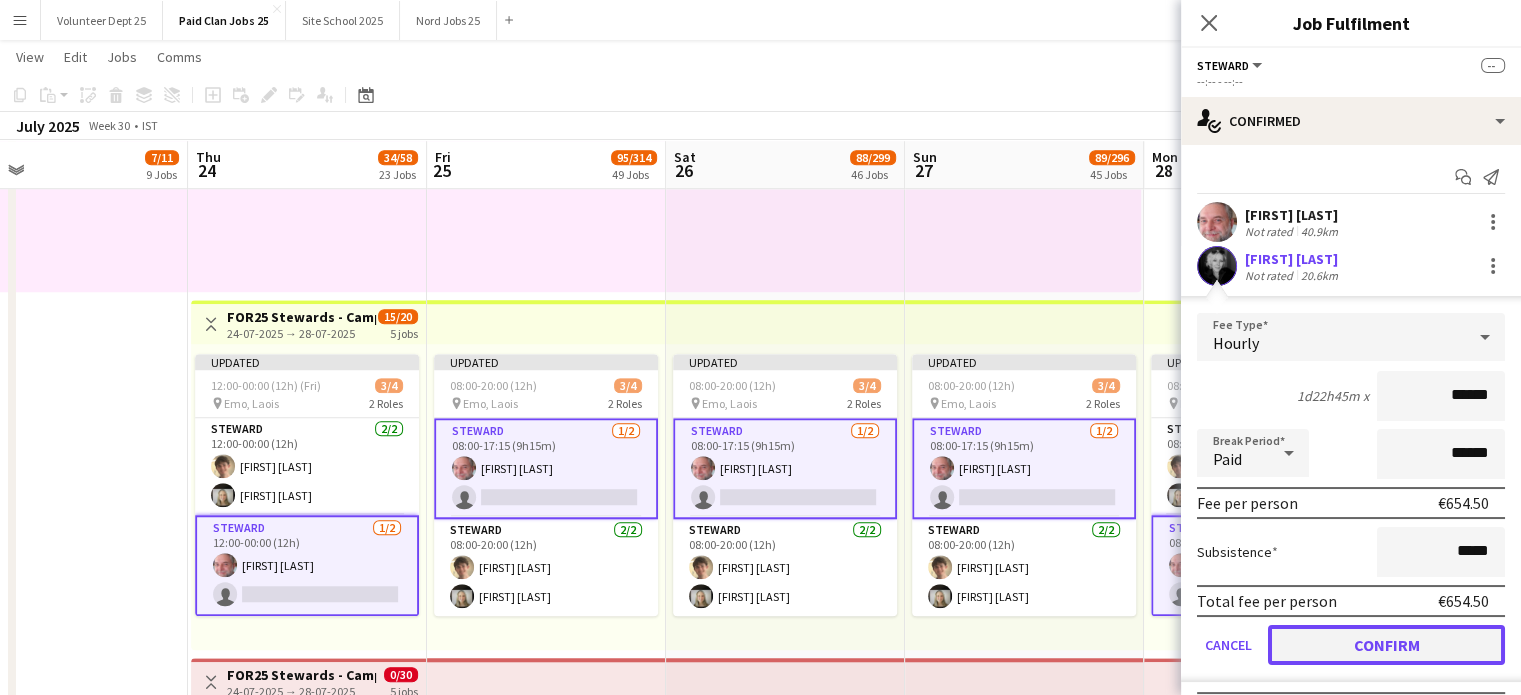 click on "Confirm" at bounding box center (1386, 645) 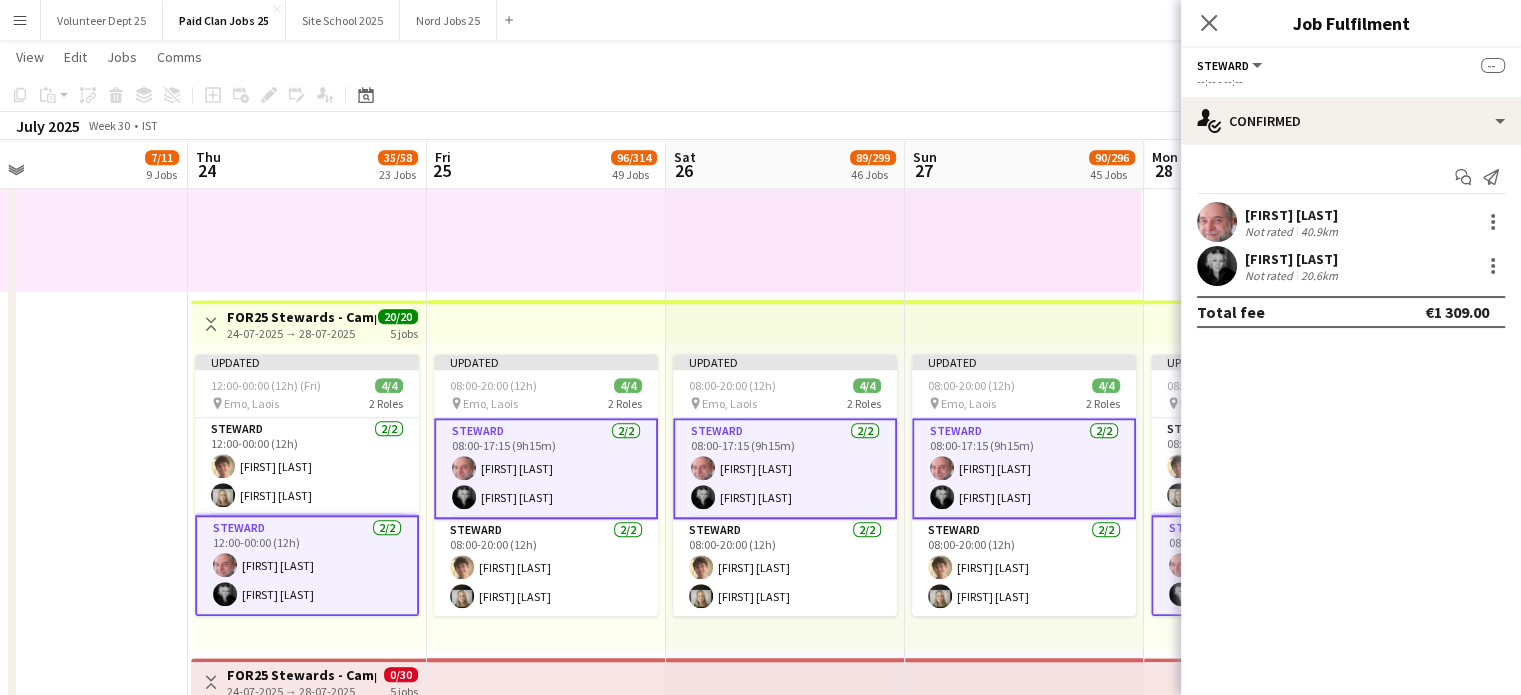 click at bounding box center [785, 322] 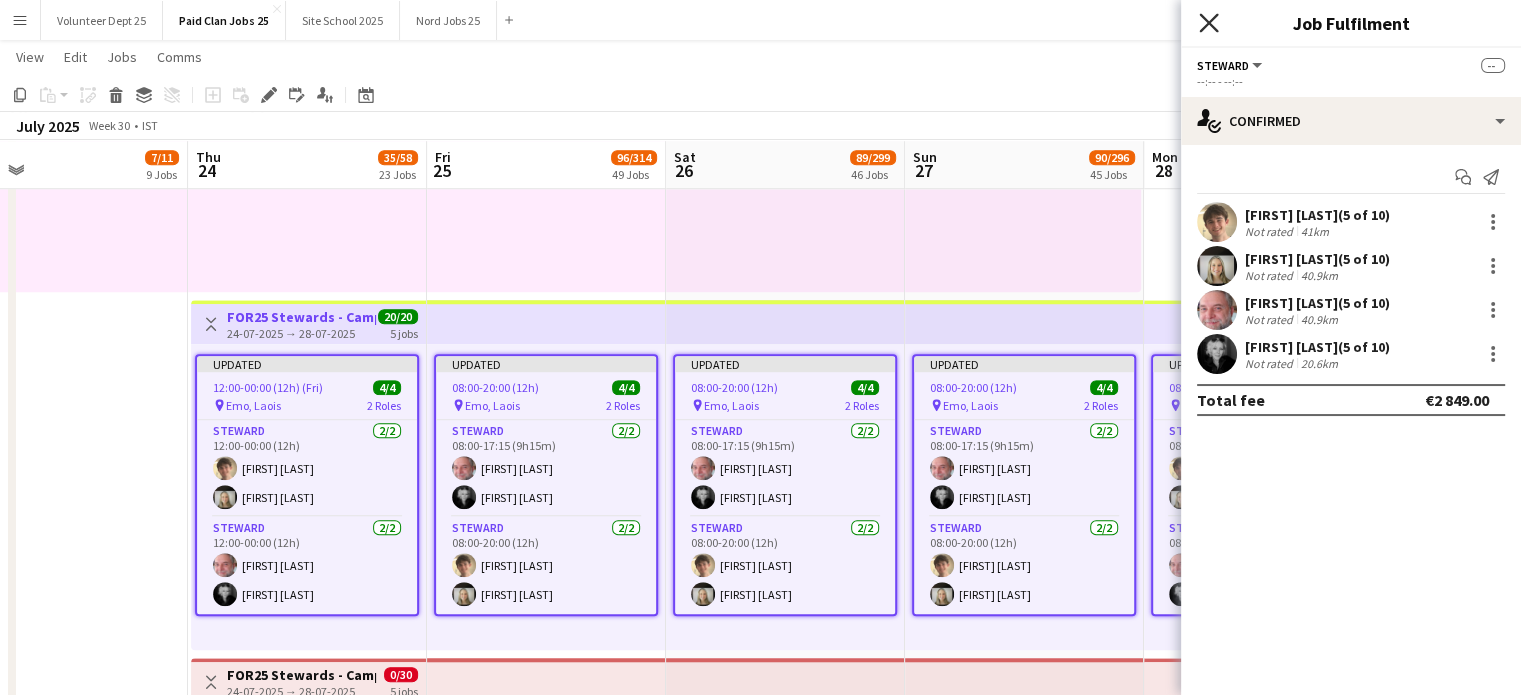 click on "Close pop-in" 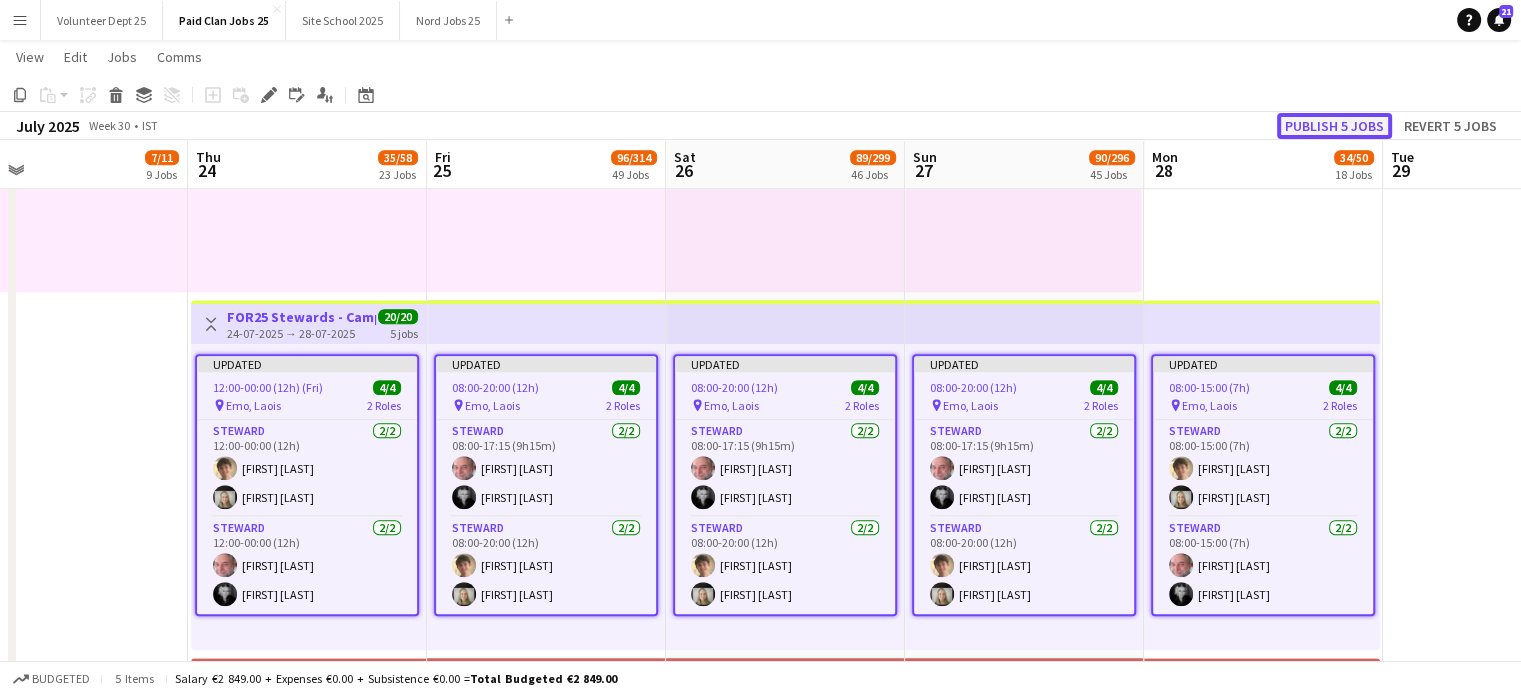 click on "Publish 5 jobs" 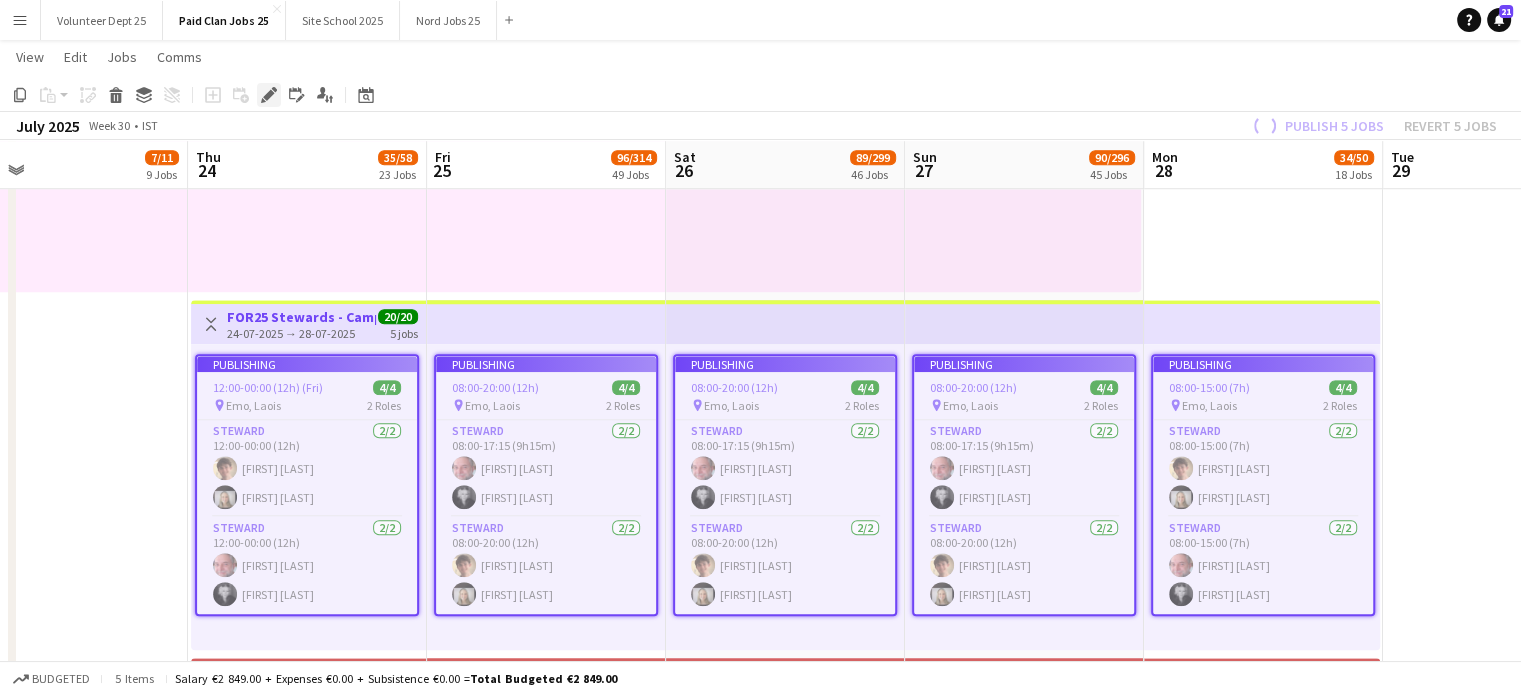 click on "Edit" 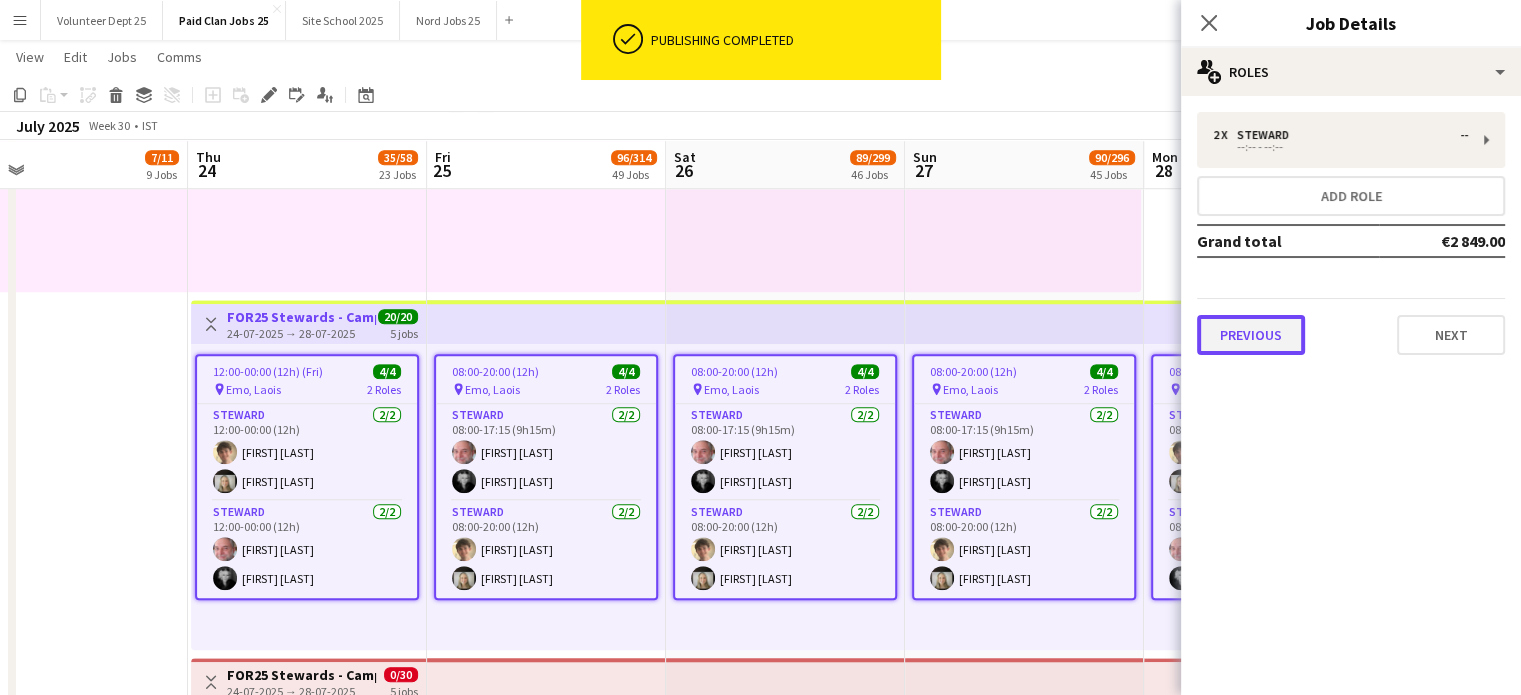 click on "Previous" at bounding box center [1251, 335] 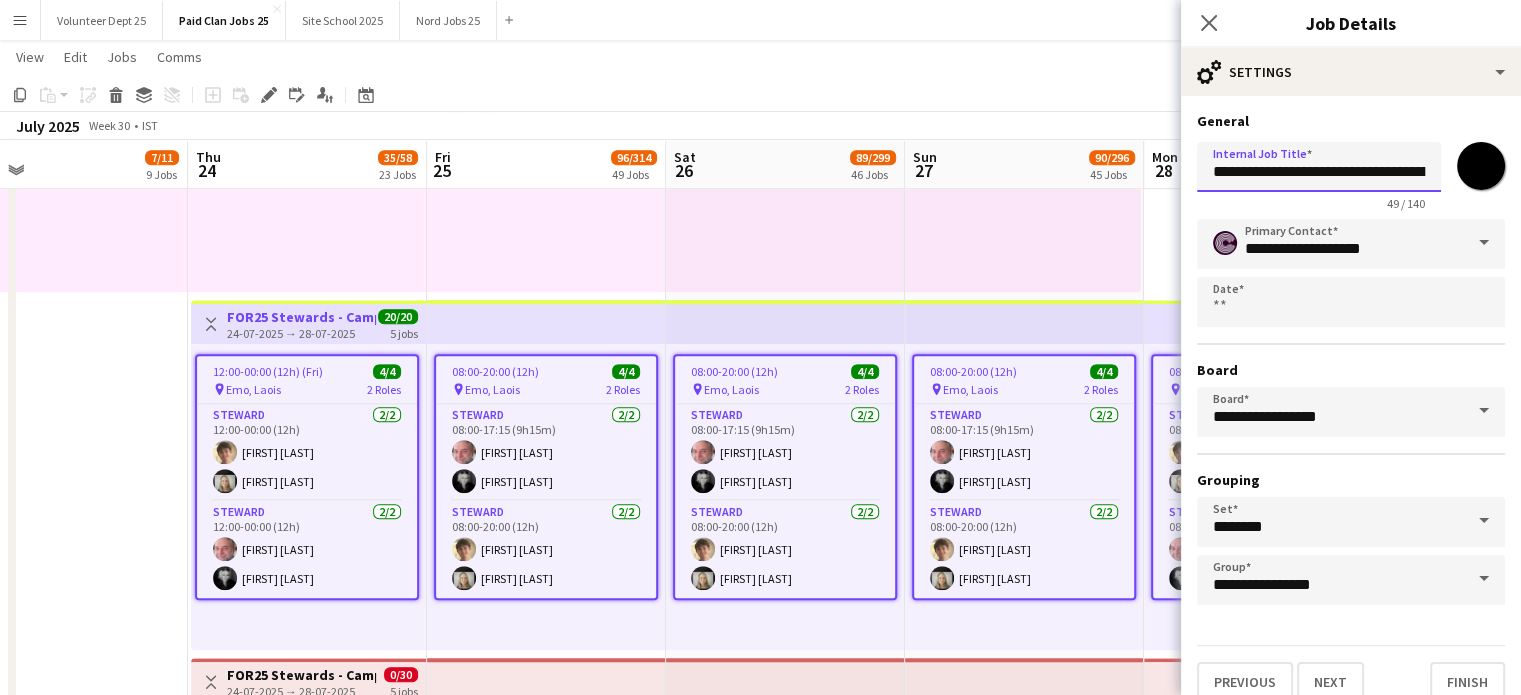 scroll, scrollTop: 0, scrollLeft: 160, axis: horizontal 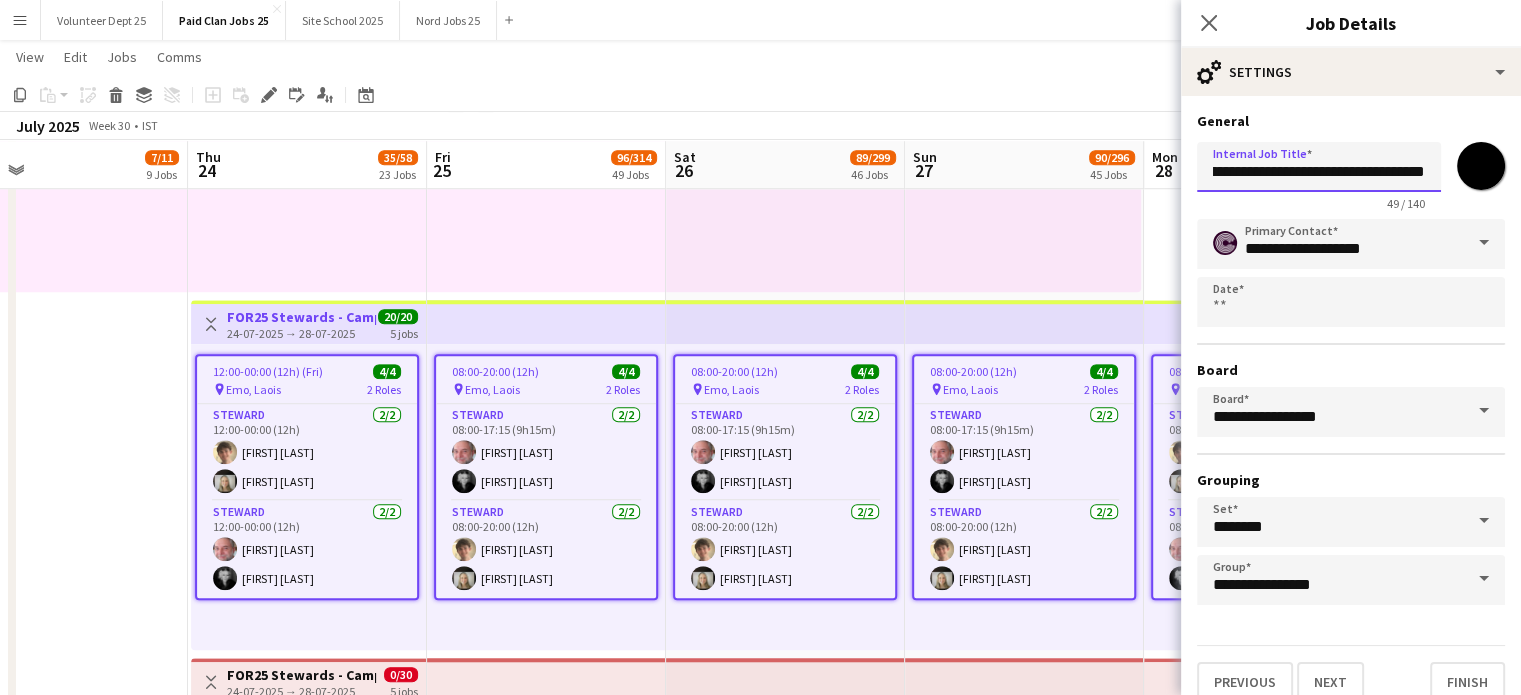 drag, startPoint x: 1337, startPoint y: 167, endPoint x: 1517, endPoint y: 163, distance: 180.04443 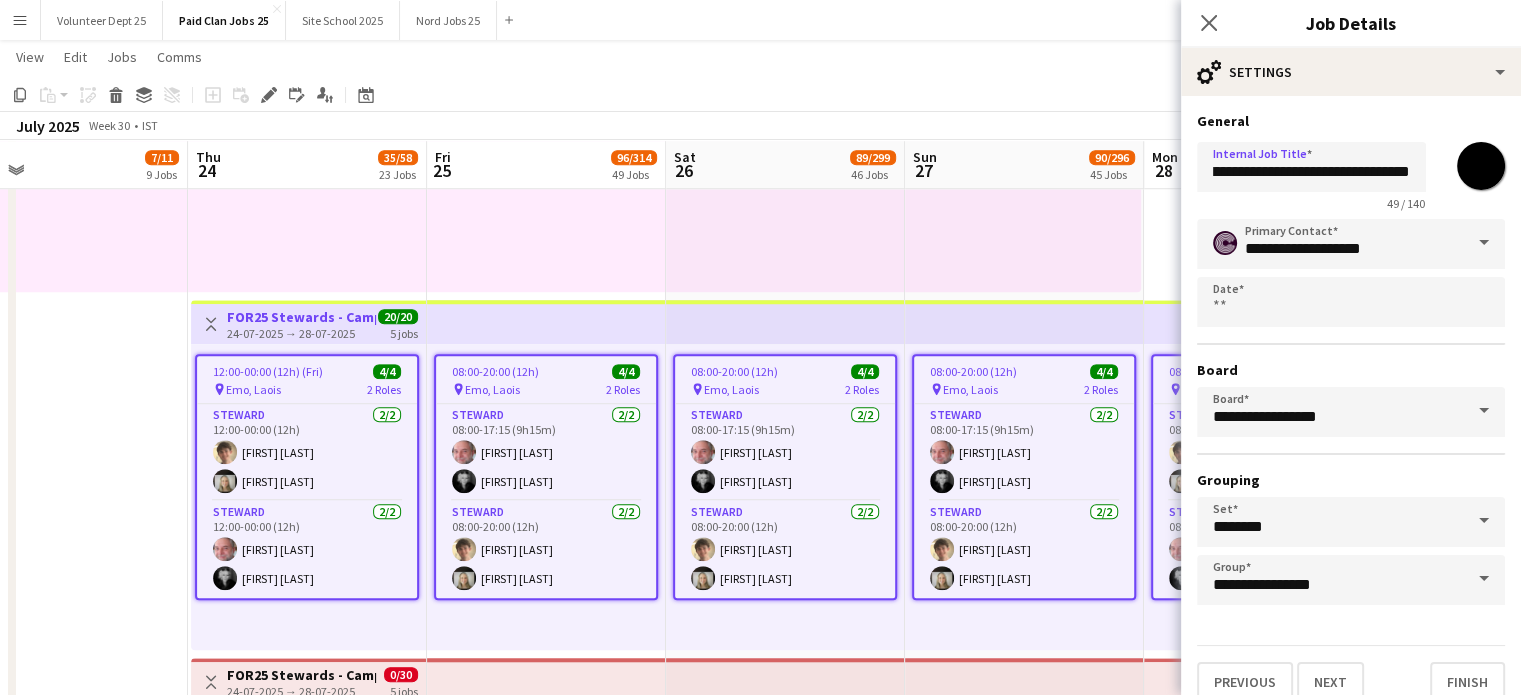 click on "Toggle View
FOR25 Stewards - Staff Campsite (A)  21-07-2025 → 28-07-2025   4/8   8 jobs      08:00-20:00 (12h)    1/1
pin
Emo, Laois   1 Role   Steward   1/1   08:00-20:00 (12h)
Olive Keyes
Toggle View
FOR25 Stewards - Staff Campsite (B)  23-07-2025 → 27-07-2025   5/5   5 jobs      08:00-20:00 (12h)    1/1
pin
Emo, Laois   1 Role   Steward   1/1   08:00-20:00 (12h)
Michael Jennings" at bounding box center (68, 833) 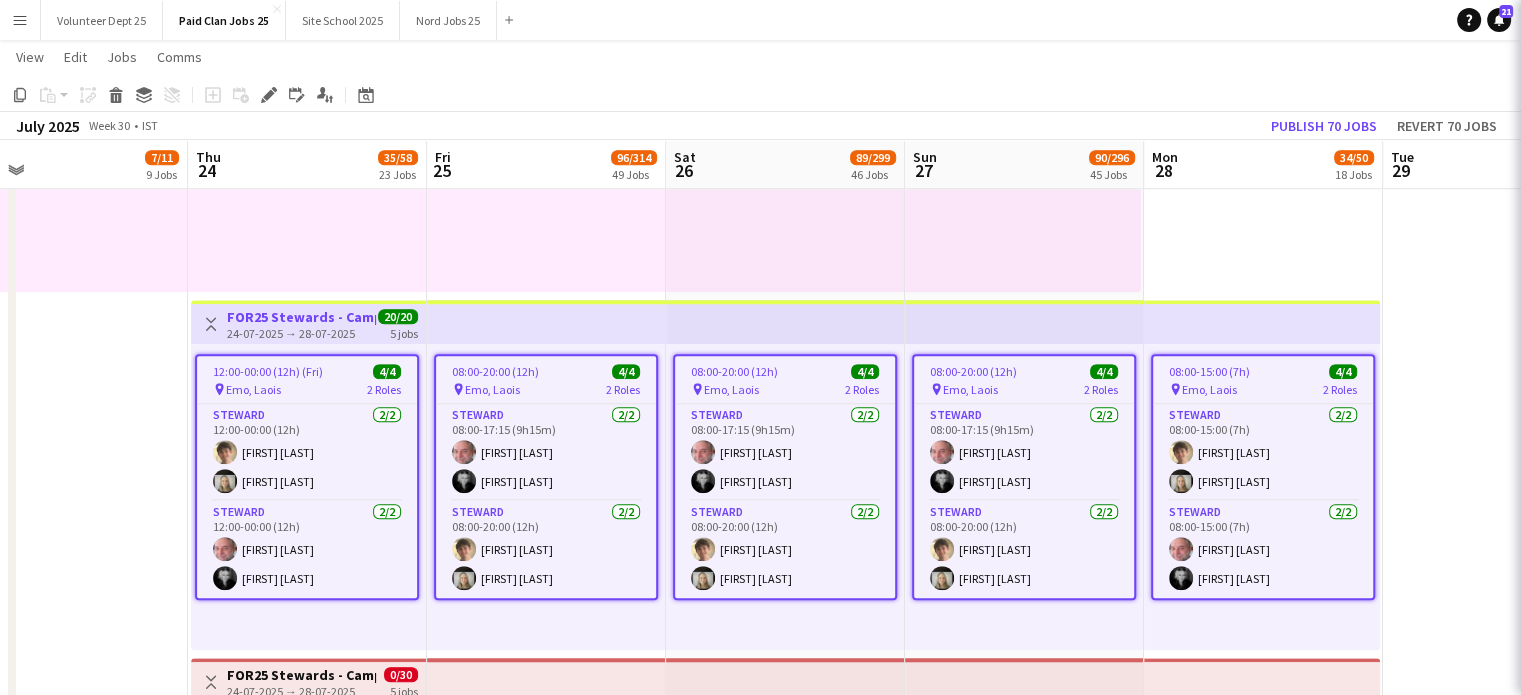scroll, scrollTop: 0, scrollLeft: 0, axis: both 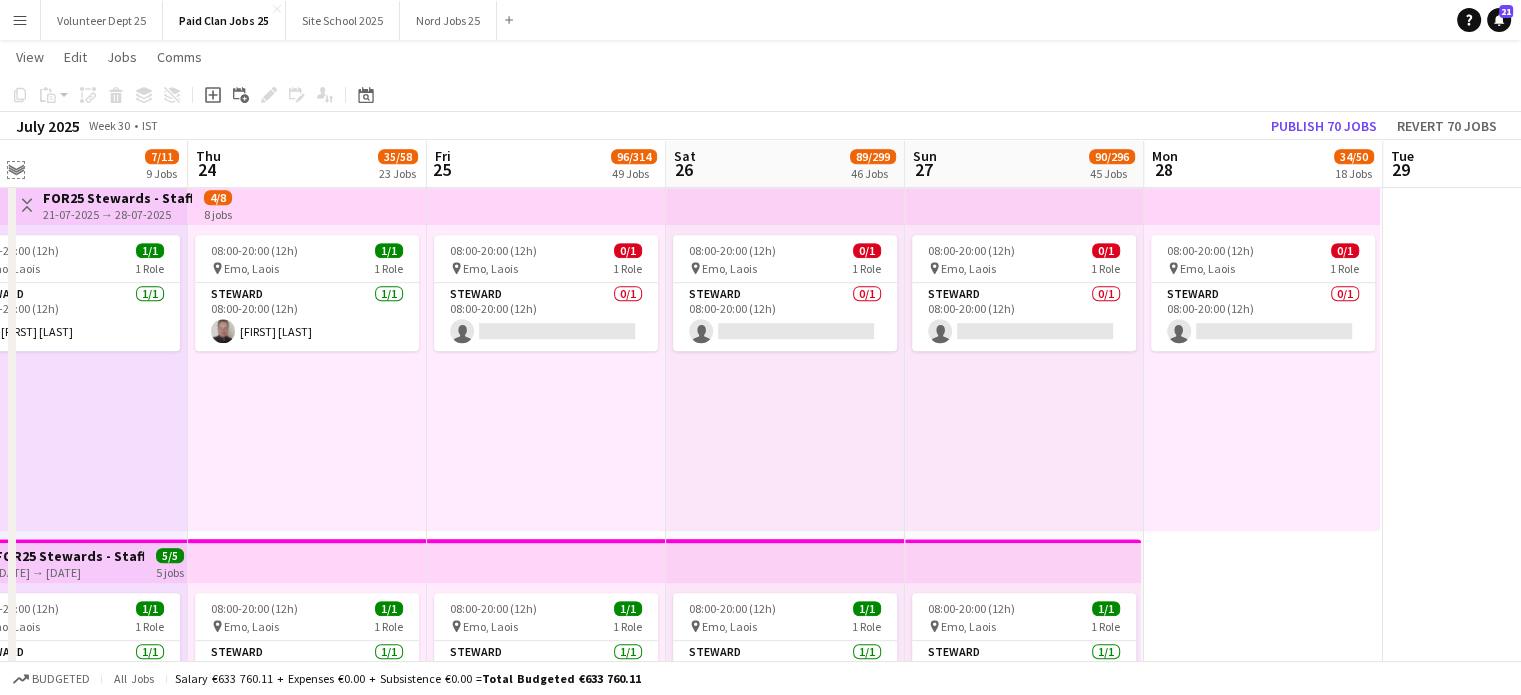 click on "Expand/collapse" 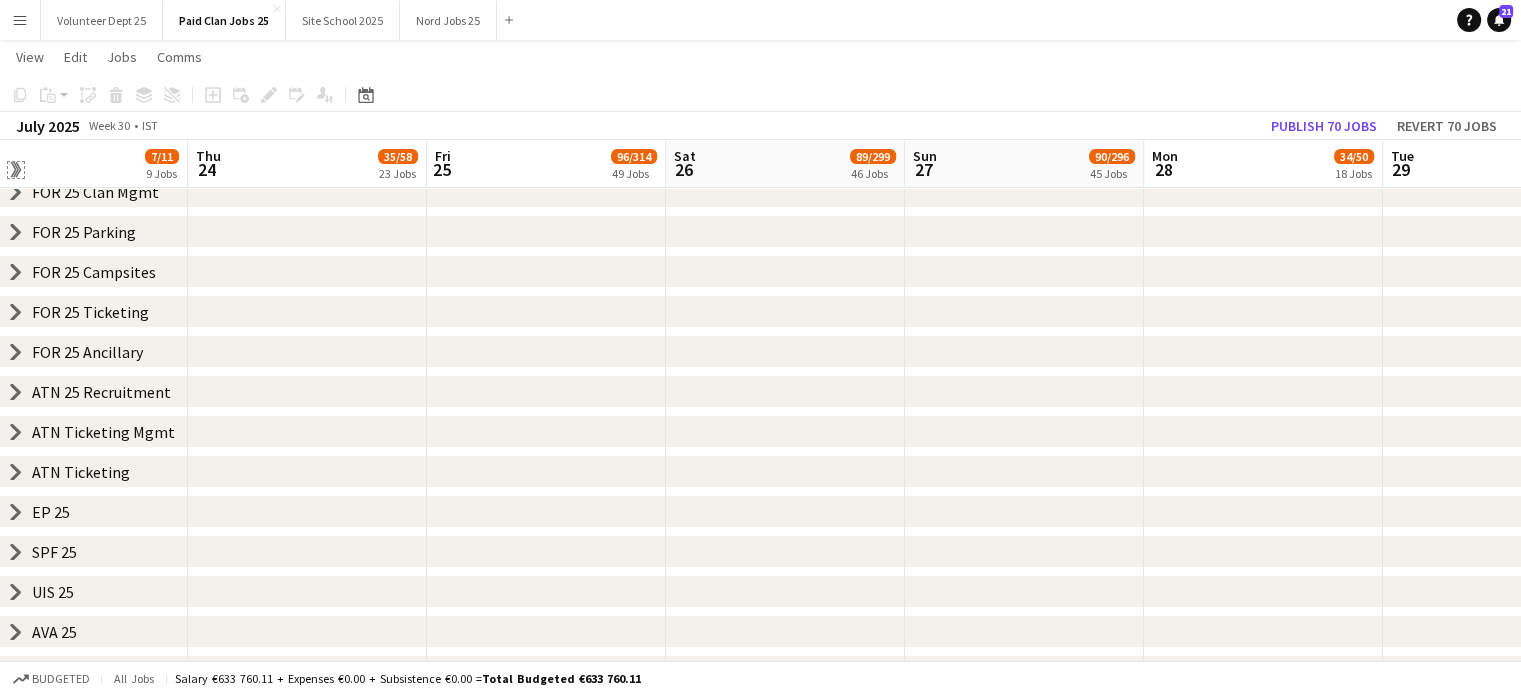scroll, scrollTop: 146, scrollLeft: 0, axis: vertical 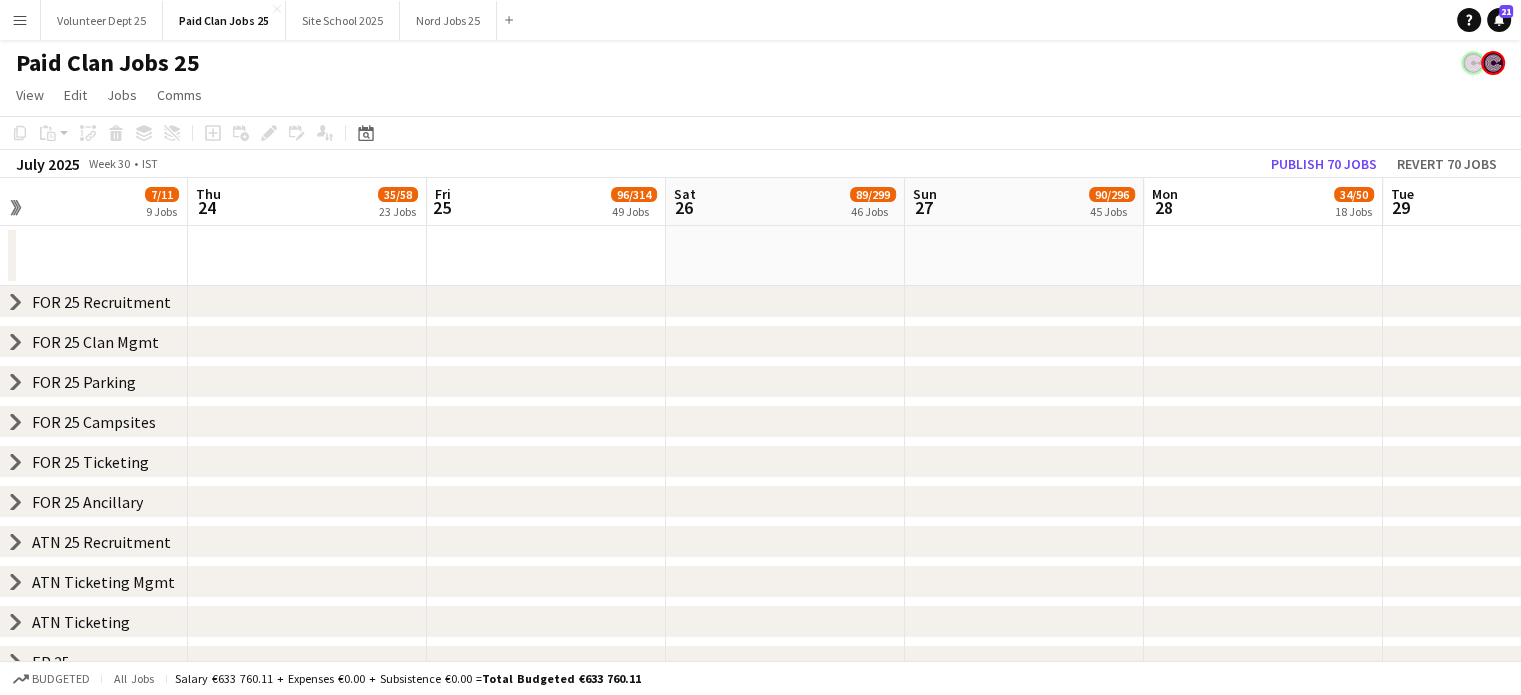 click 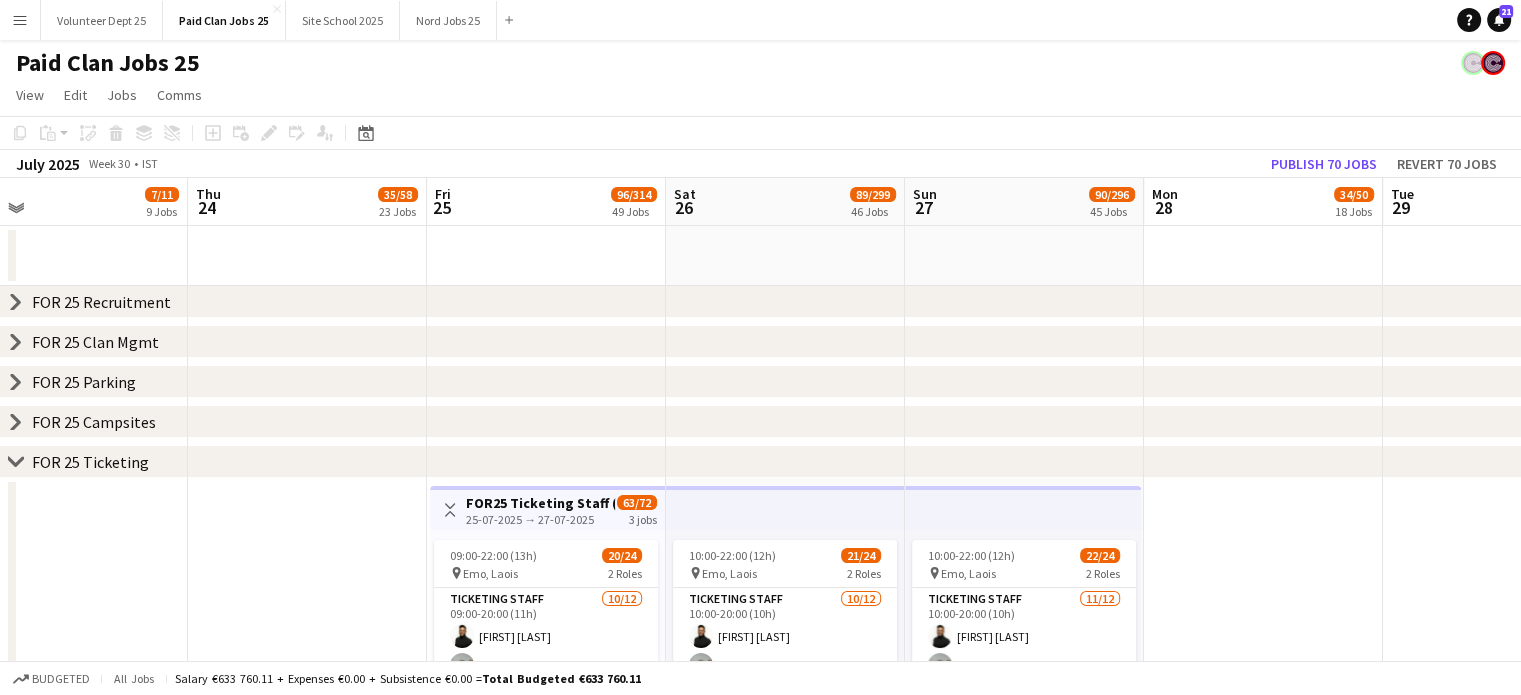 click on "chevron-right" 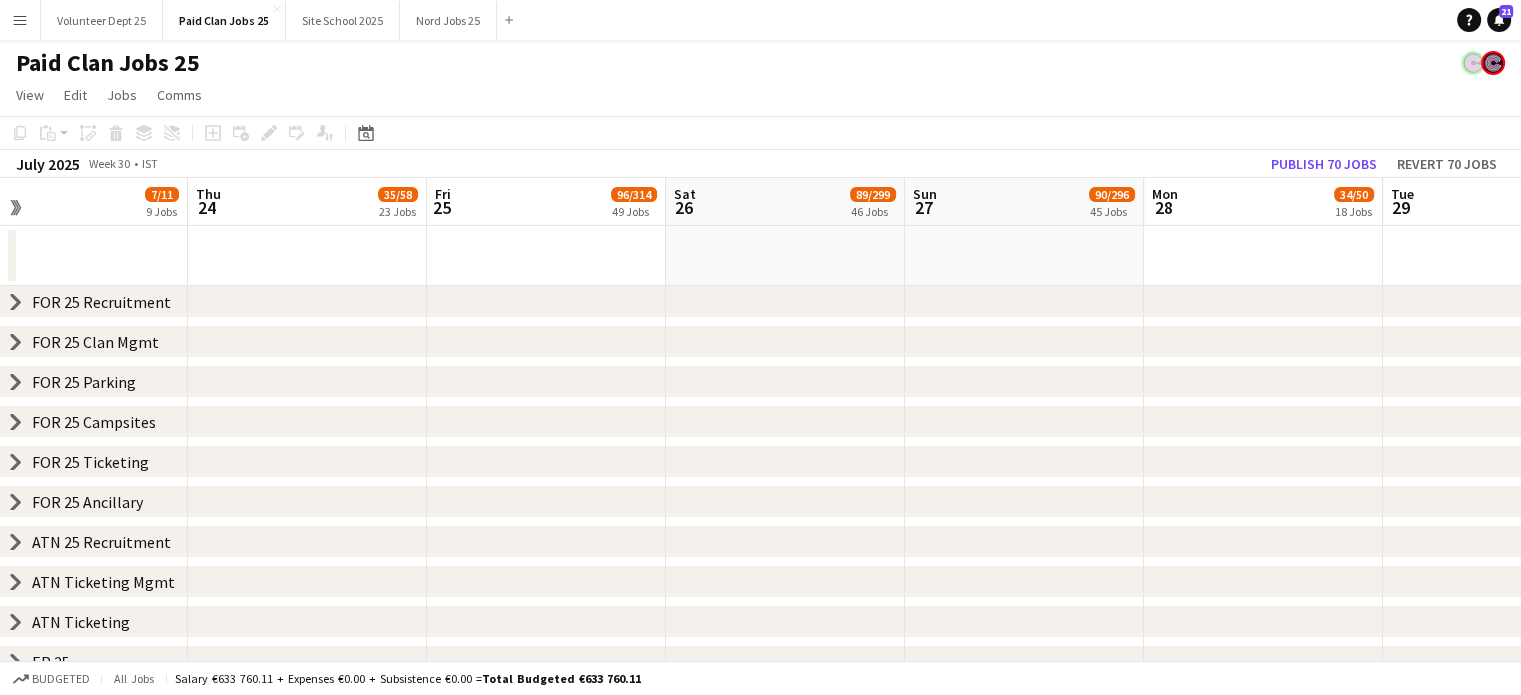 click at bounding box center [905, 612] 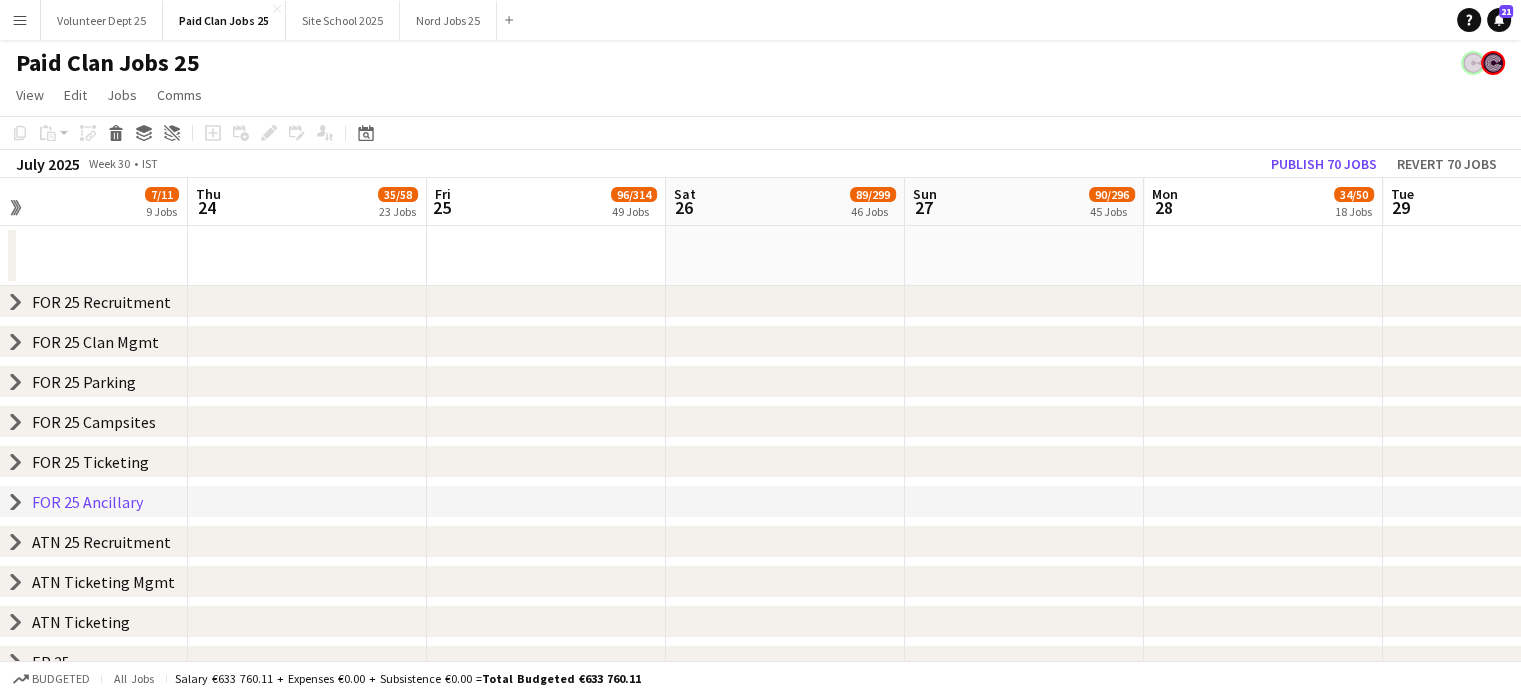 click on "chevron-right" 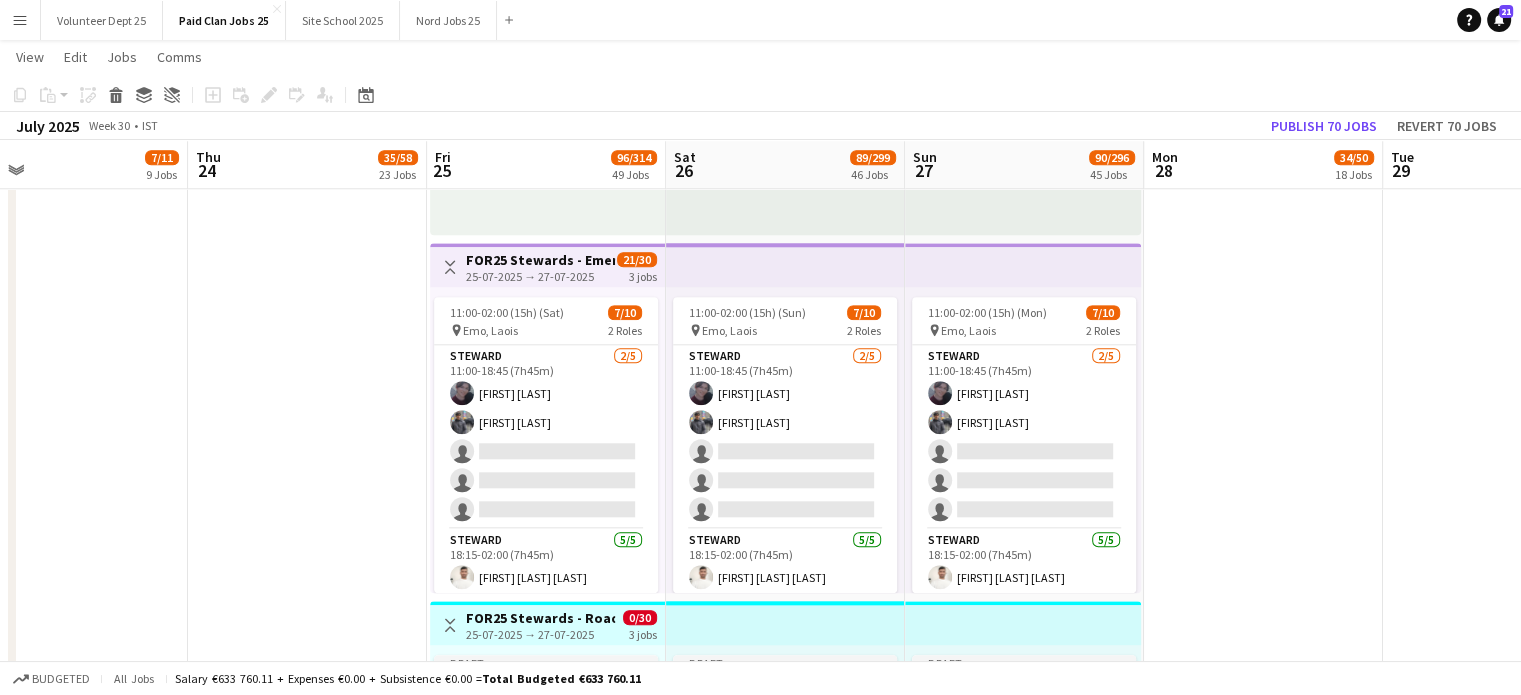 scroll, scrollTop: 2072, scrollLeft: 0, axis: vertical 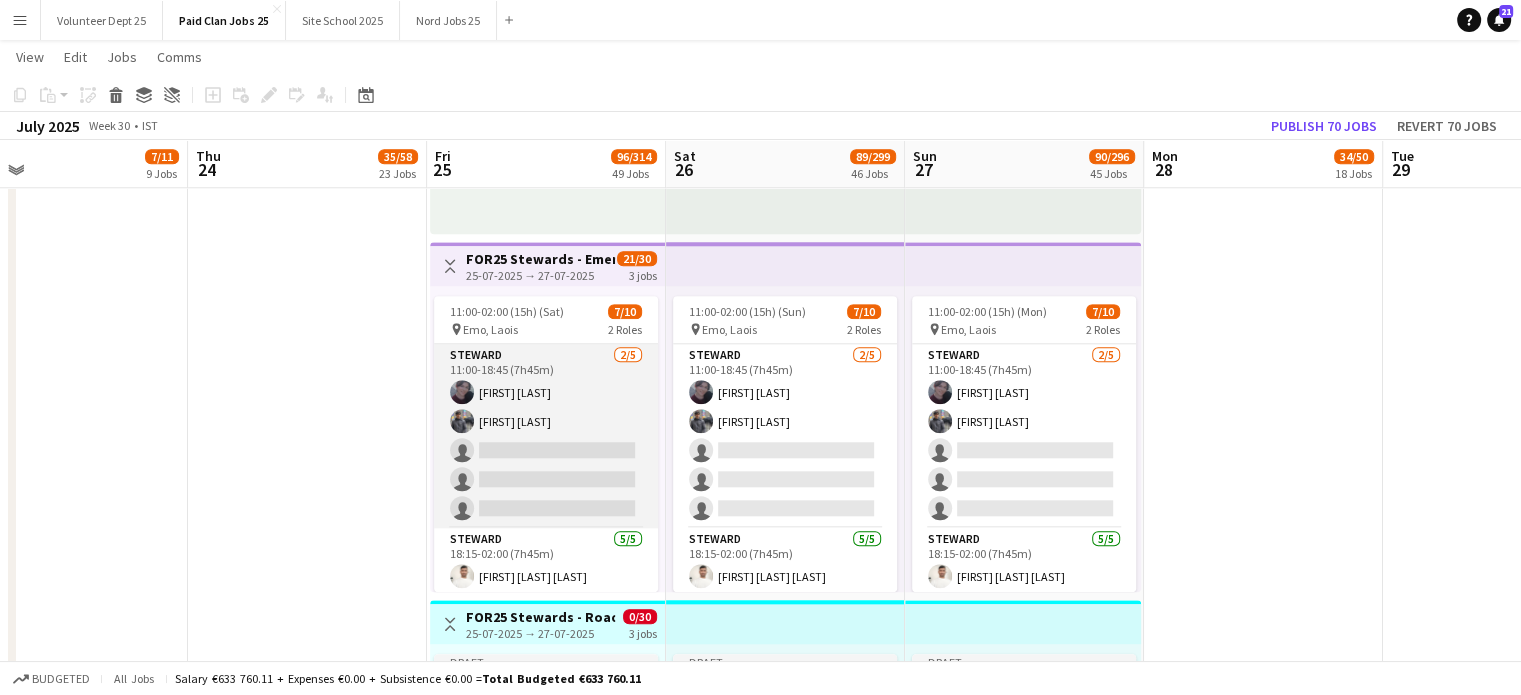 click on "Steward   2/5   11:00-18:45 (7h45m)
Sarah O'Reilly AUGUSTIN SHAJI
single-neutral-actions
single-neutral-actions
single-neutral-actions" at bounding box center (546, 436) 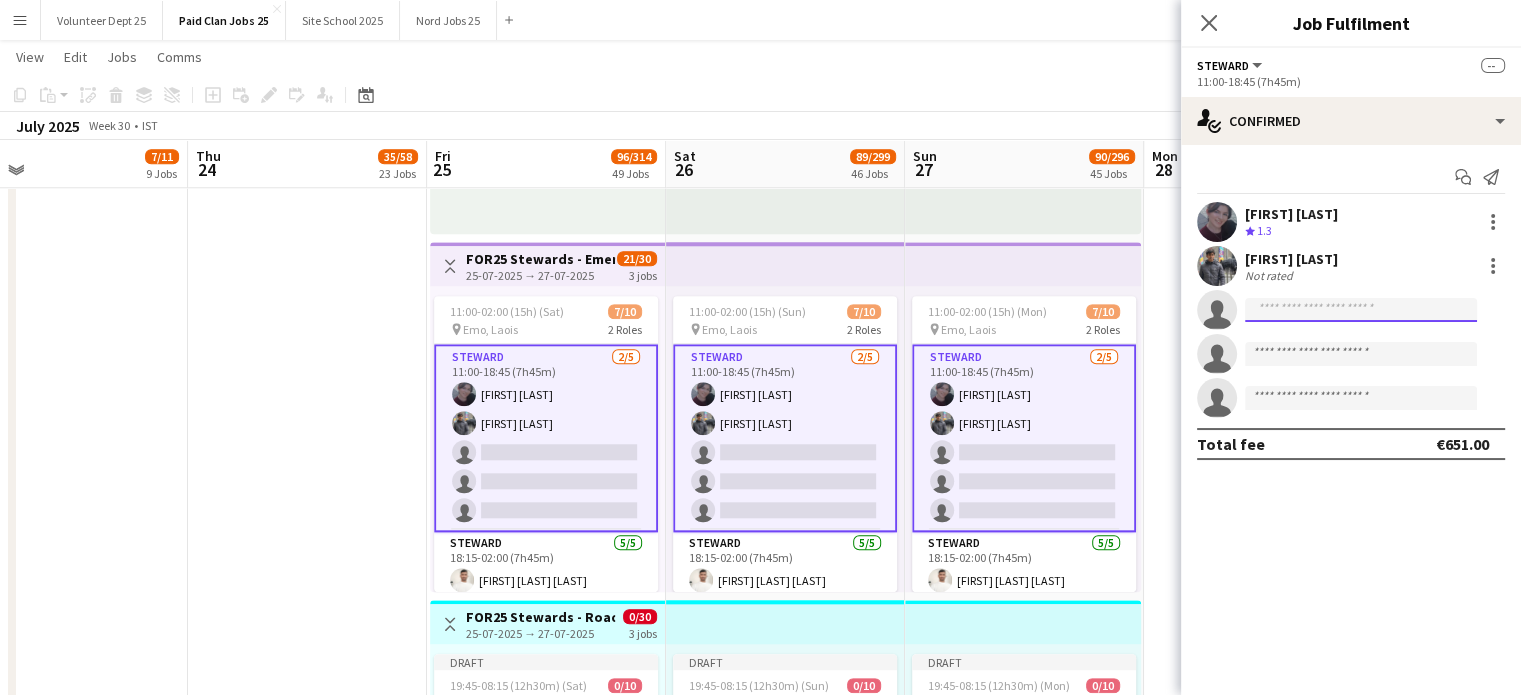 click at bounding box center [1361, 398] 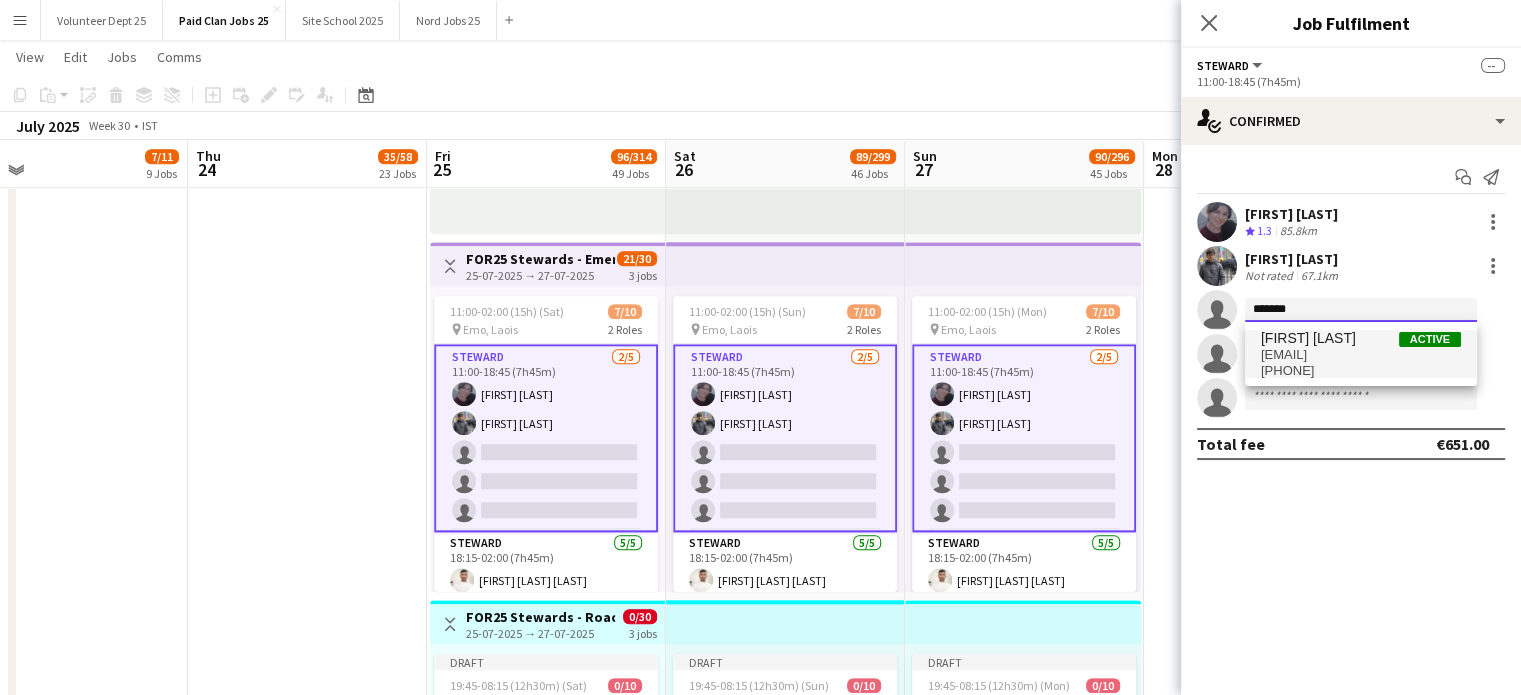 type on "*******" 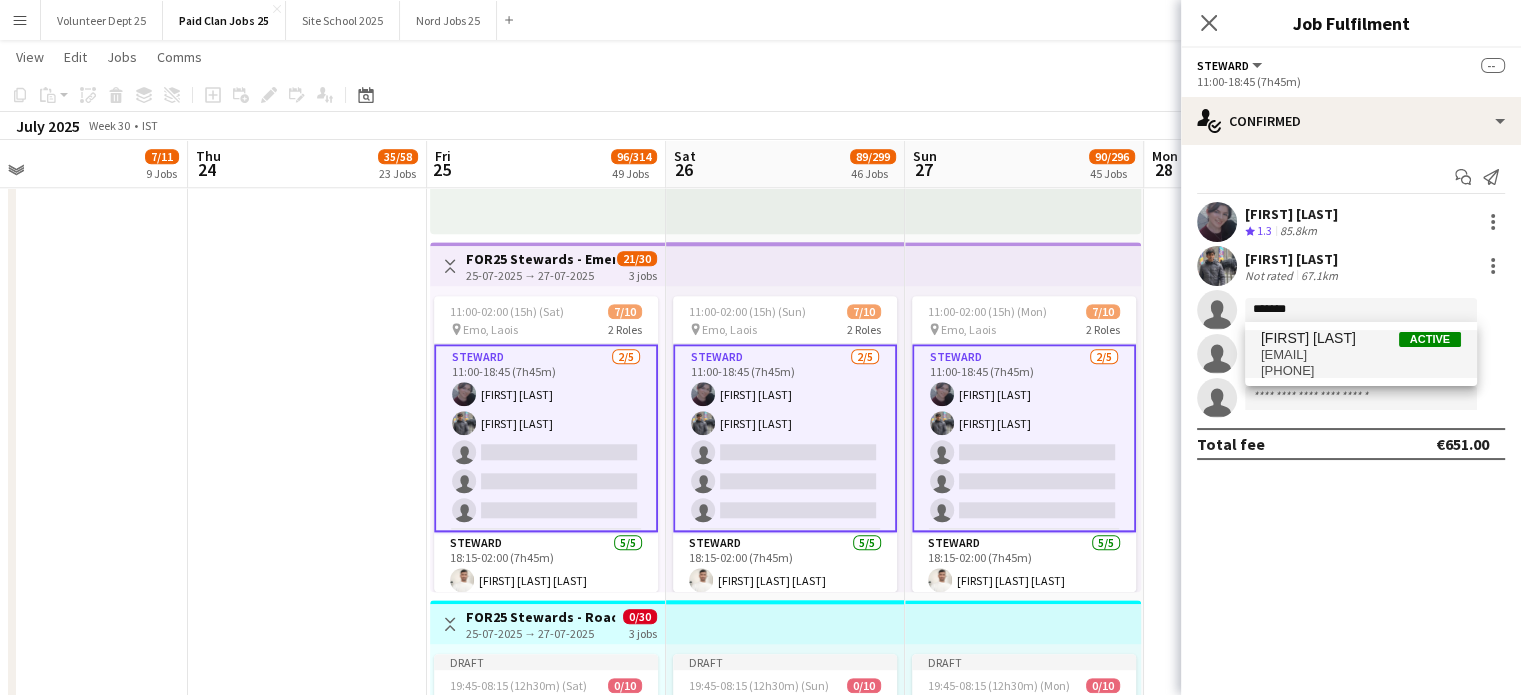 click on "[FIRST] [LAST]" at bounding box center [1308, 338] 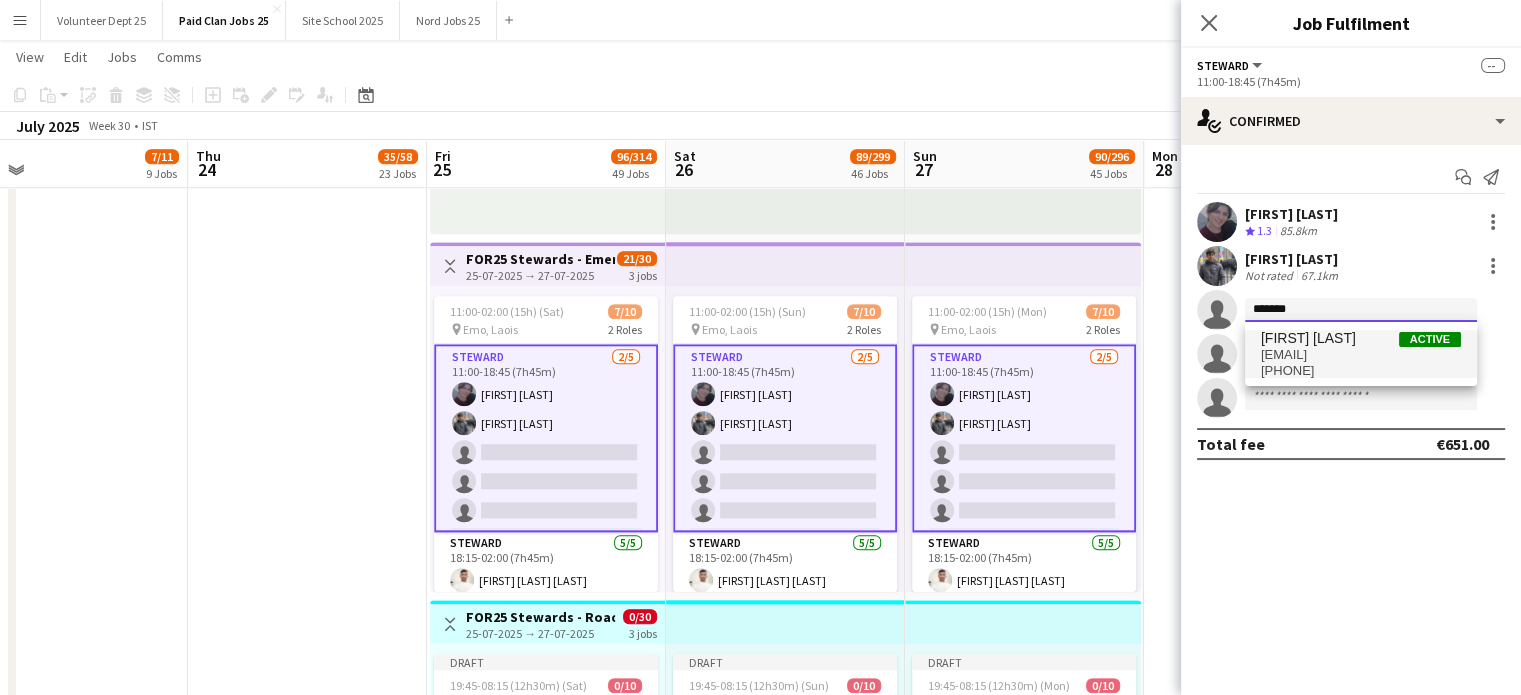 type 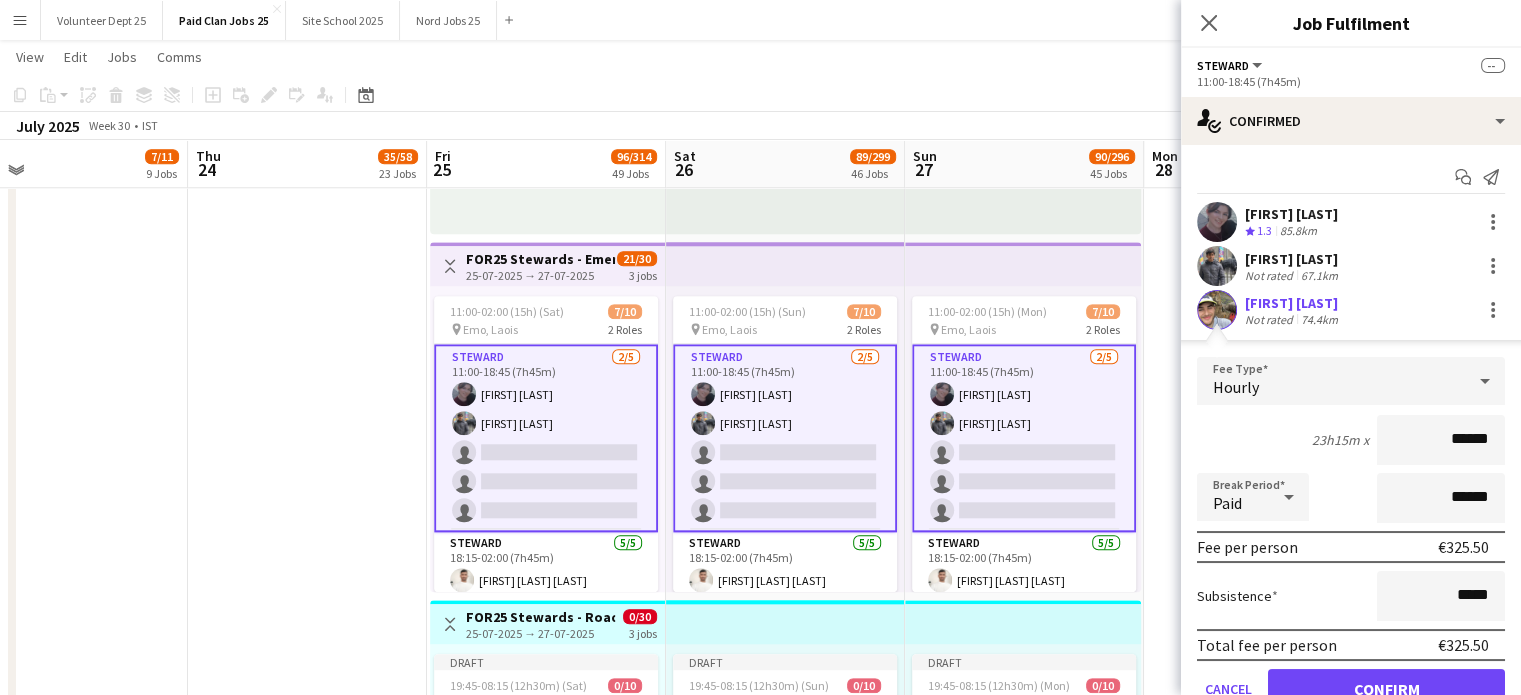 scroll, scrollTop: 174, scrollLeft: 0, axis: vertical 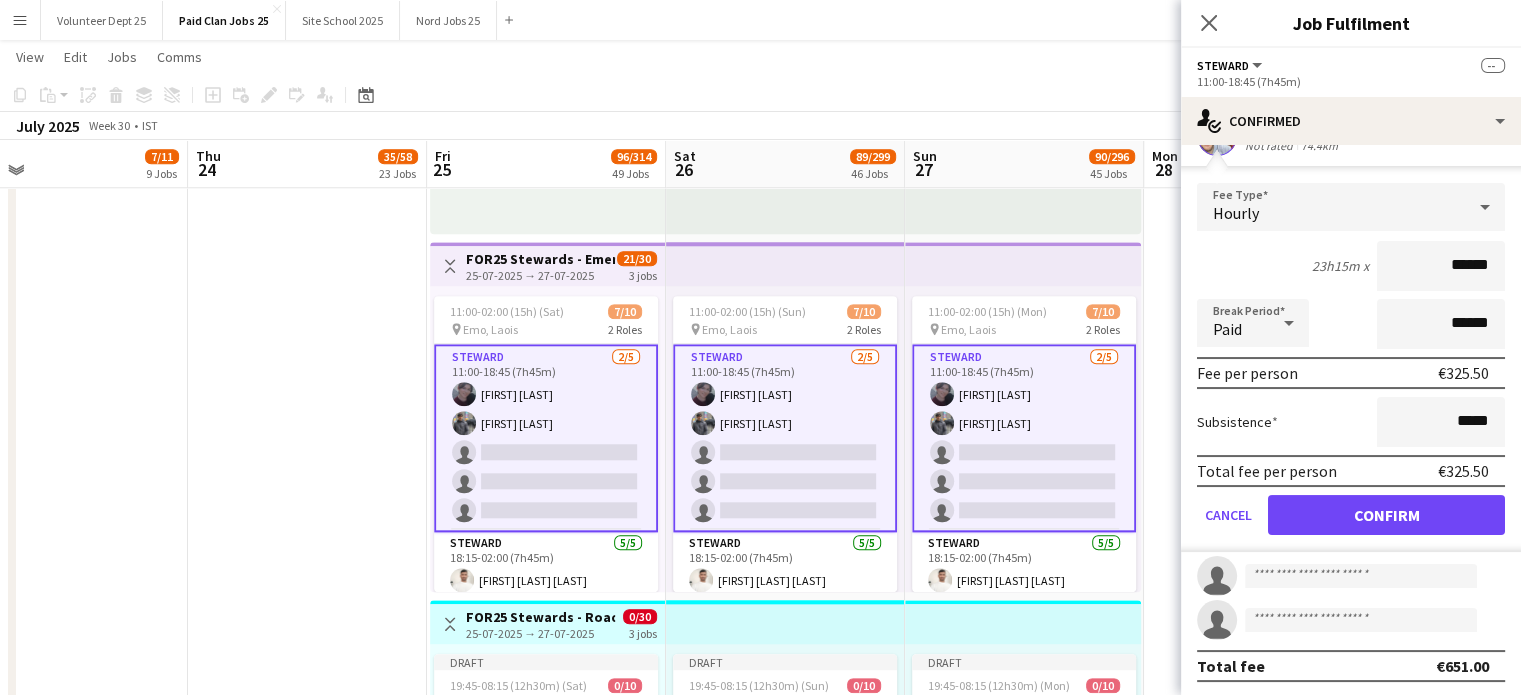 click on "Fee Type  Hourly  23h15m x  ******  Break Period  Paid ******  Fee per person   €325.50   Subsistence  *****  Total fee per person   €325.50   Cancel   Confirm" at bounding box center (1351, 367) 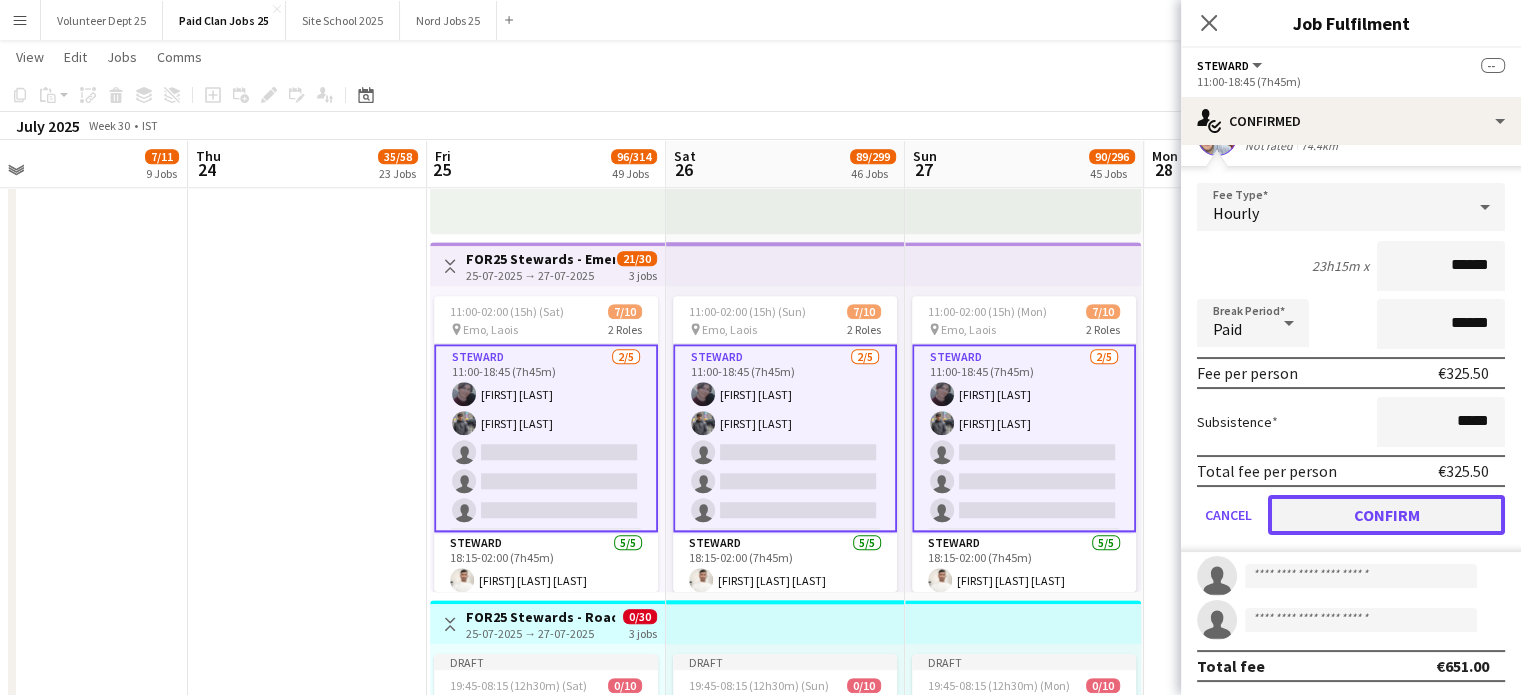 click on "Confirm" at bounding box center (1386, 515) 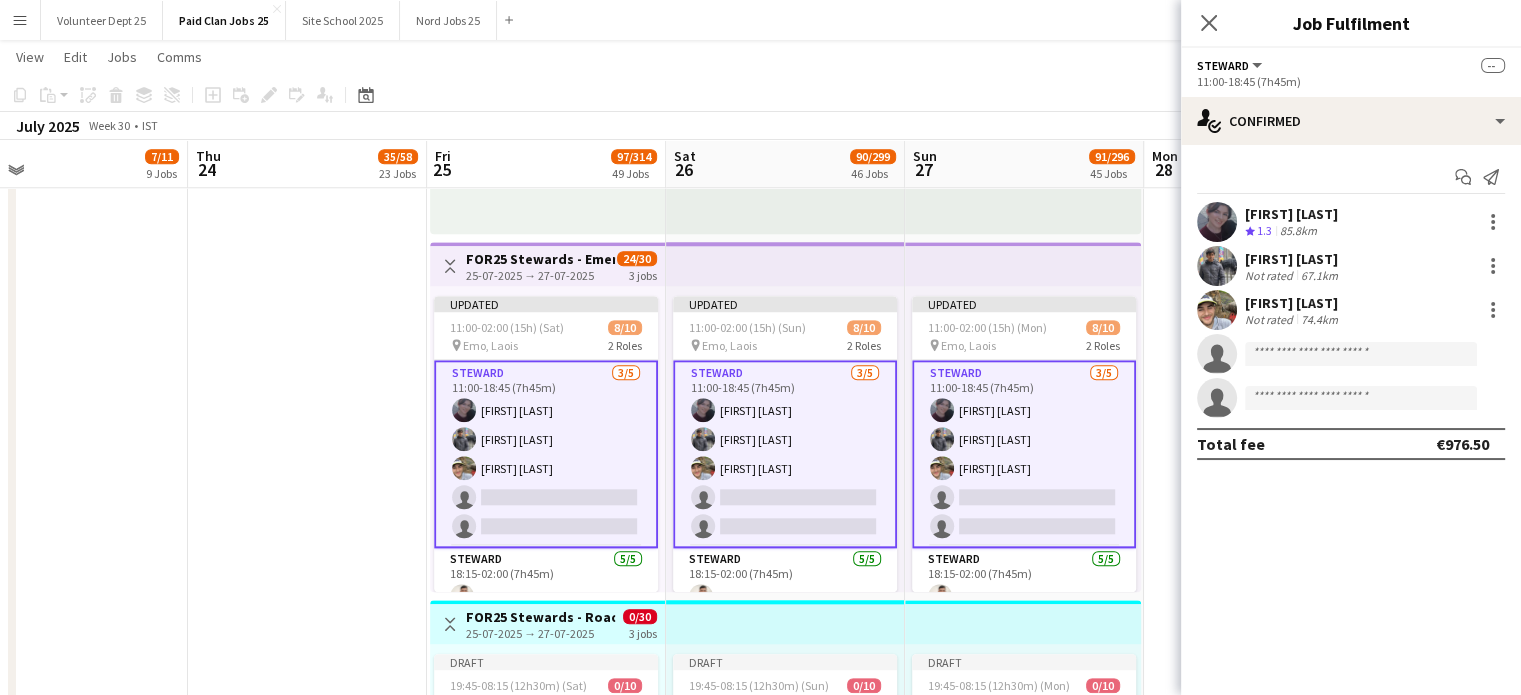 scroll, scrollTop: 0, scrollLeft: 0, axis: both 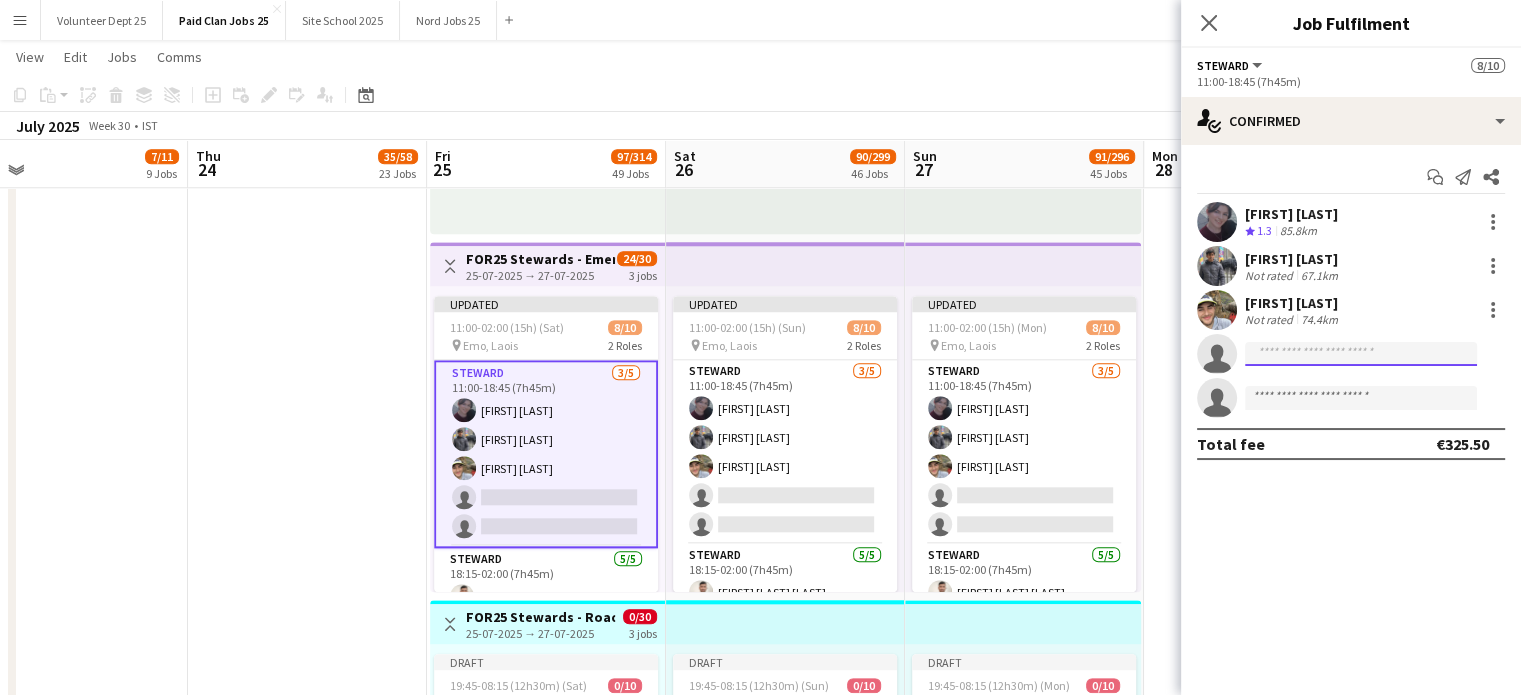 click 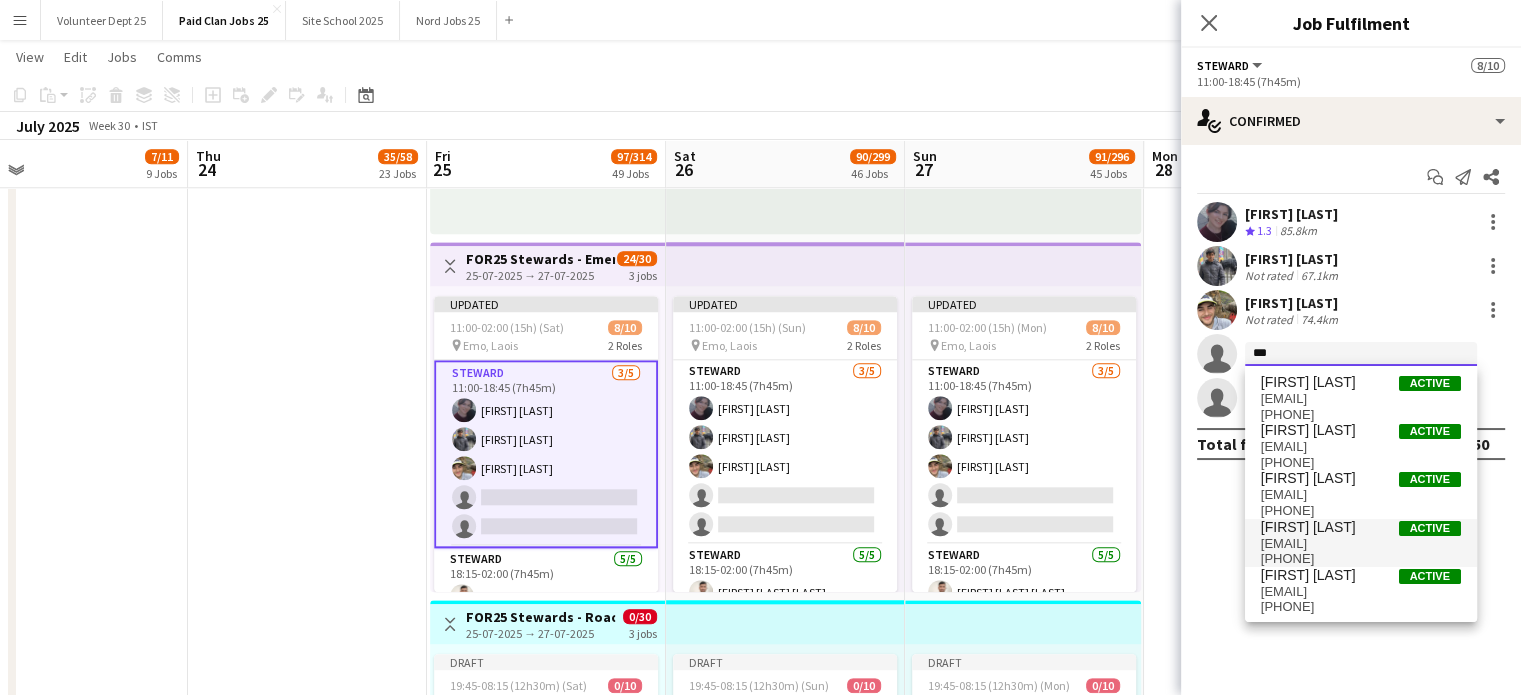 type on "***" 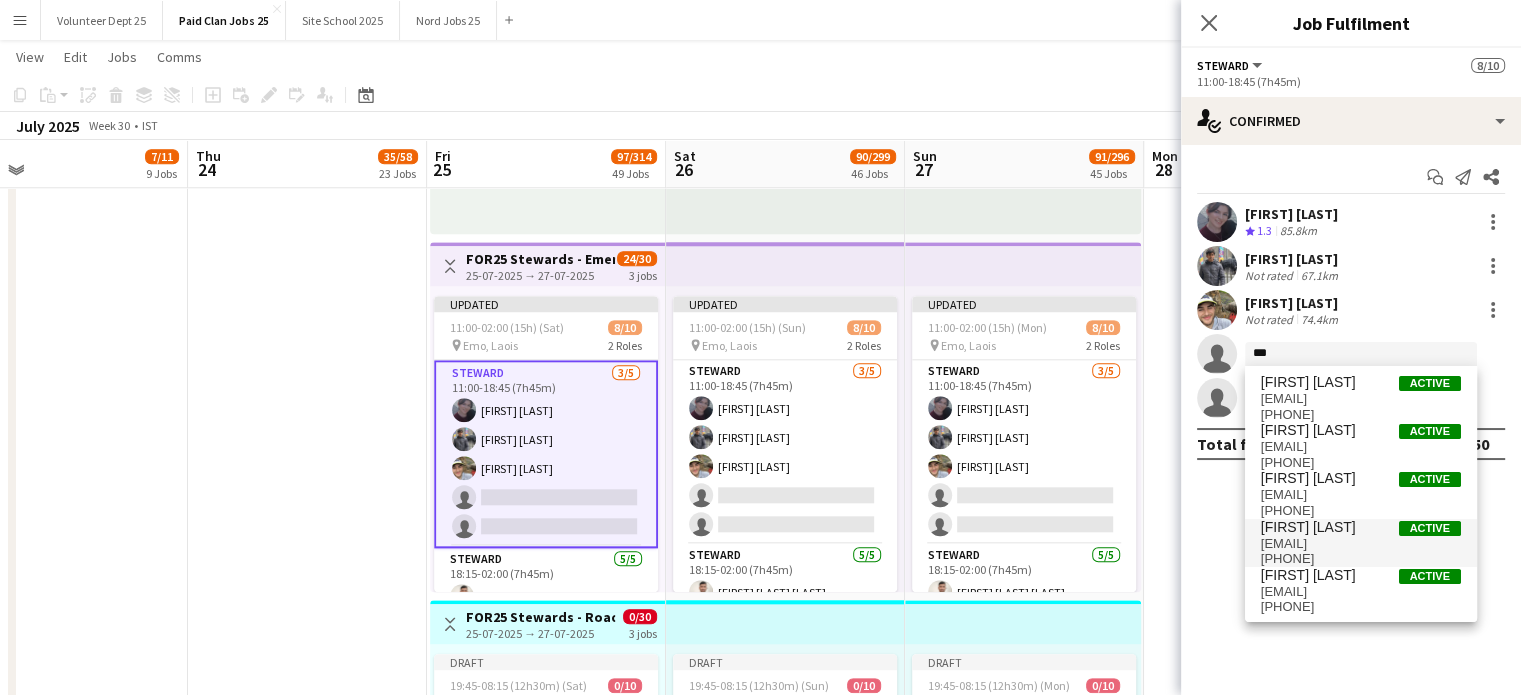 click on "+353852337273" at bounding box center [1361, 559] 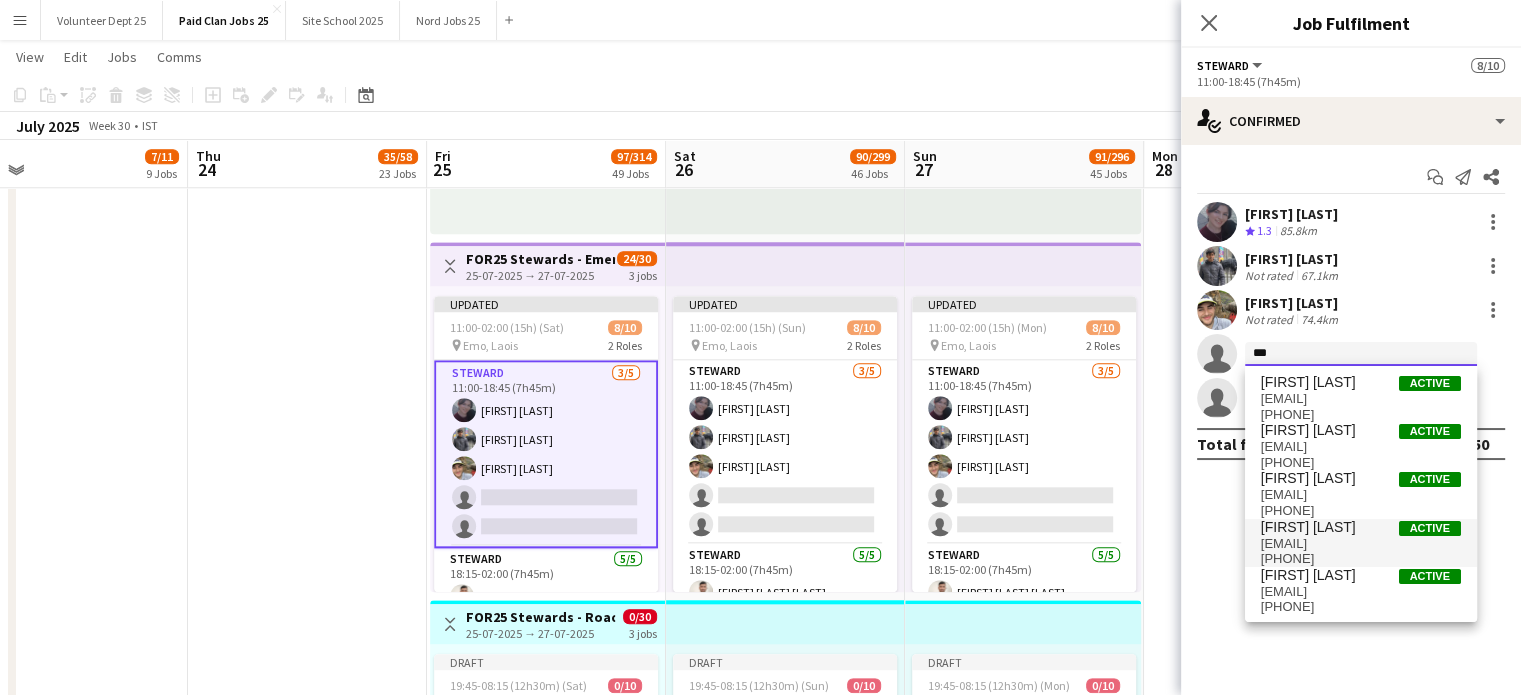 type 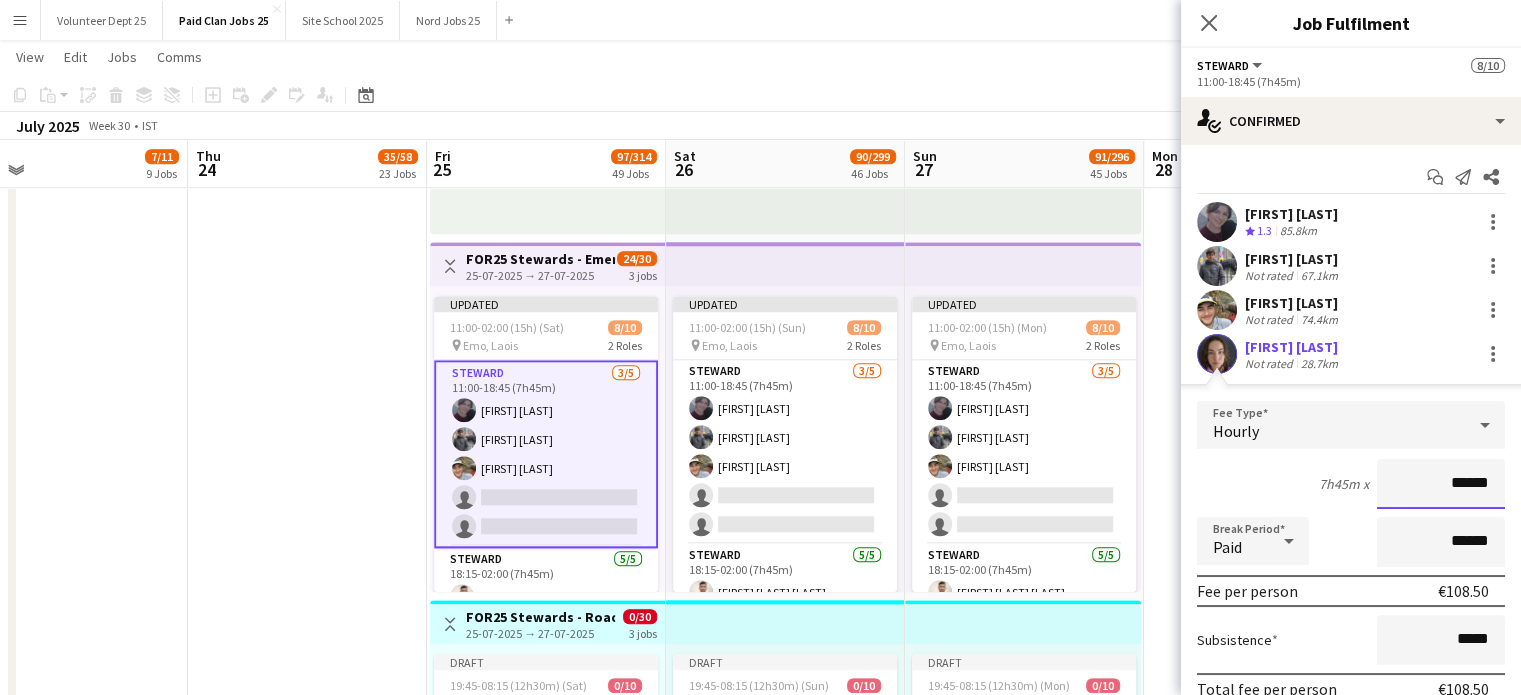 scroll, scrollTop: 174, scrollLeft: 0, axis: vertical 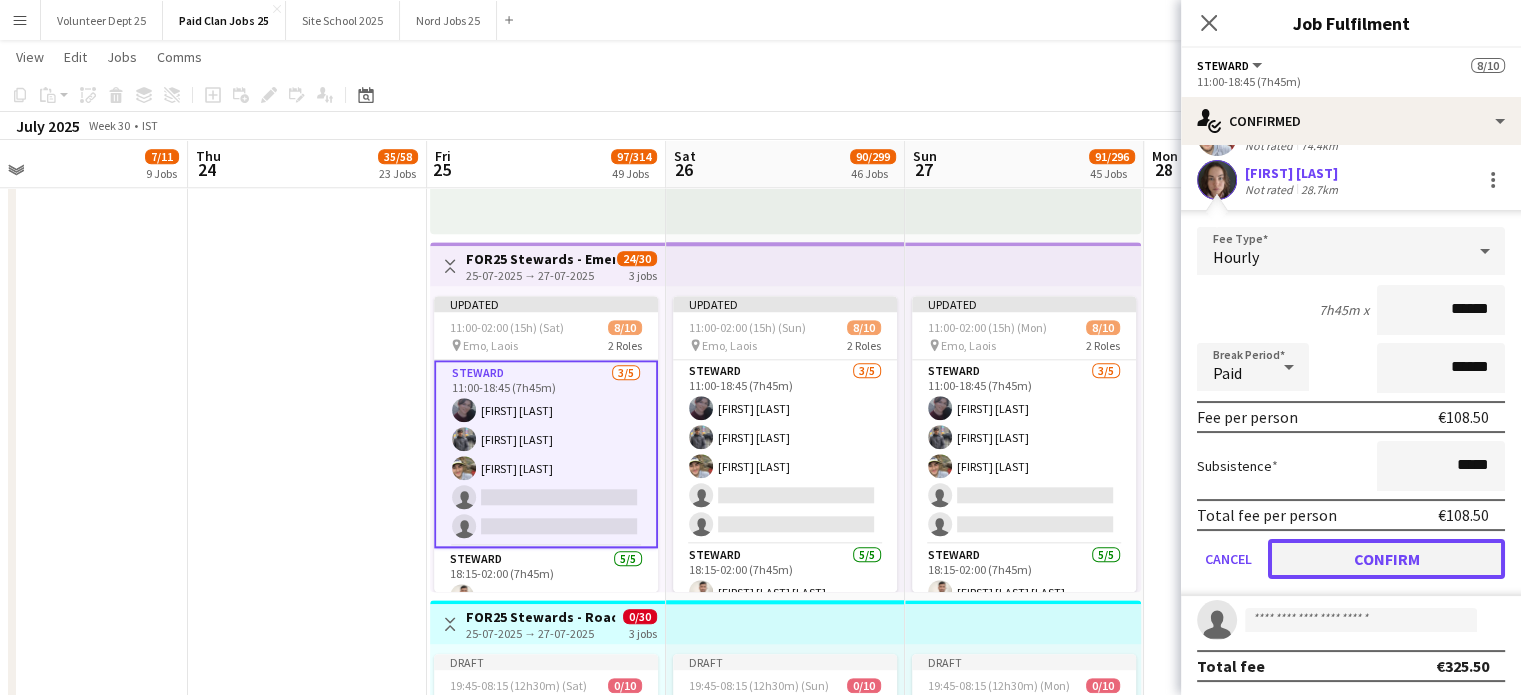 click on "Confirm" at bounding box center [1386, 559] 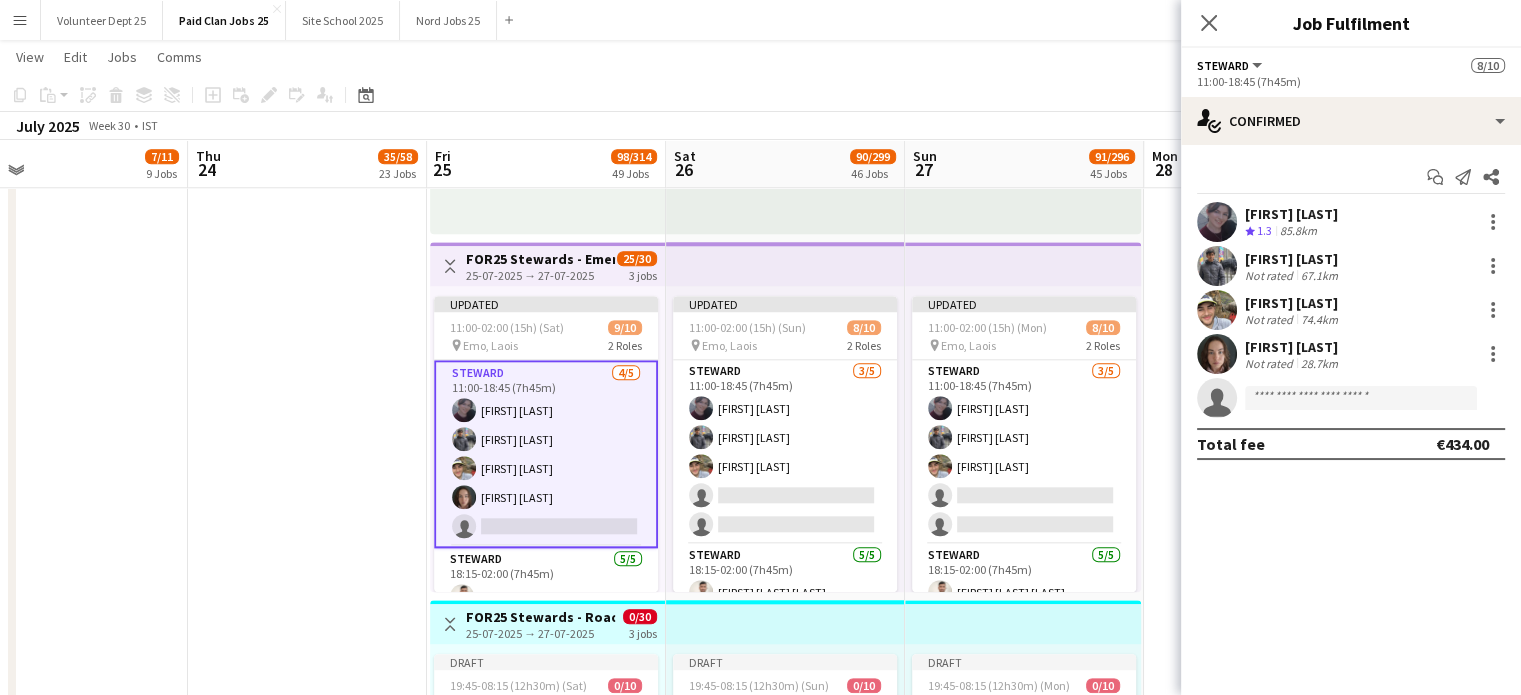 scroll, scrollTop: 0, scrollLeft: 0, axis: both 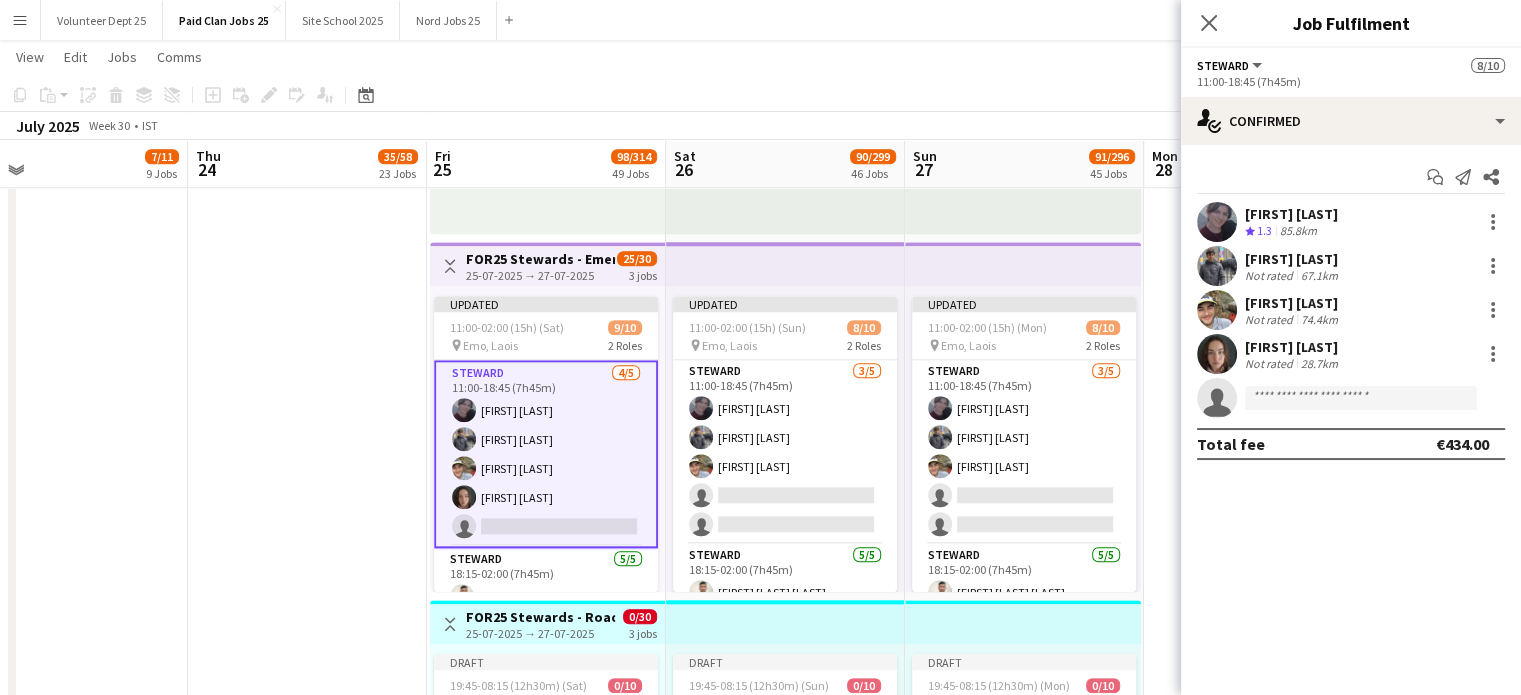 click on "25-07-2025 → 27-07-2025" at bounding box center (540, 275) 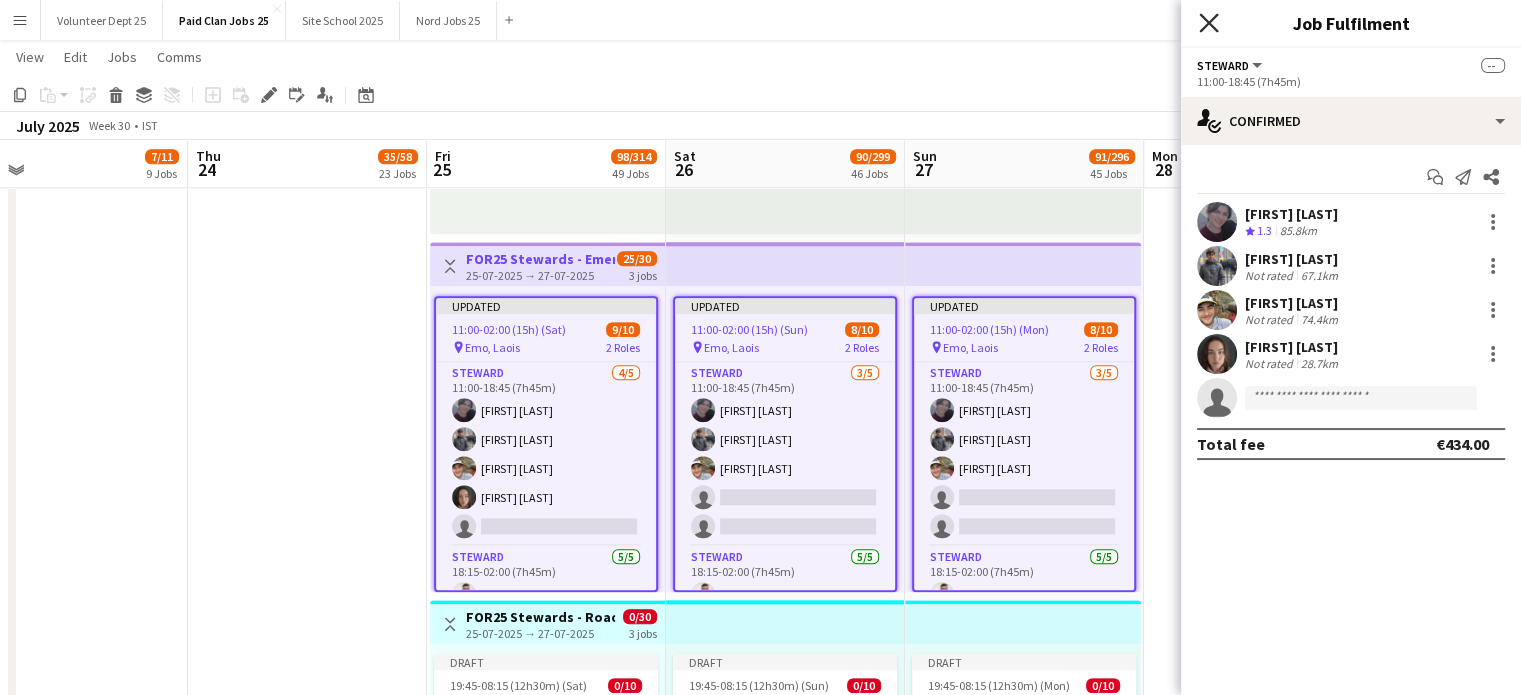click on "Close pop-in" 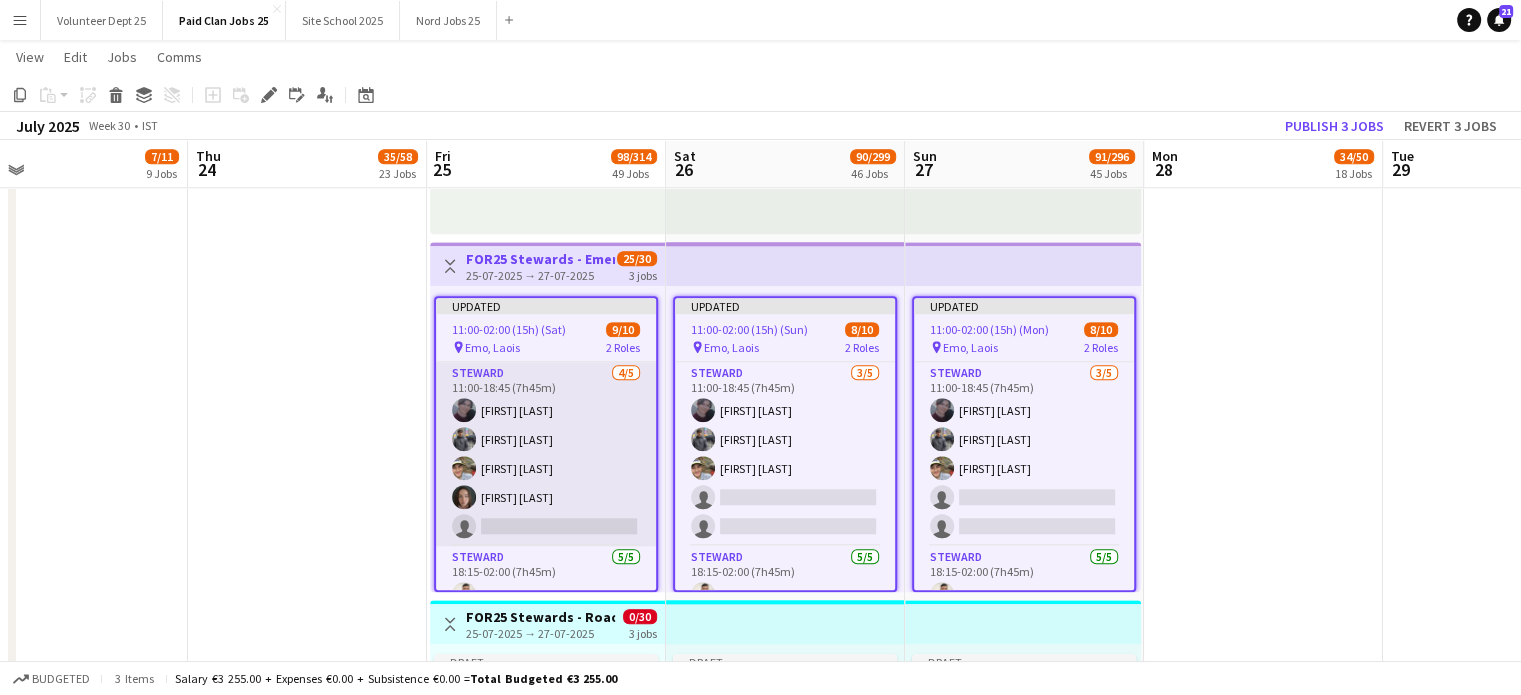 click on "Steward   4/5   11:00-18:45 (7h45m)
Sarah O'Reilly AUGUSTIN SHAJI Sam Healy Mai Cooke
single-neutral-actions" at bounding box center [546, 454] 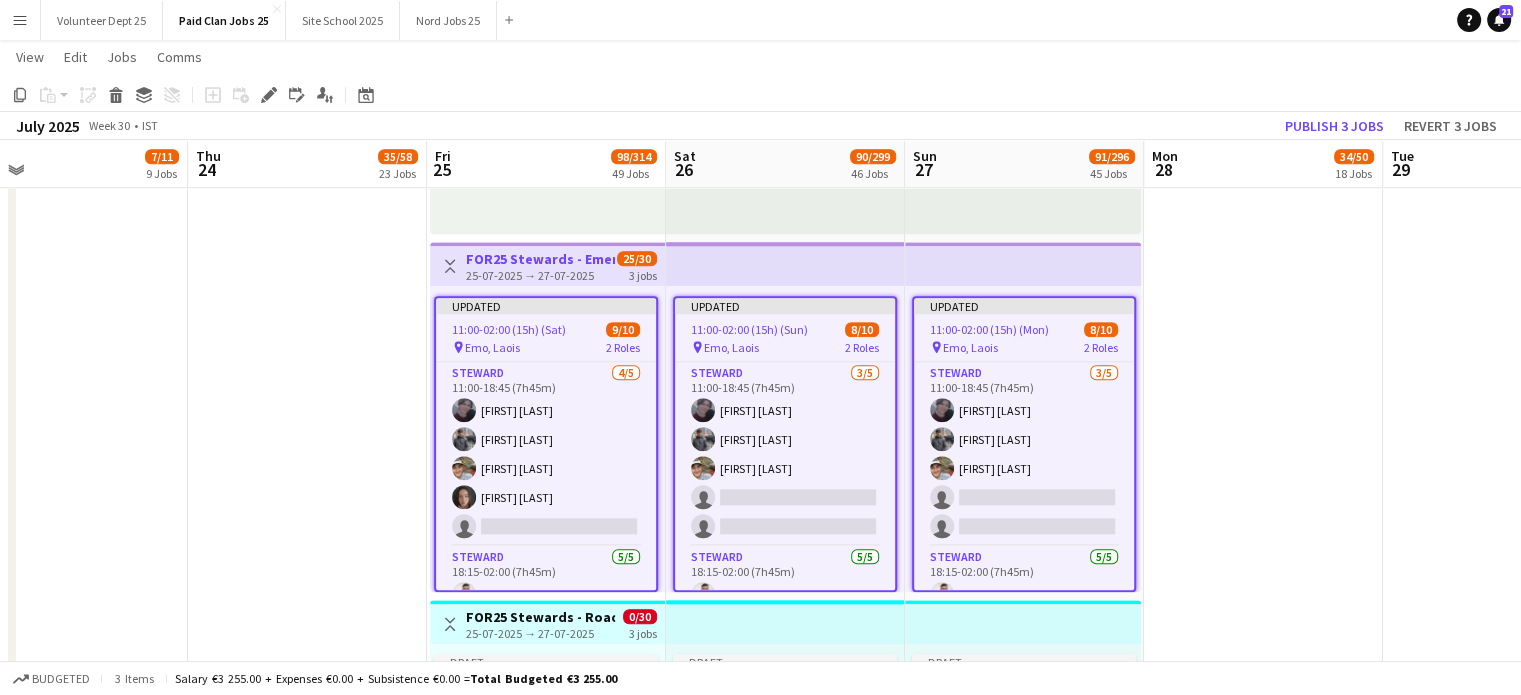 click on "Steward   3/5   11:00-18:45 (7h45m)
Sarah O'Reilly AUGUSTIN SHAJI Sam Healy
single-neutral-actions
single-neutral-actions" at bounding box center (785, 454) 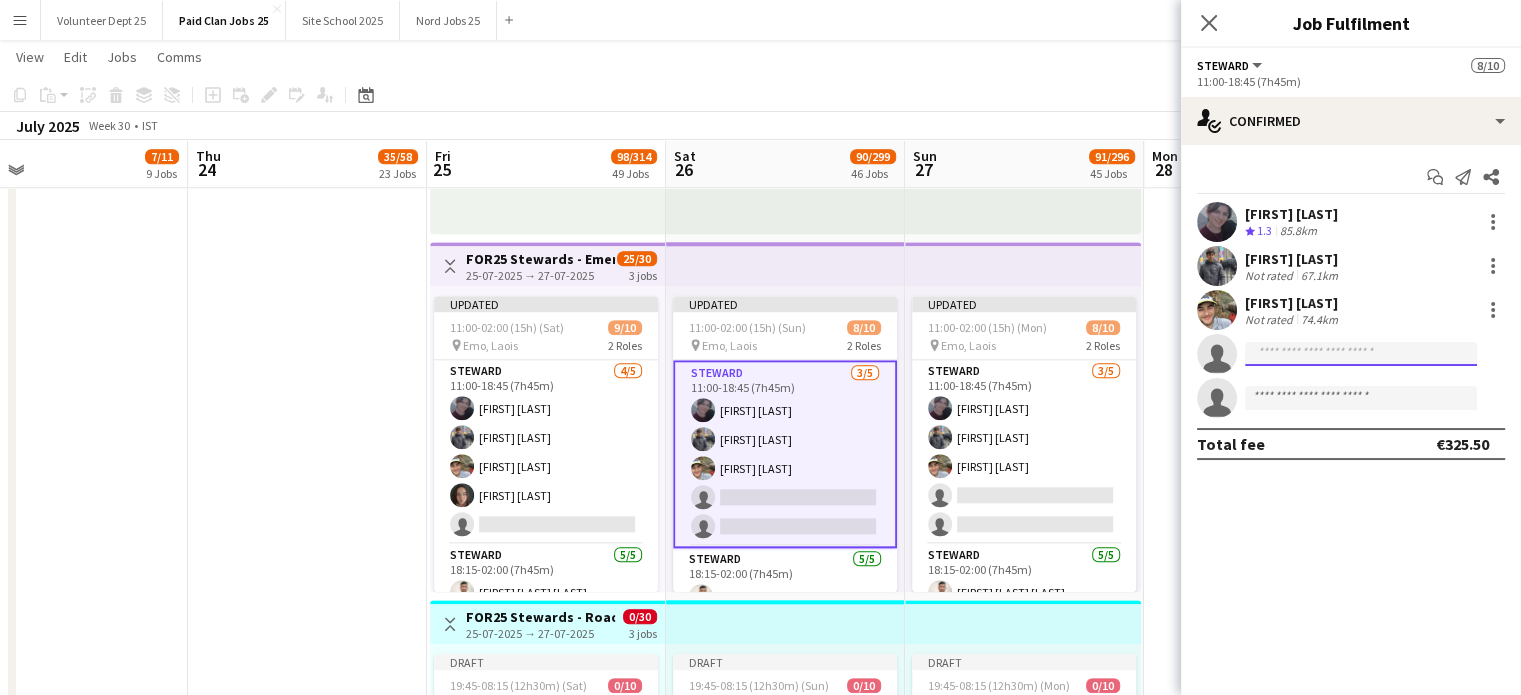 click 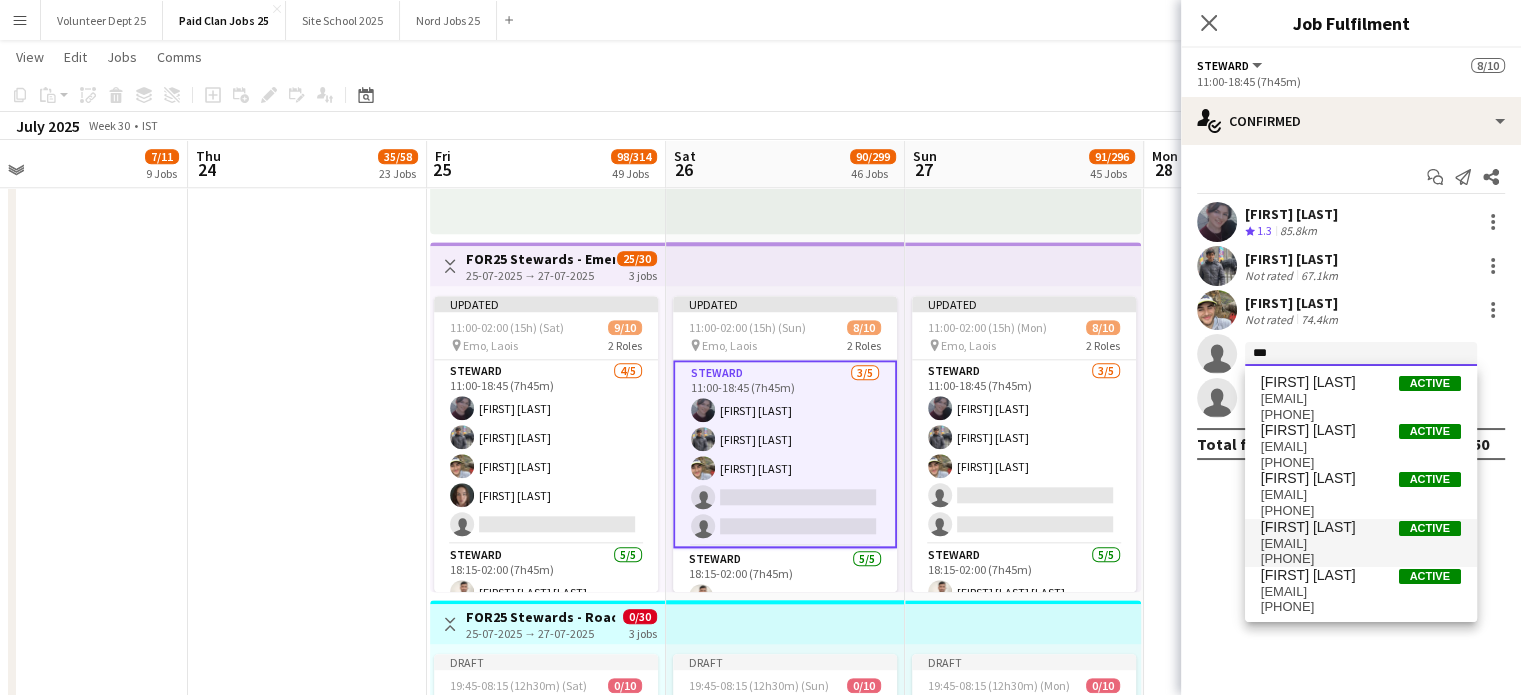 type on "***" 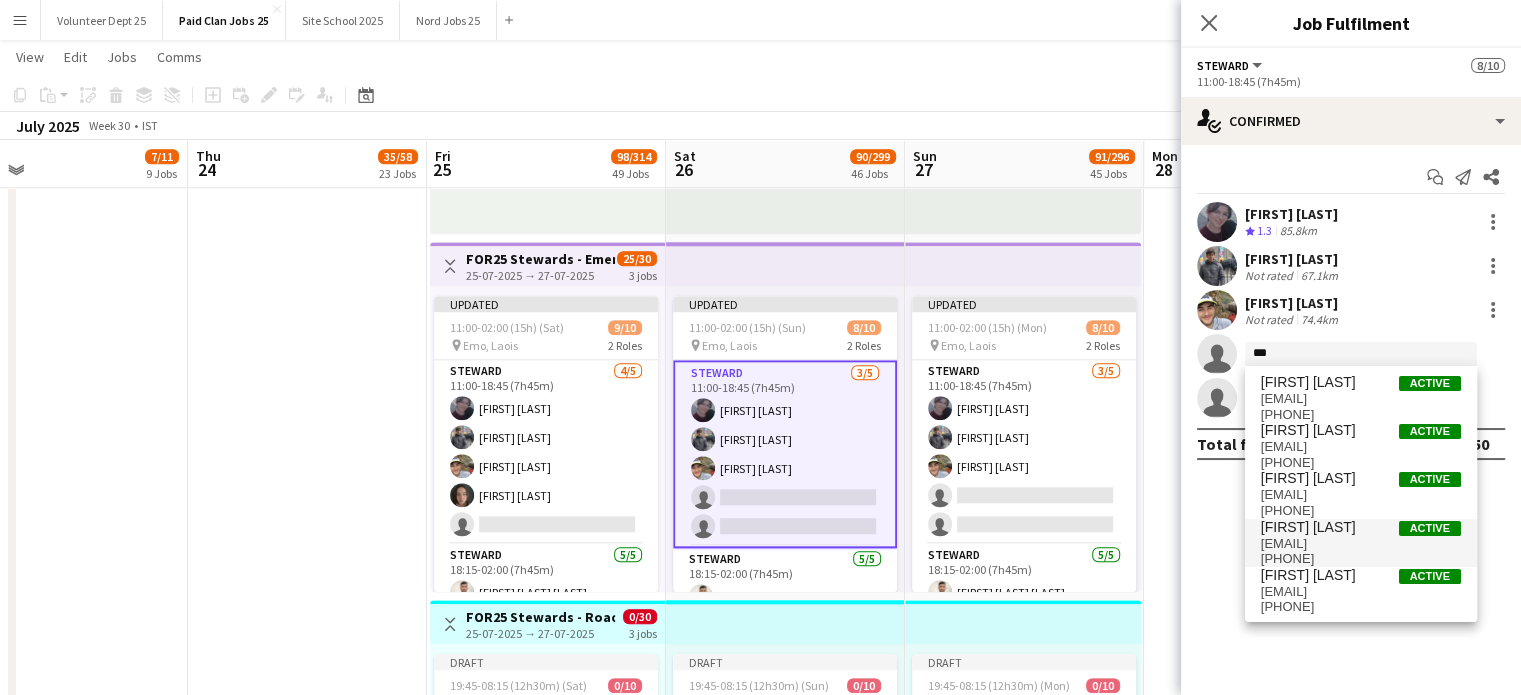 click on "[EMAIL]" at bounding box center [1361, 544] 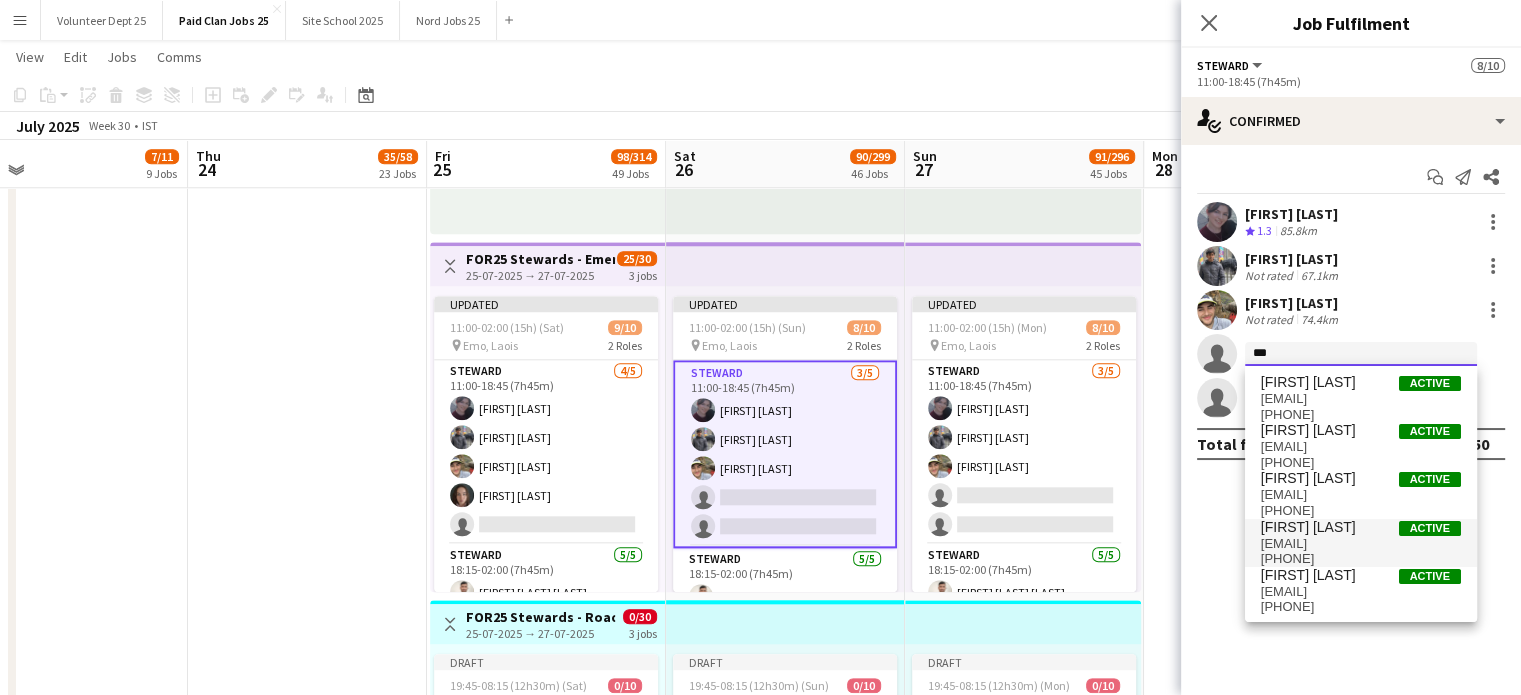 type 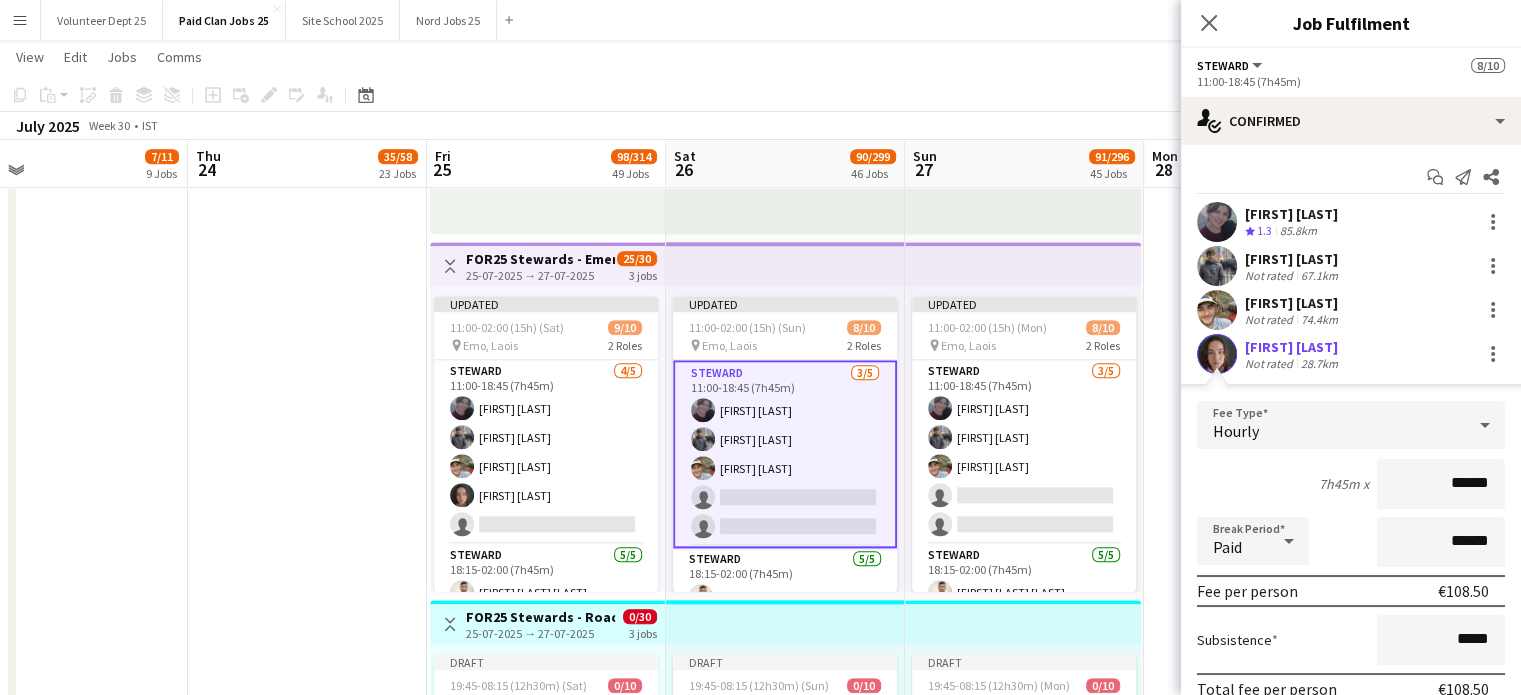 scroll, scrollTop: 174, scrollLeft: 0, axis: vertical 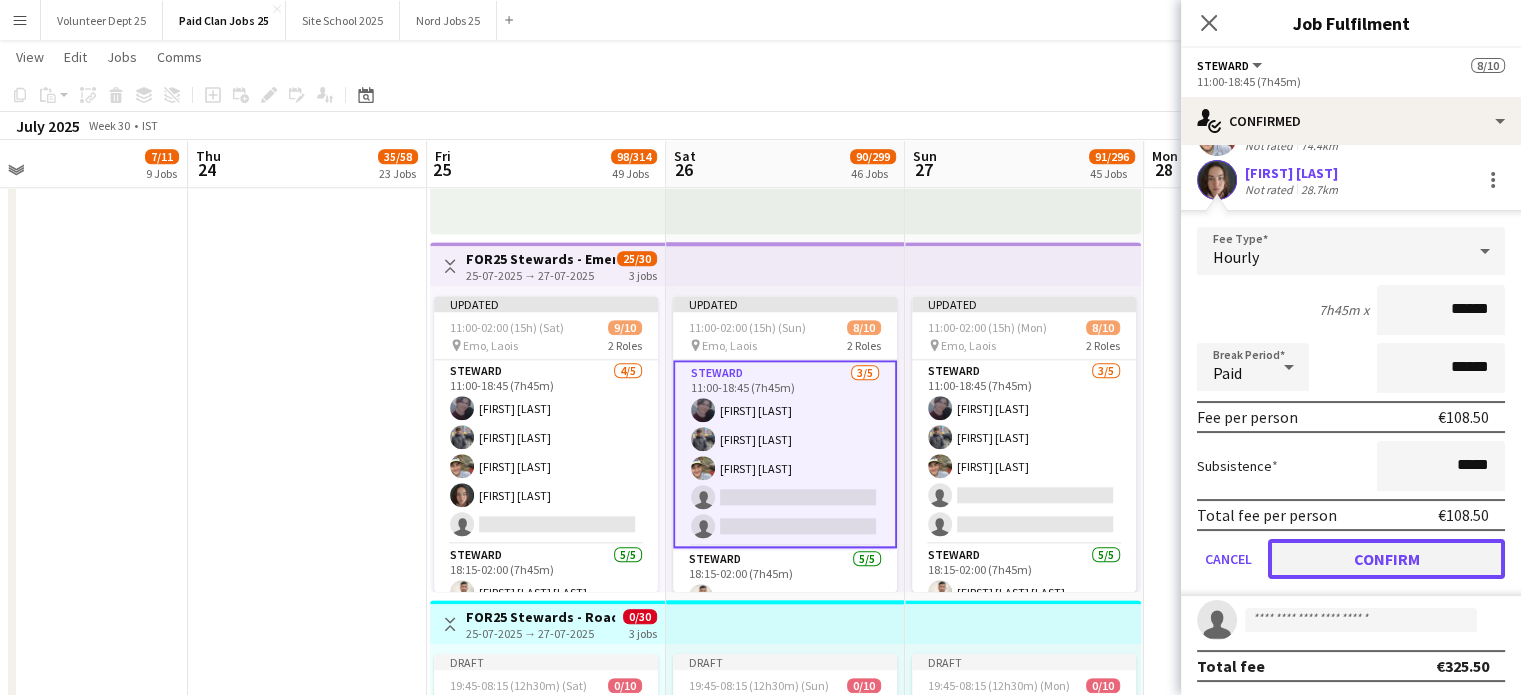 click on "Confirm" at bounding box center (1386, 559) 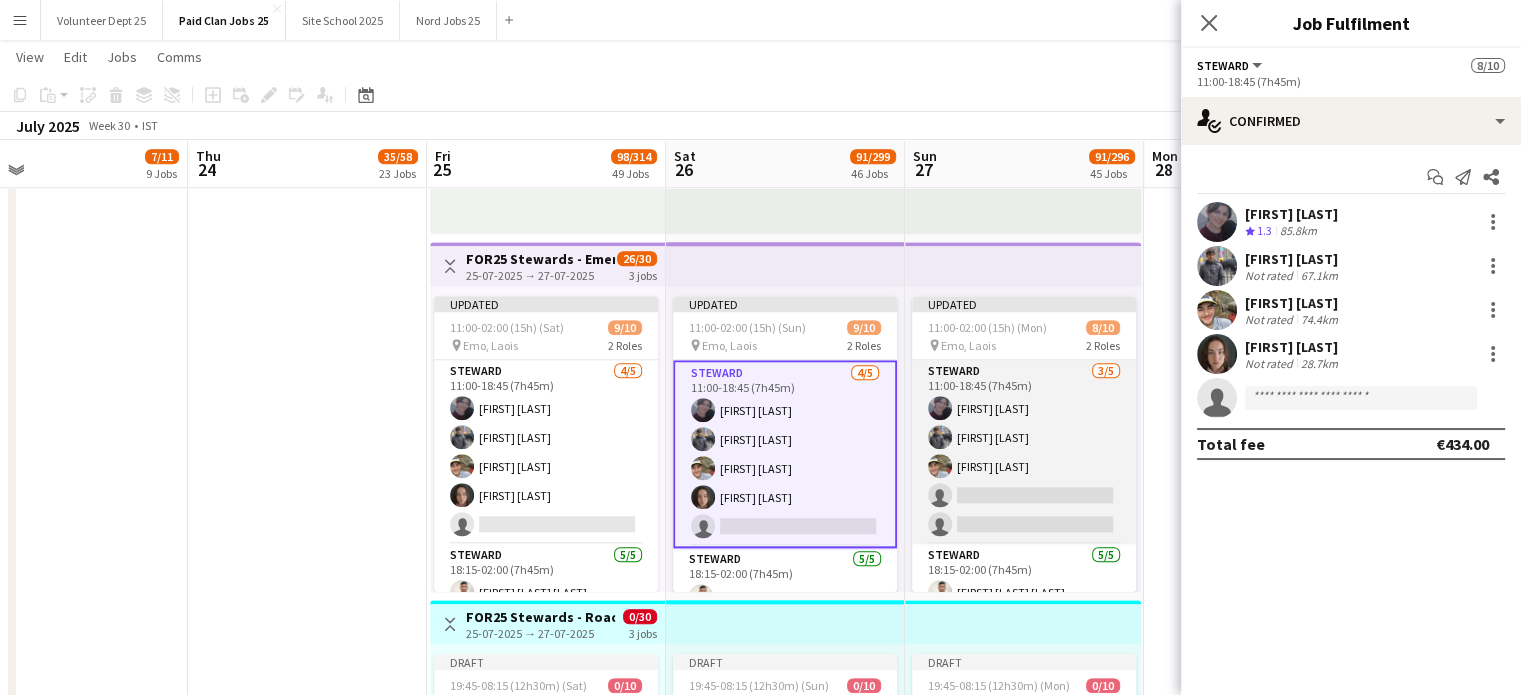 scroll, scrollTop: 0, scrollLeft: 0, axis: both 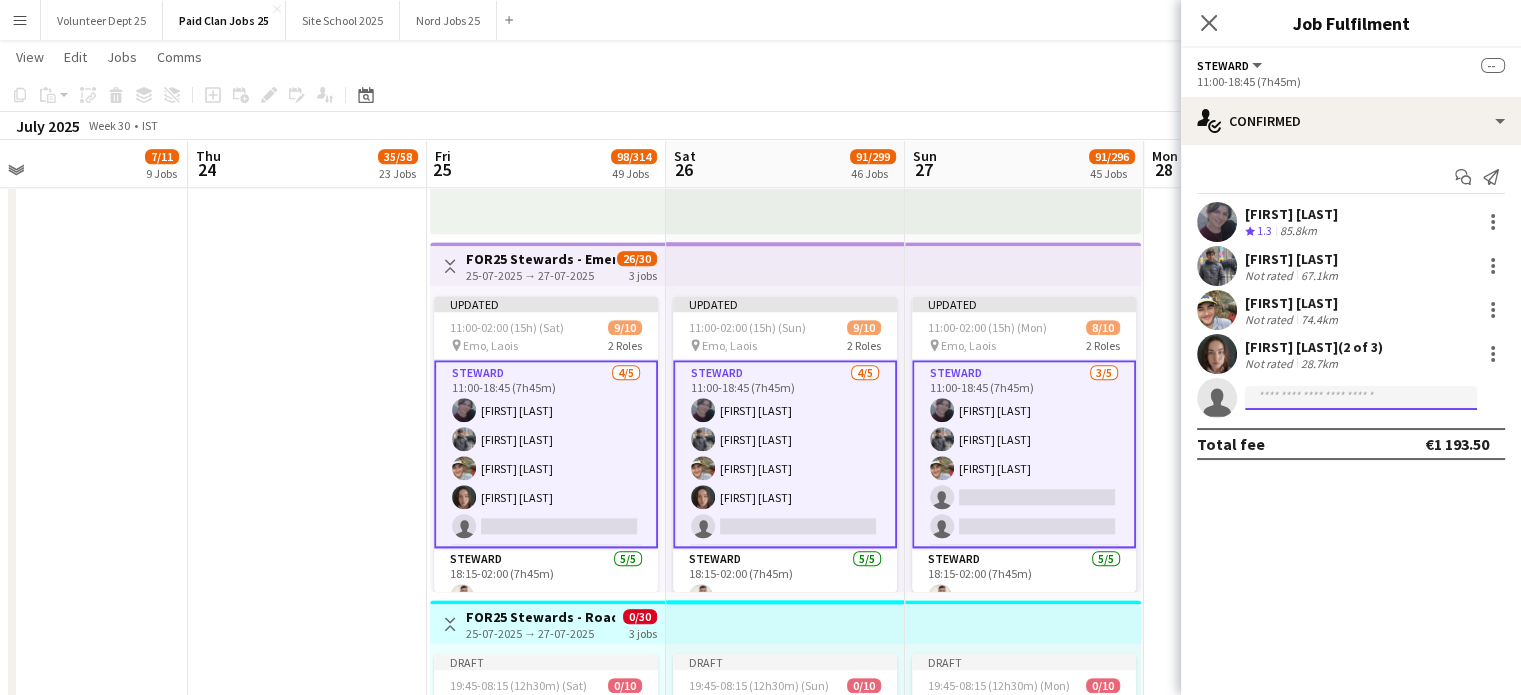 click 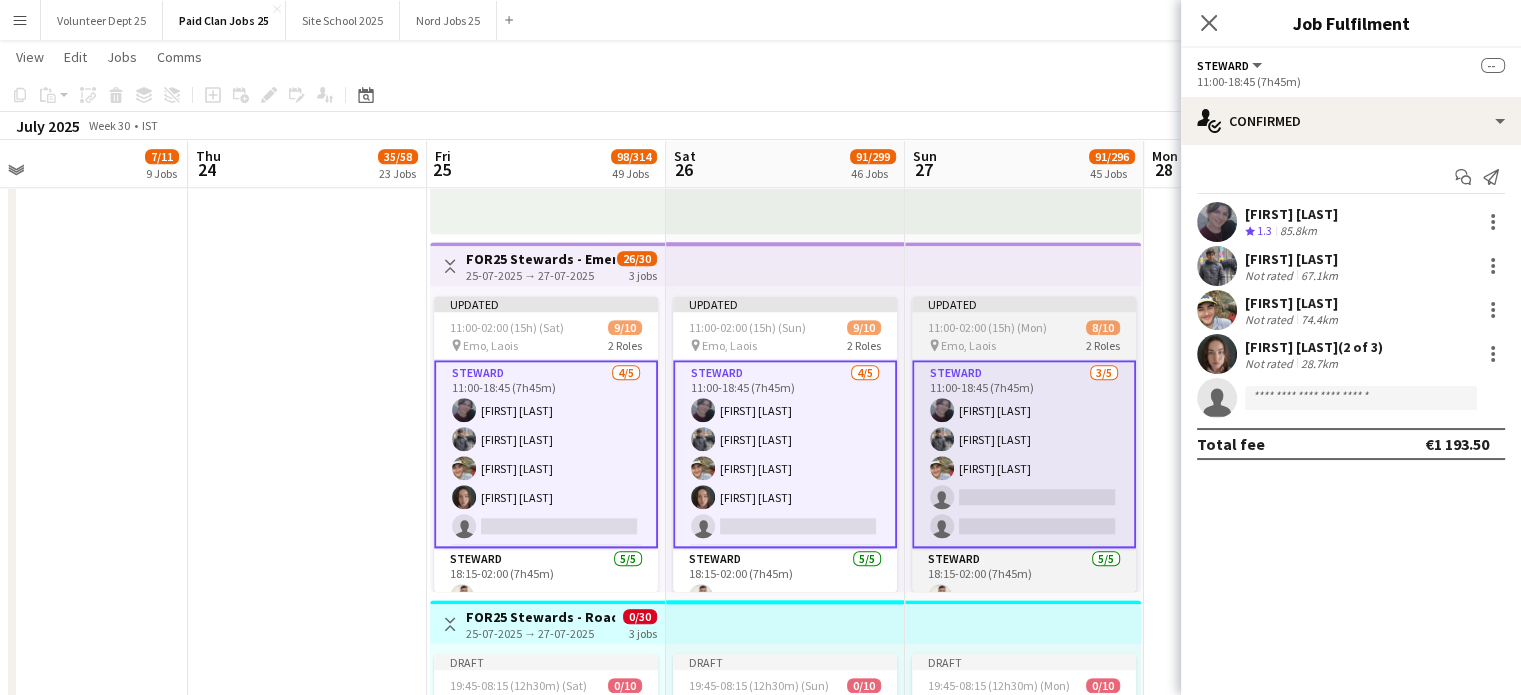 click on "Steward   3/5   11:00-18:45 (7h45m)
Sarah O'Reilly AUGUSTIN SHAJI Sam Healy
single-neutral-actions
single-neutral-actions" at bounding box center (1024, 454) 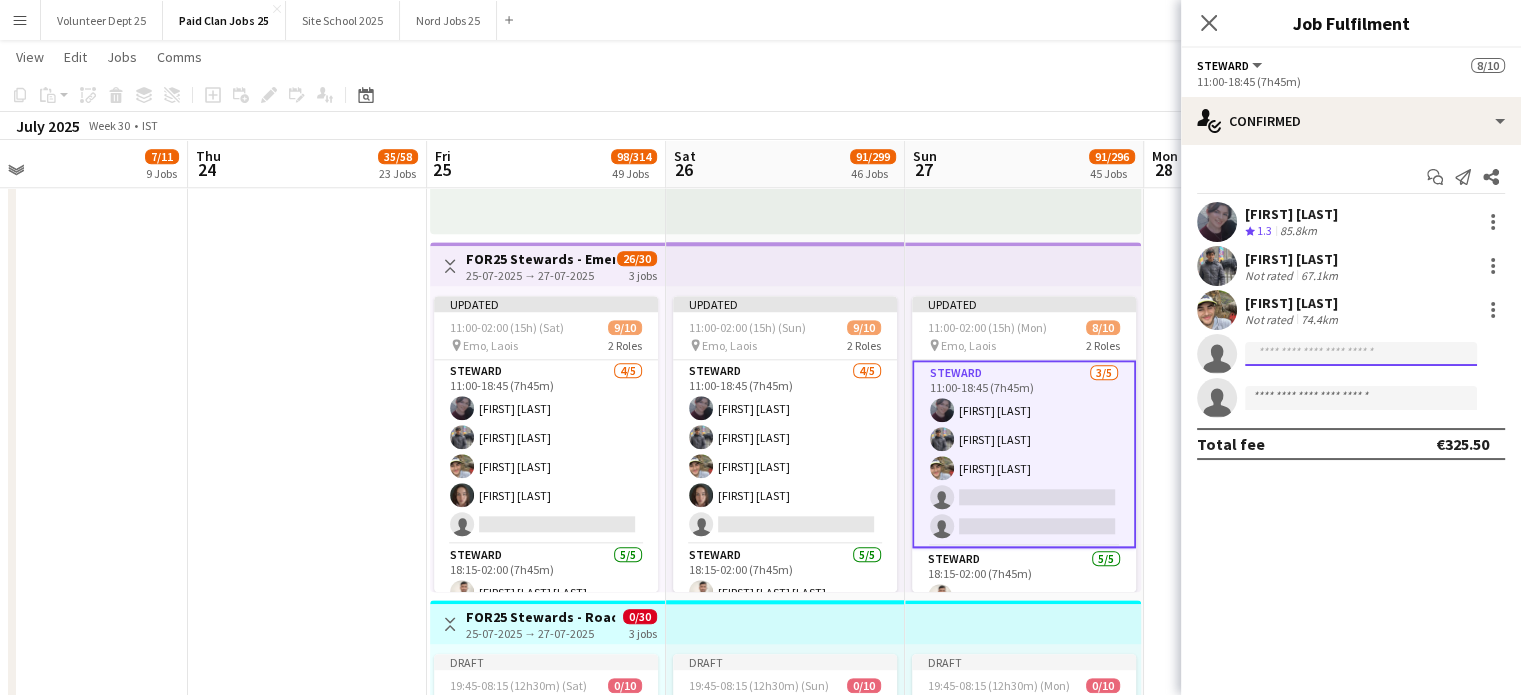 click 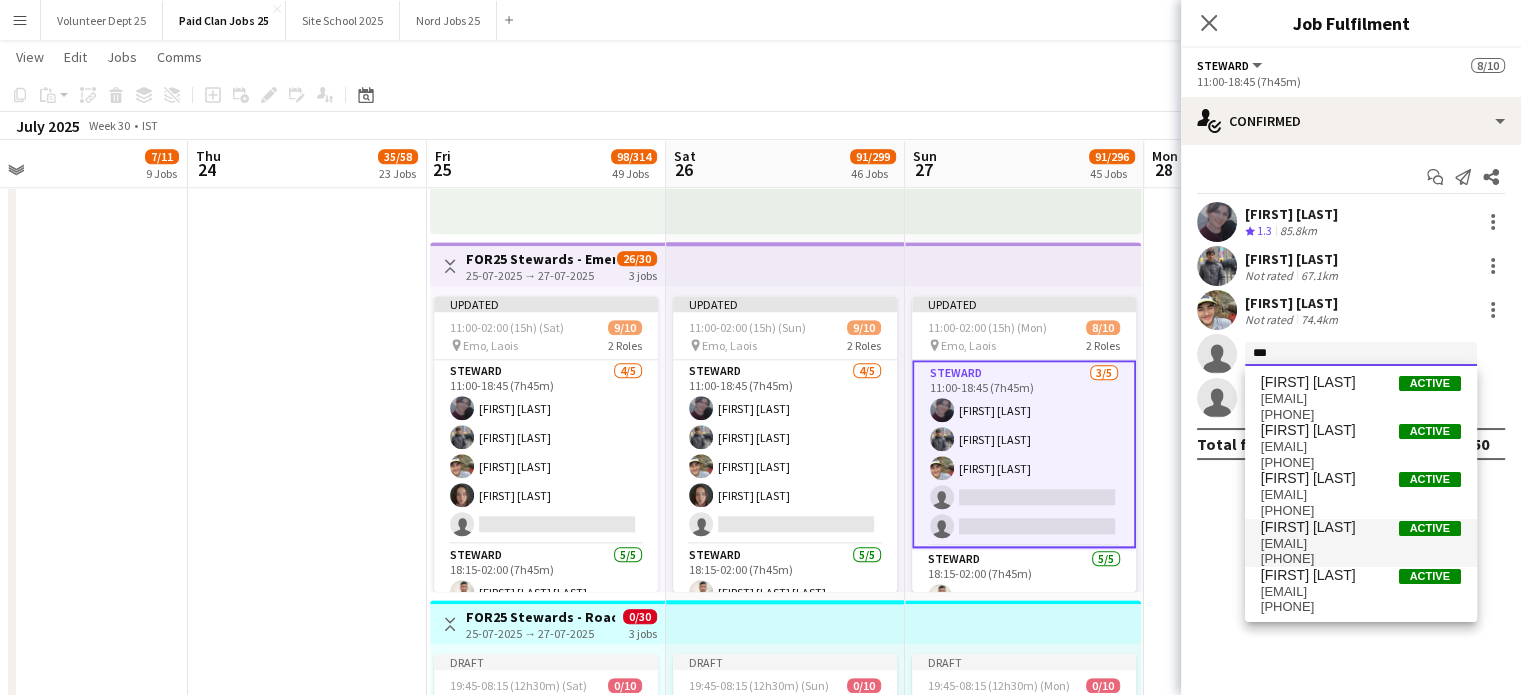 type on "***" 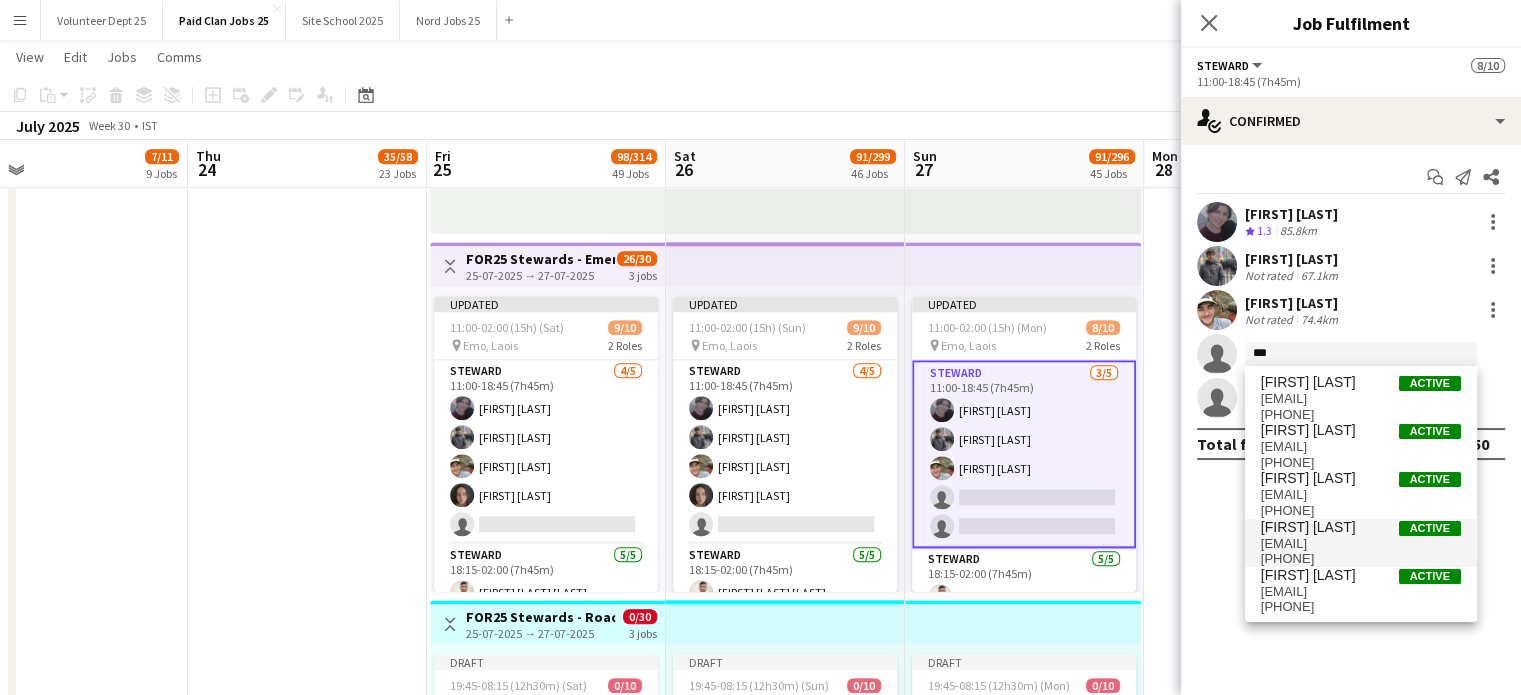 click on "[EMAIL]" at bounding box center (1361, 544) 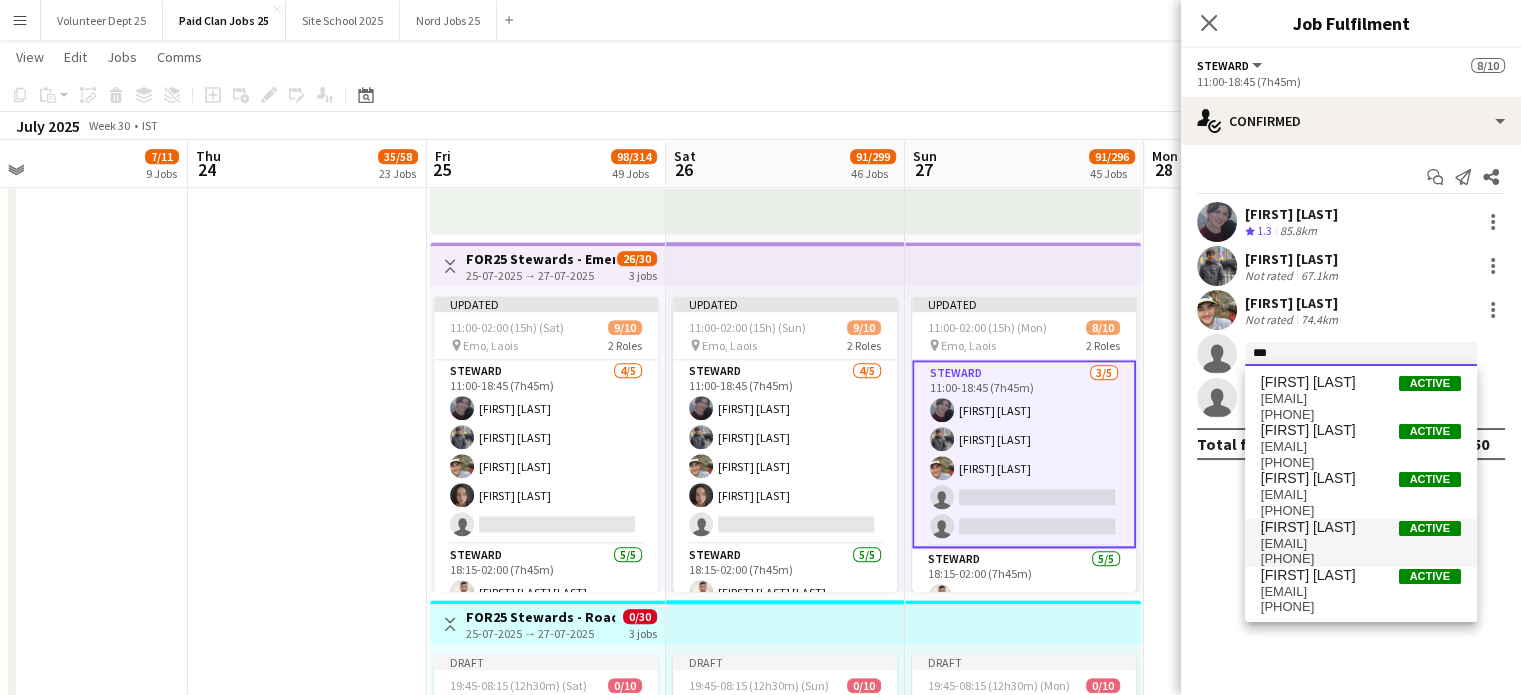 type 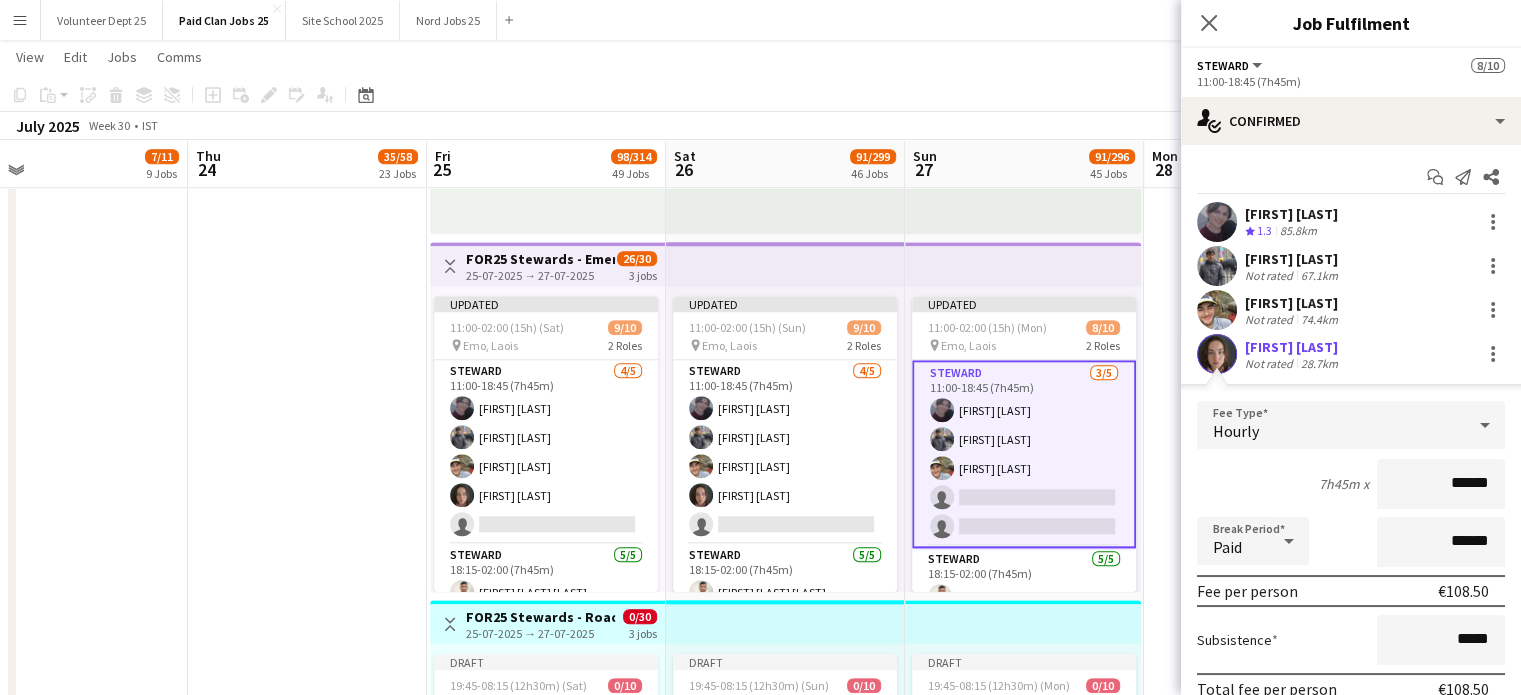 click on "Sun   27   91/296   45 Jobs" at bounding box center (1024, 164) 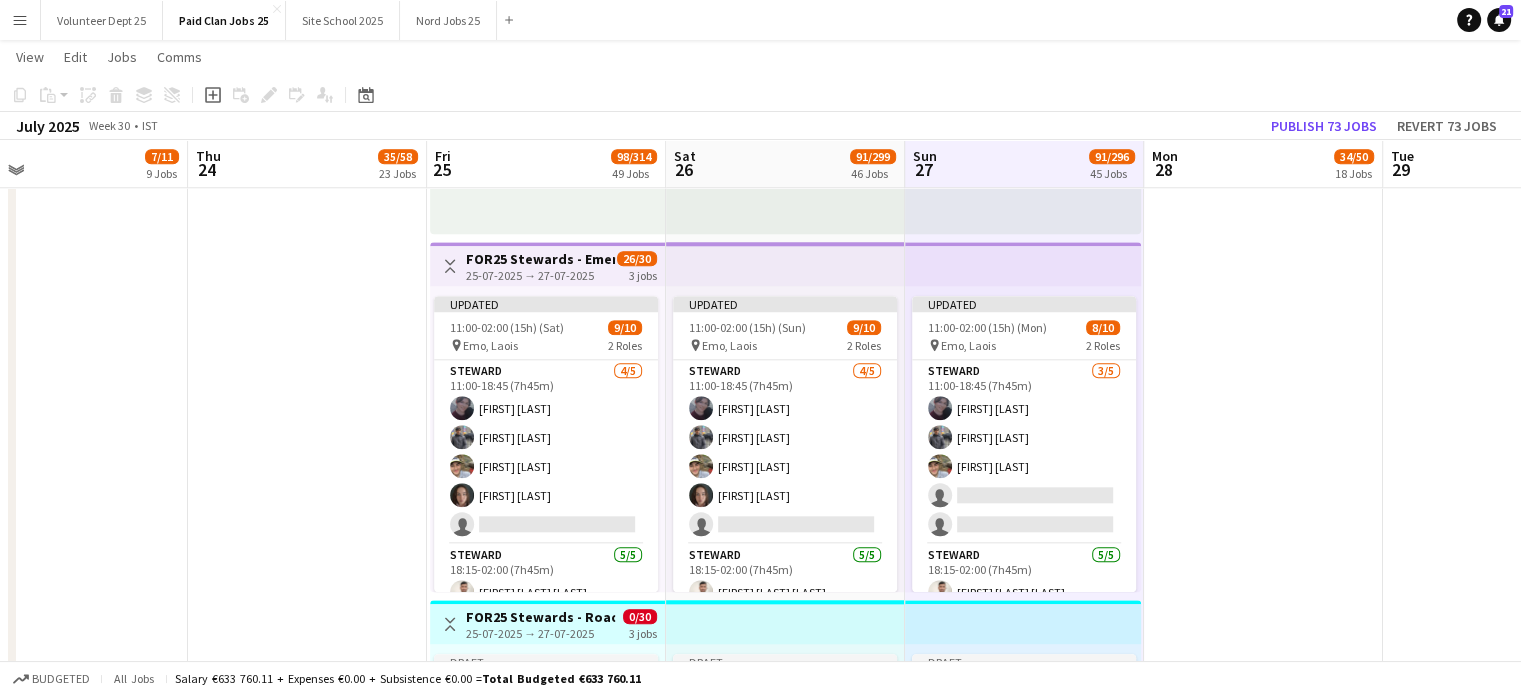 click on "3 jobs" at bounding box center (643, 274) 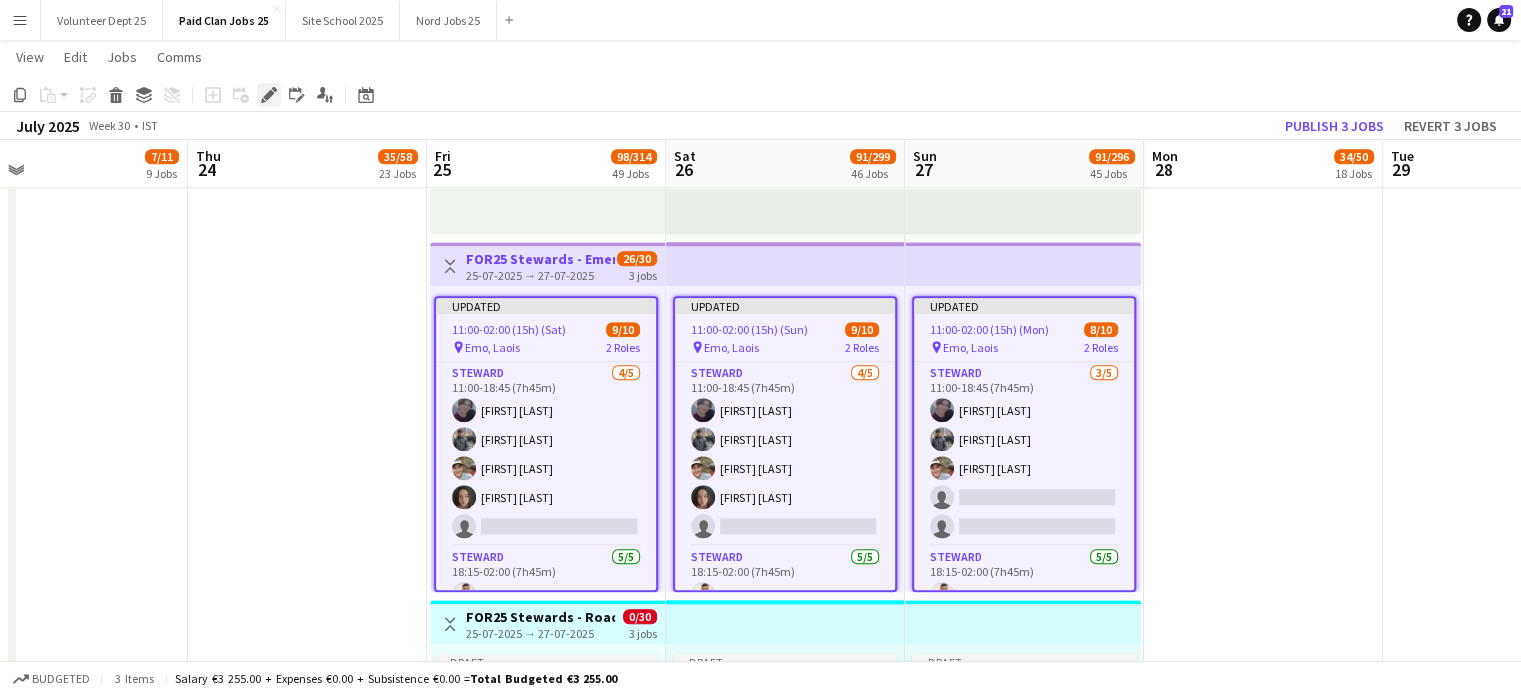 click on "Edit" 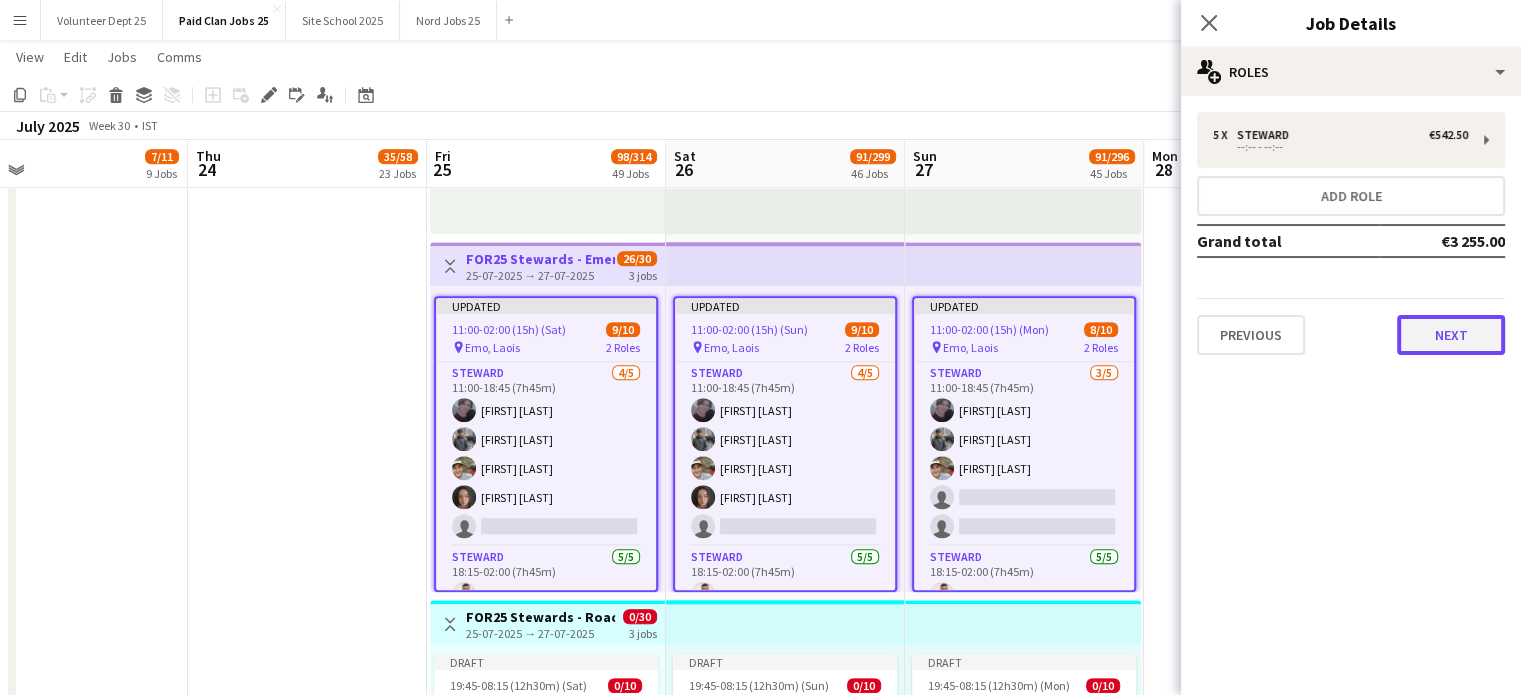 click on "Next" at bounding box center (1451, 335) 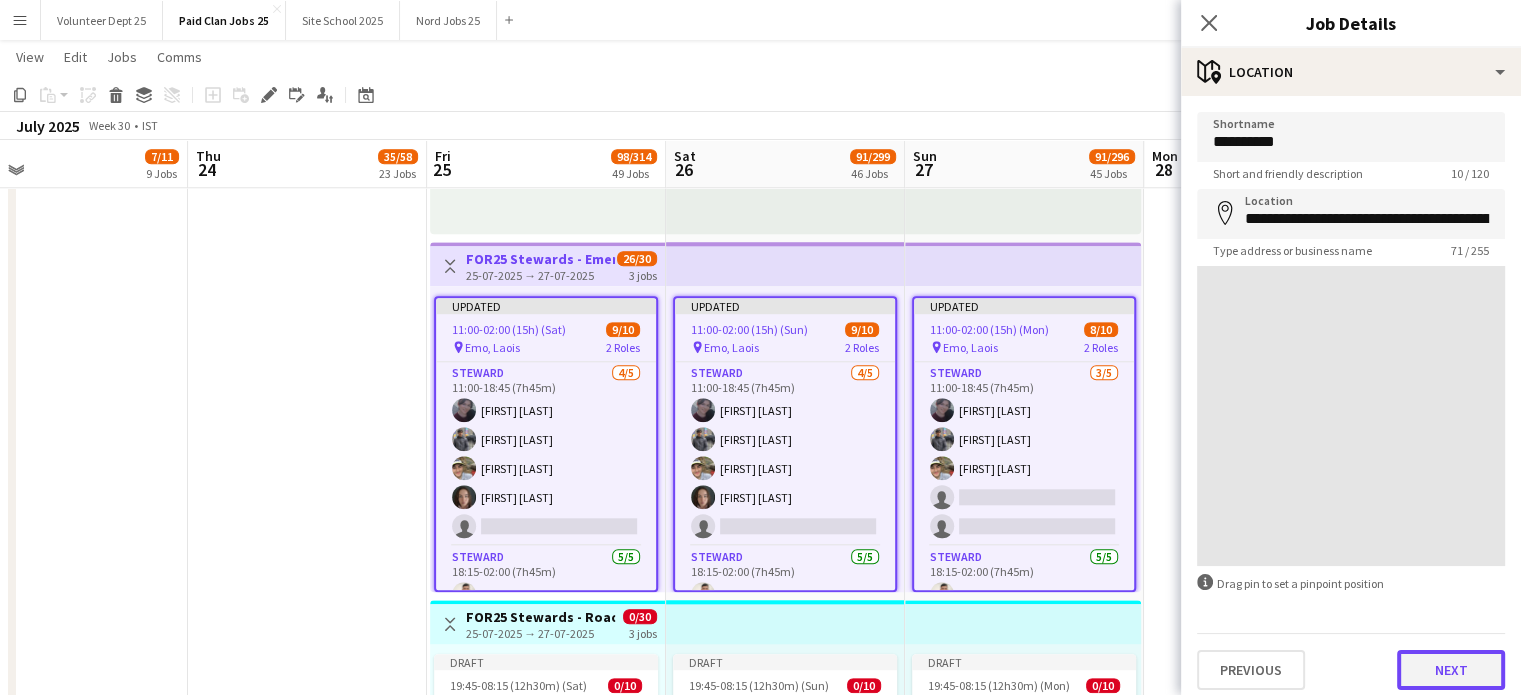 click on "Next" at bounding box center [1451, 670] 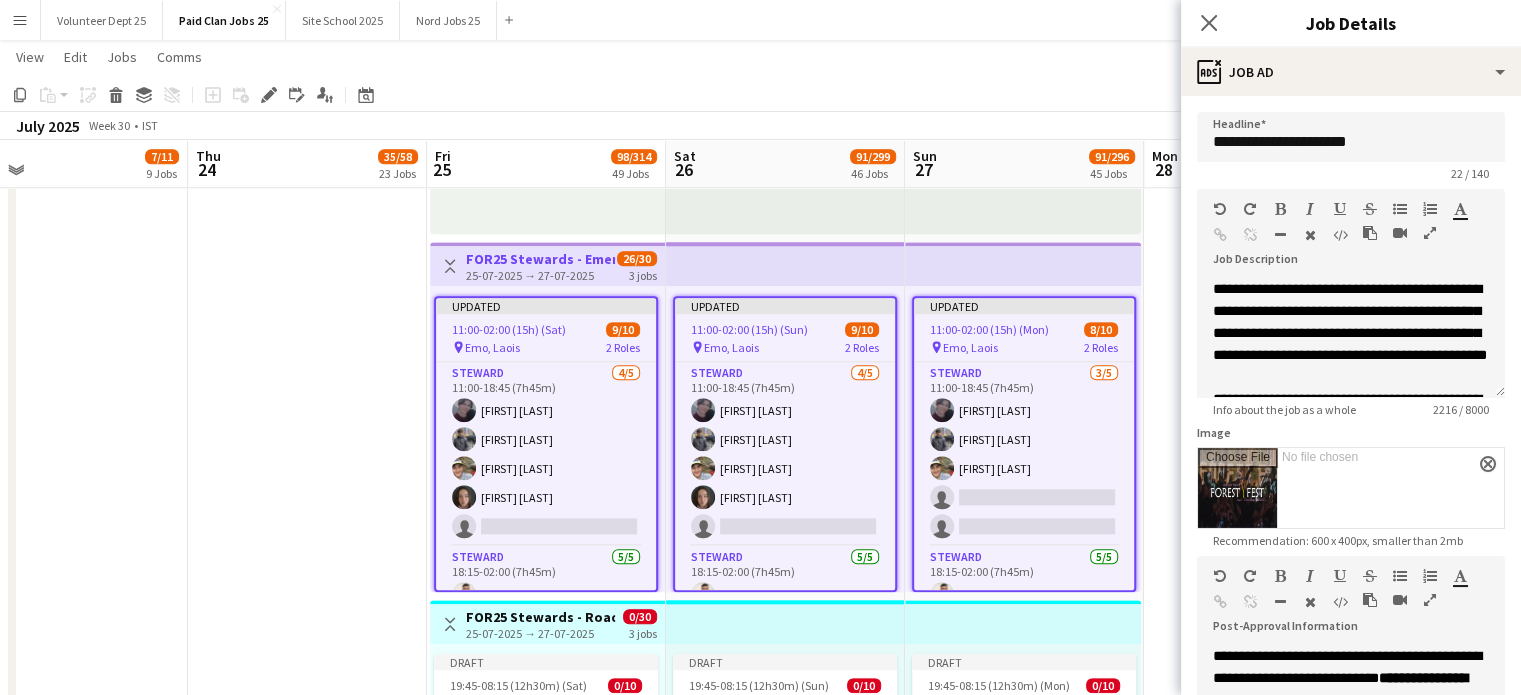 scroll, scrollTop: 356, scrollLeft: 0, axis: vertical 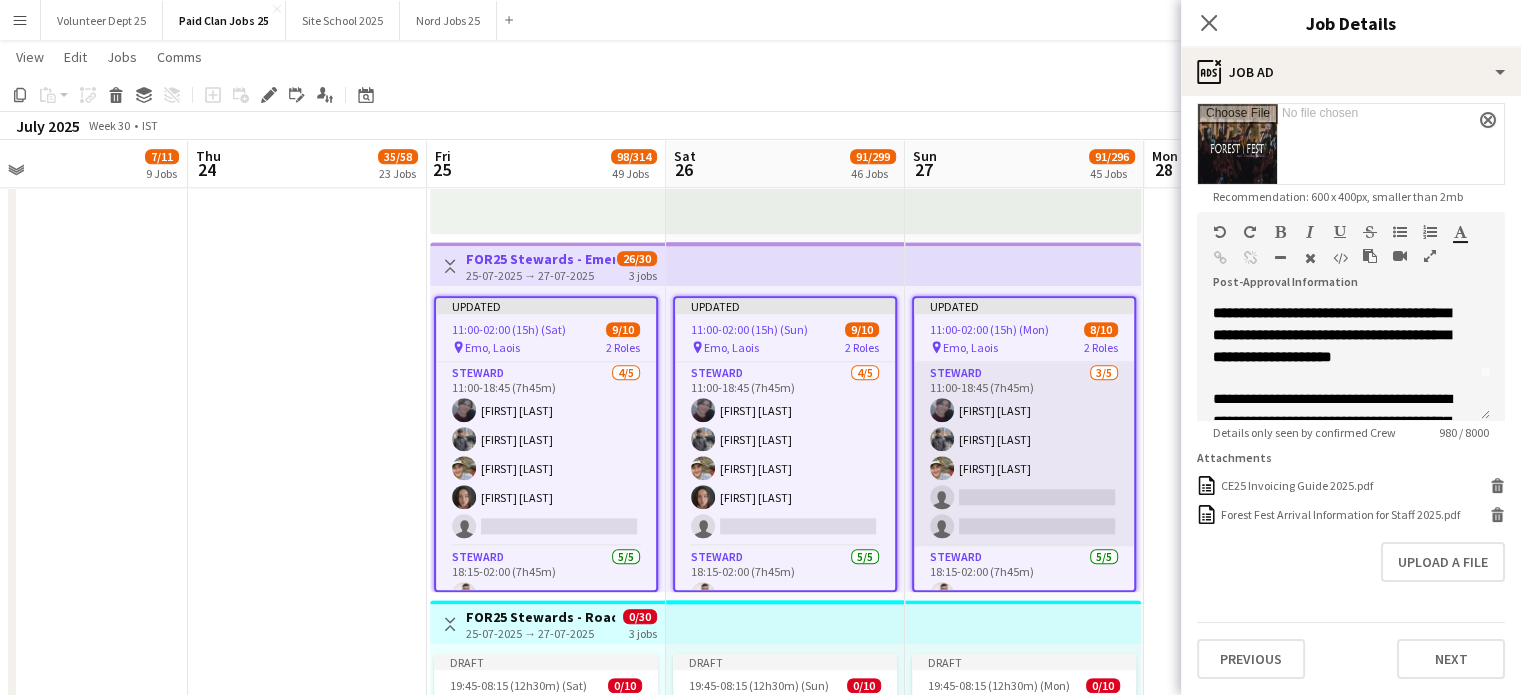 click on "Steward   3/5   11:00-18:45 (7h45m)
Sarah O'Reilly AUGUSTIN SHAJI Sam Healy
single-neutral-actions
single-neutral-actions" at bounding box center [1024, 454] 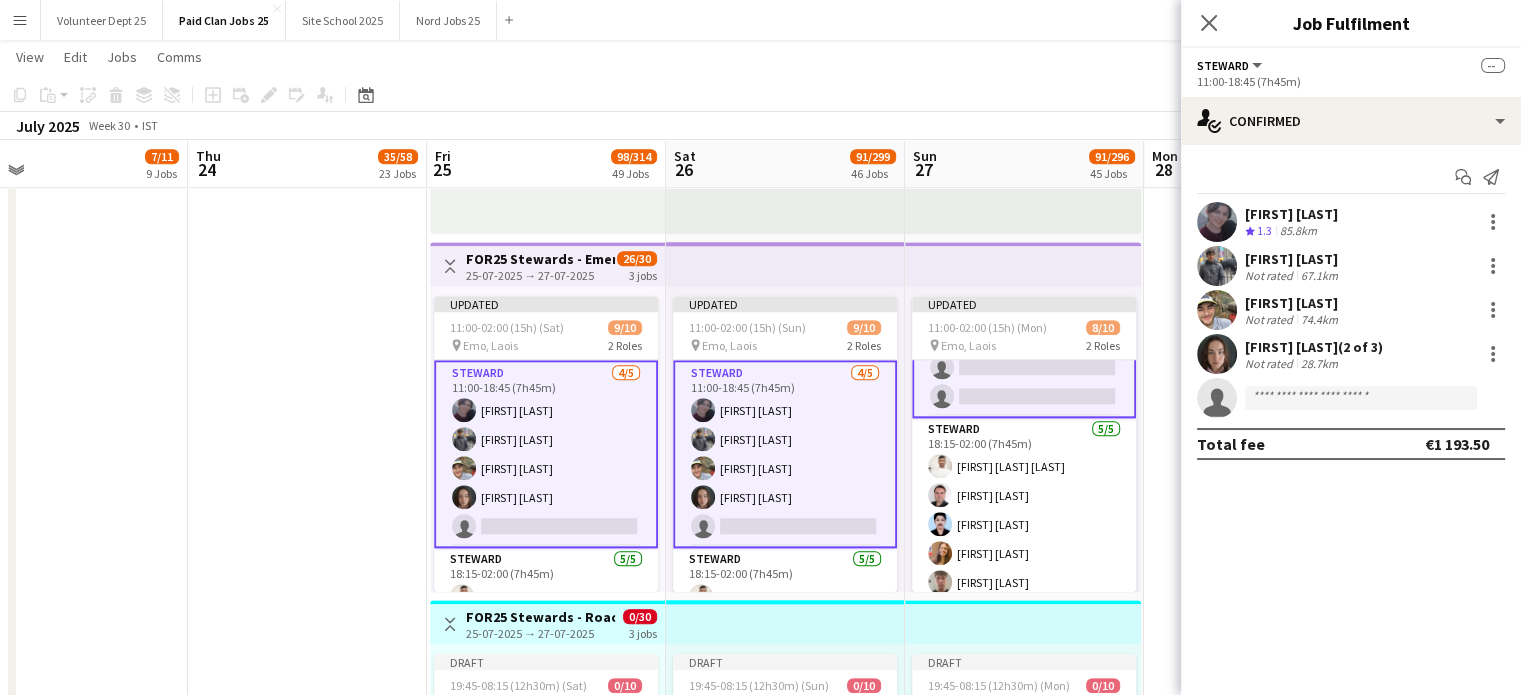 scroll, scrollTop: 0, scrollLeft: 0, axis: both 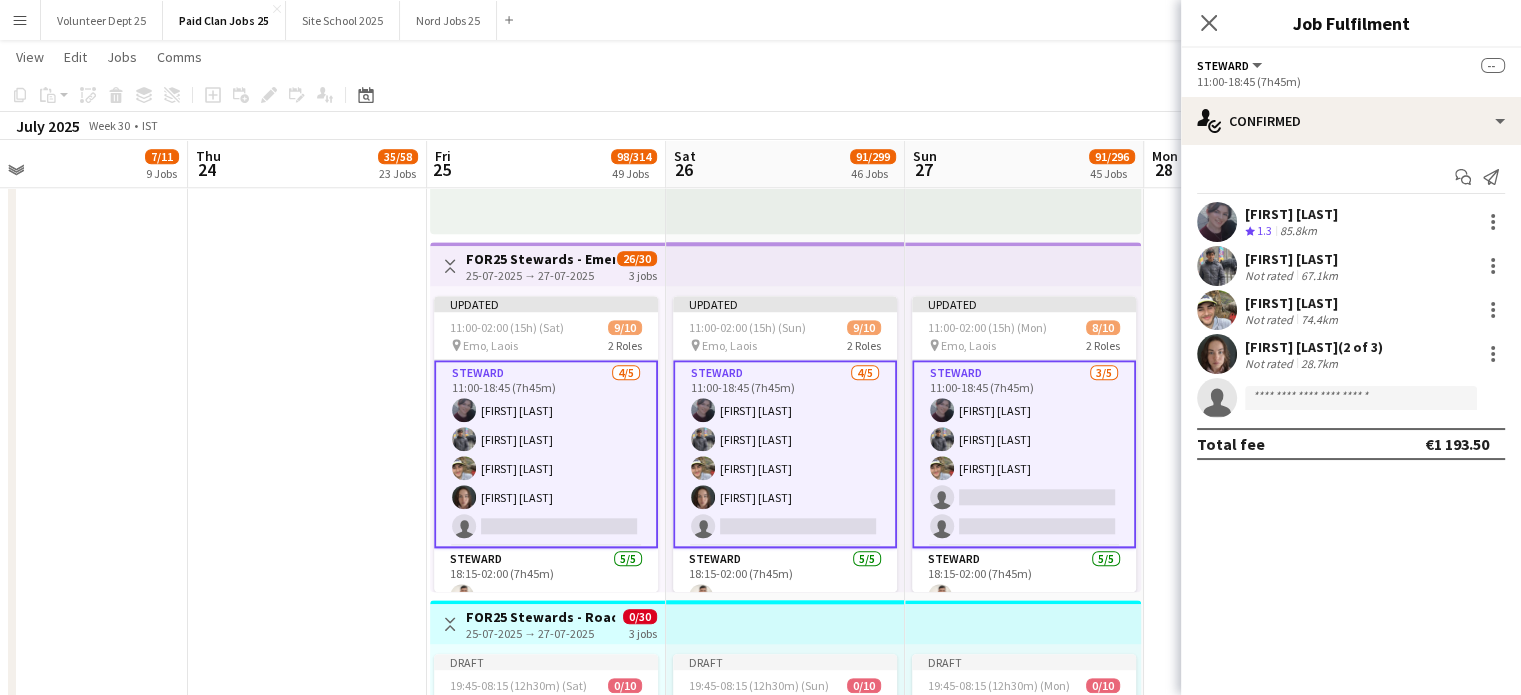 click on "Steward   3/5   11:00-18:45 (7h45m)
Sarah O'Reilly AUGUSTIN SHAJI Sam Healy
single-neutral-actions
single-neutral-actions" at bounding box center (1024, 454) 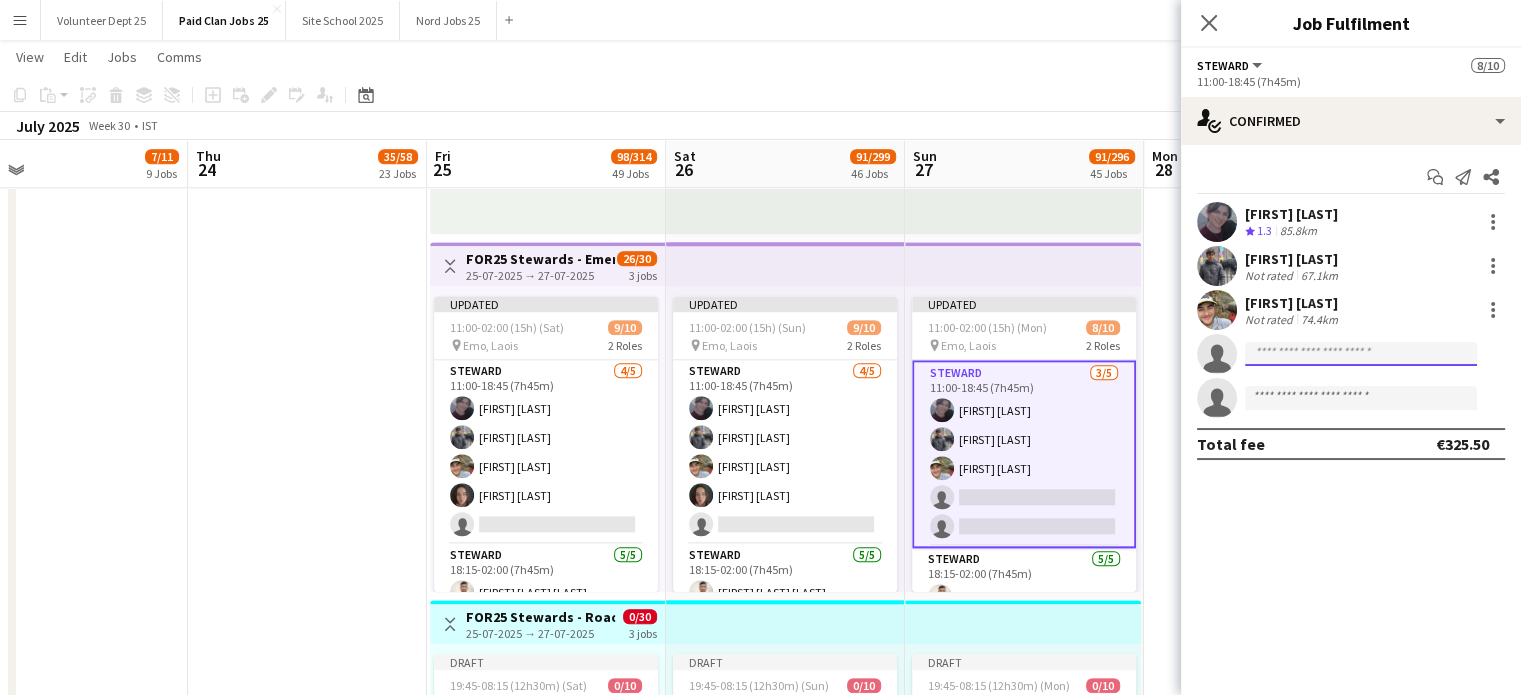 click 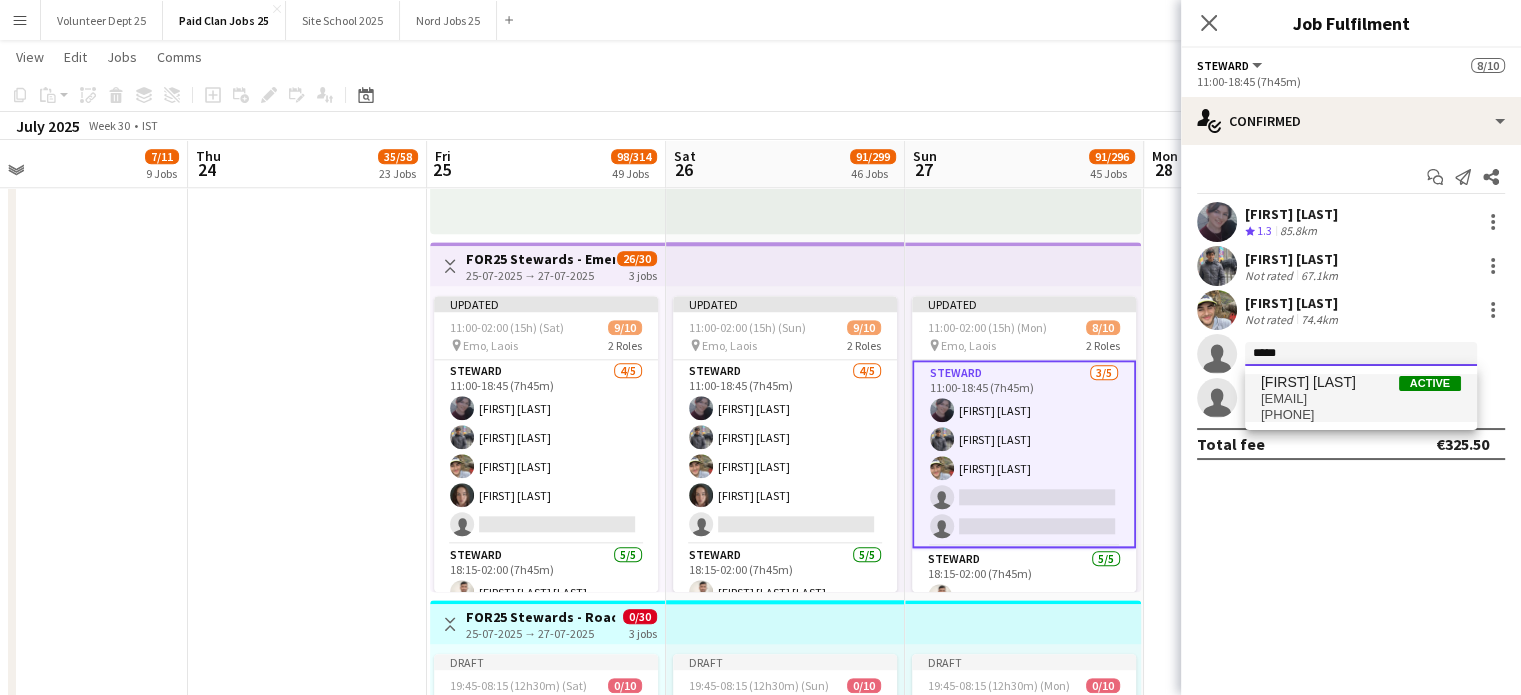 type on "*****" 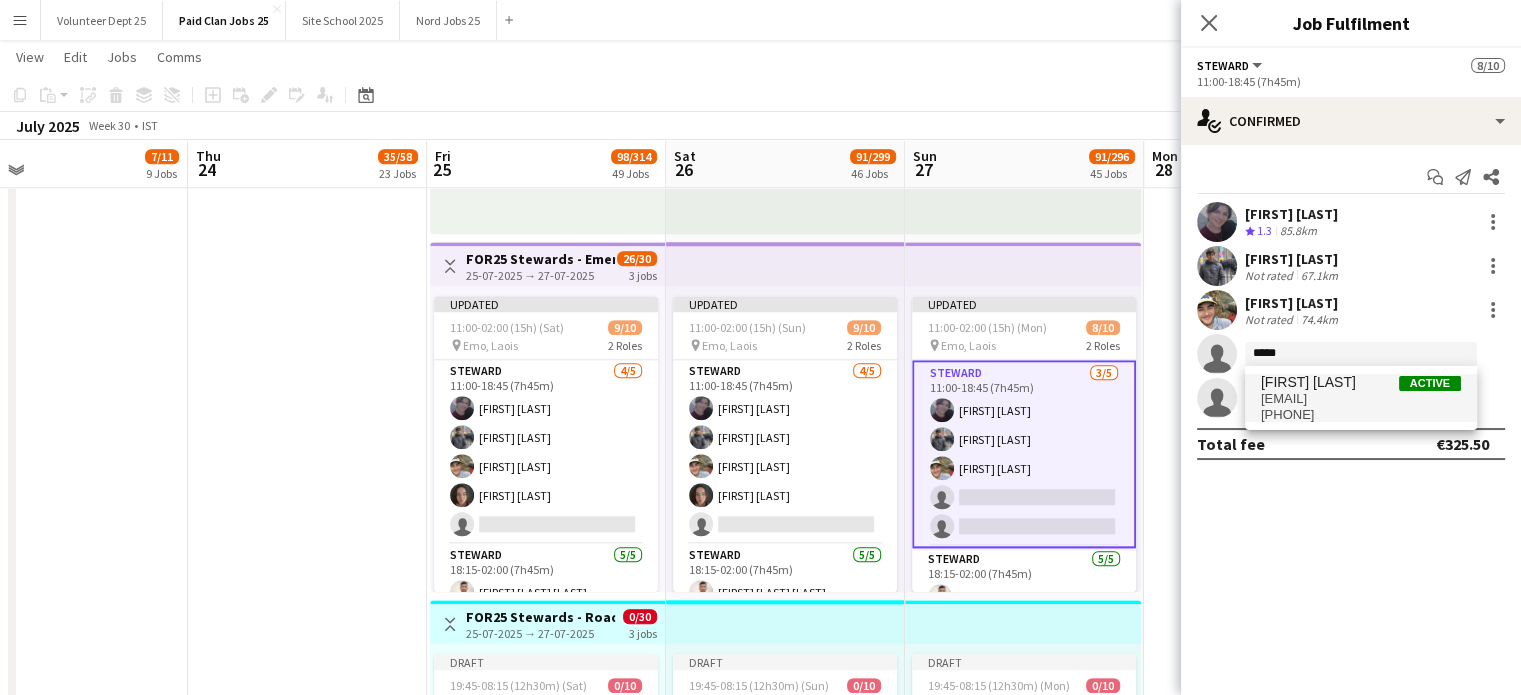 click on "[EMAIL]" at bounding box center [1361, 399] 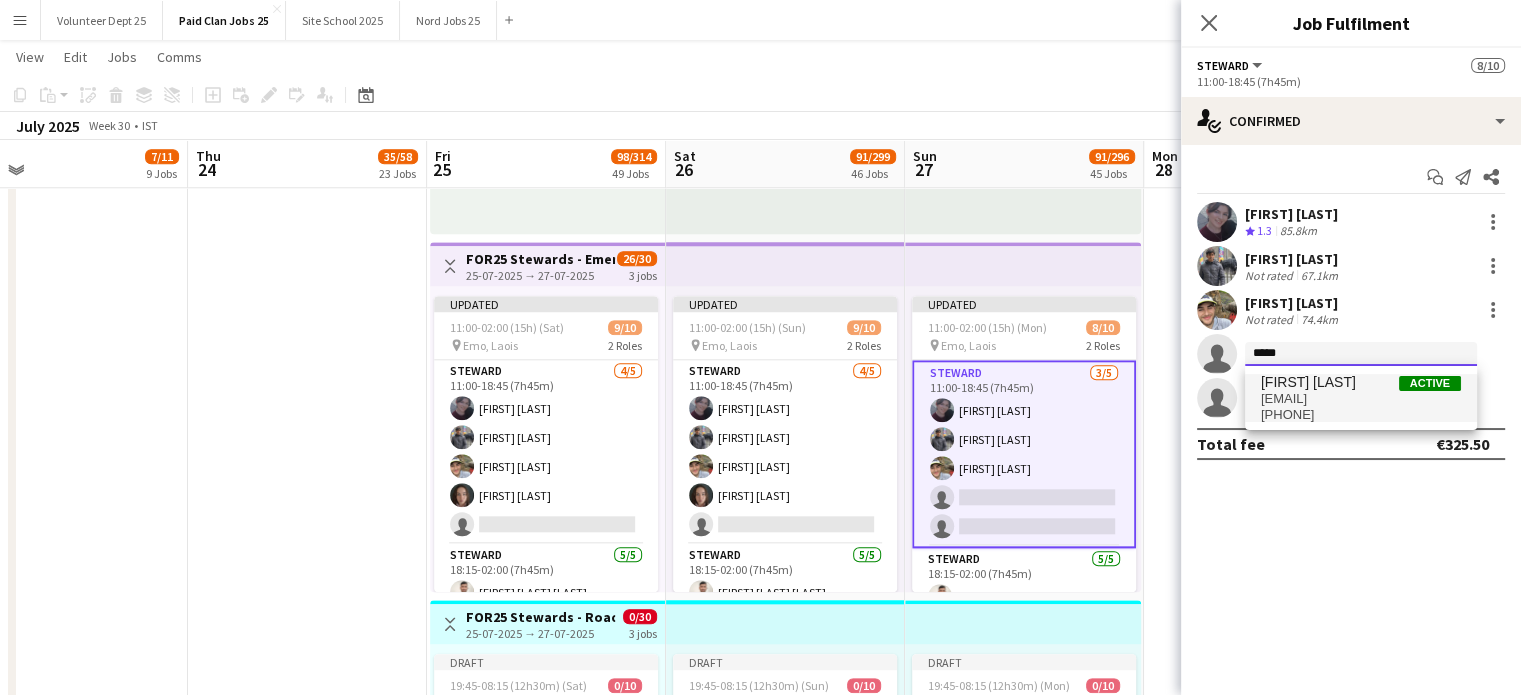 type 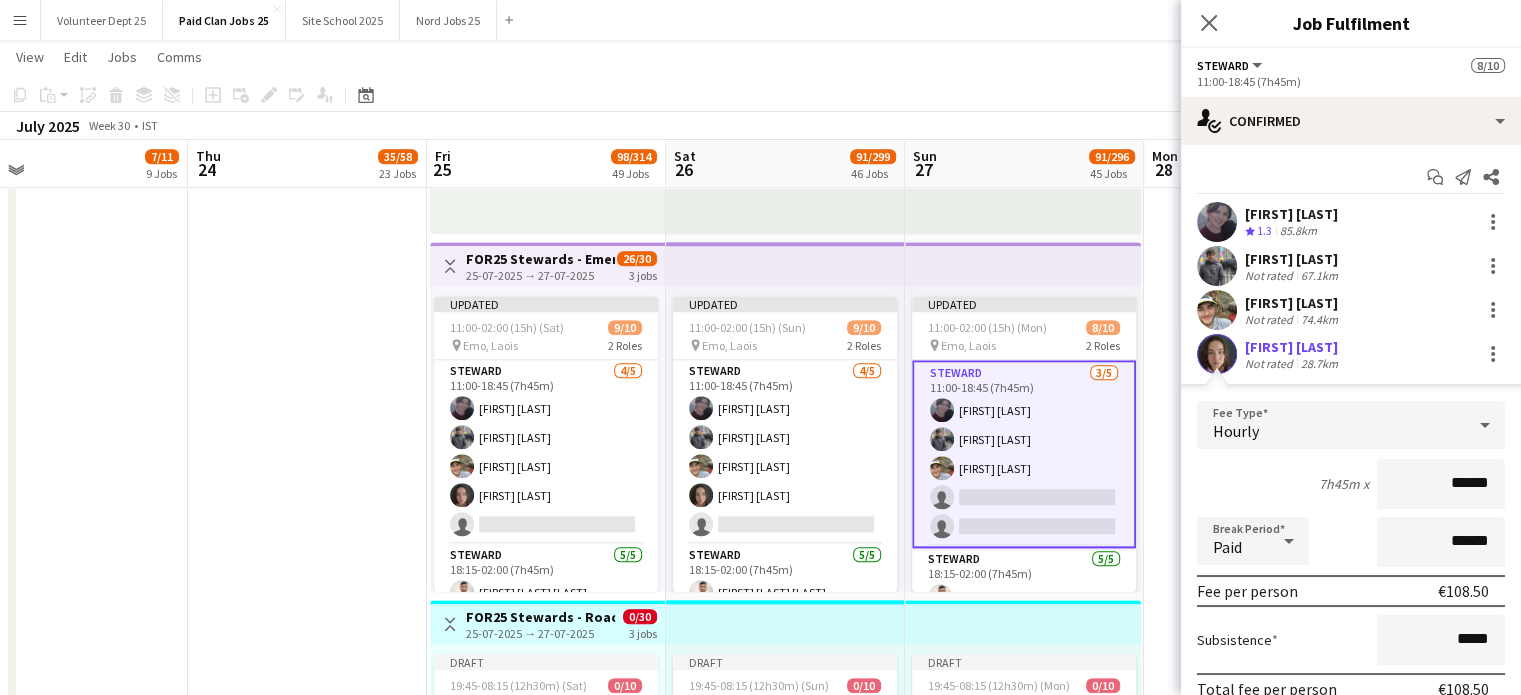 scroll, scrollTop: 174, scrollLeft: 0, axis: vertical 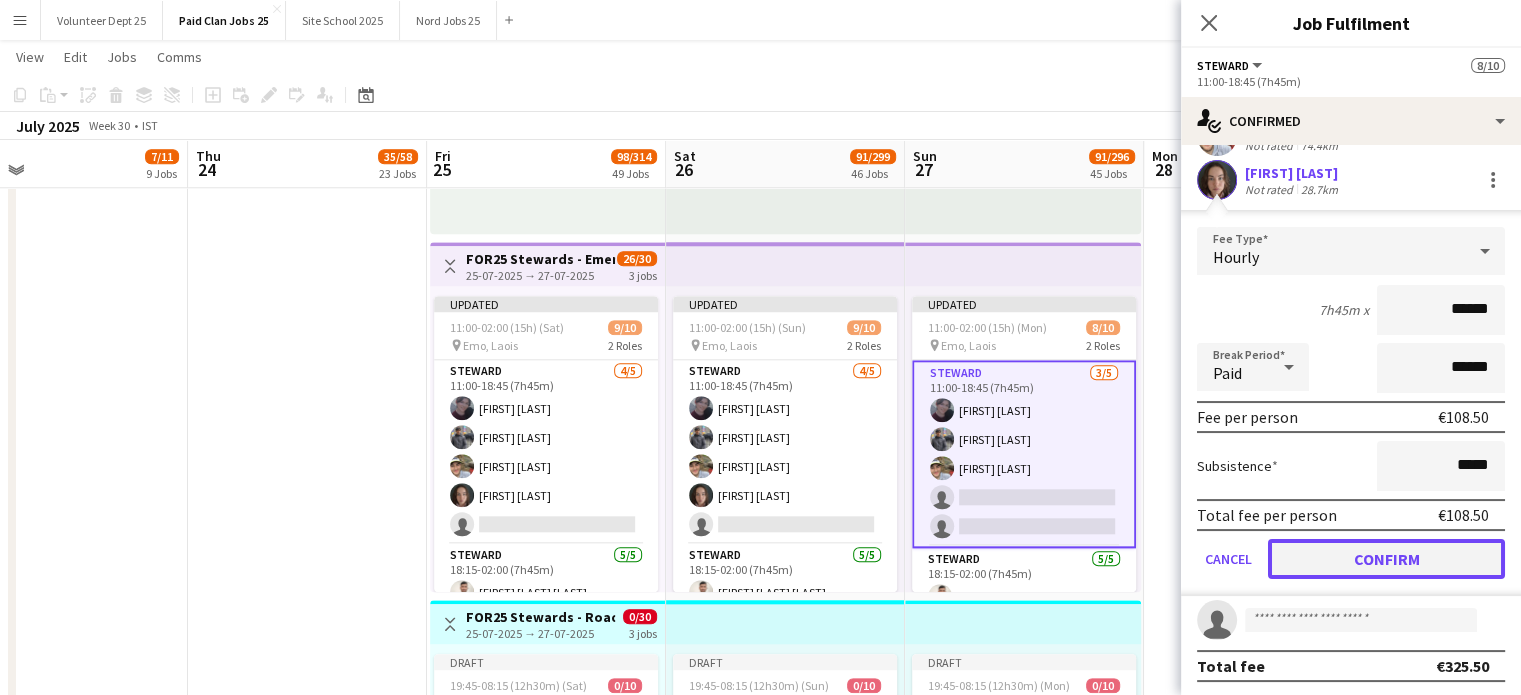 click on "Confirm" at bounding box center [1386, 559] 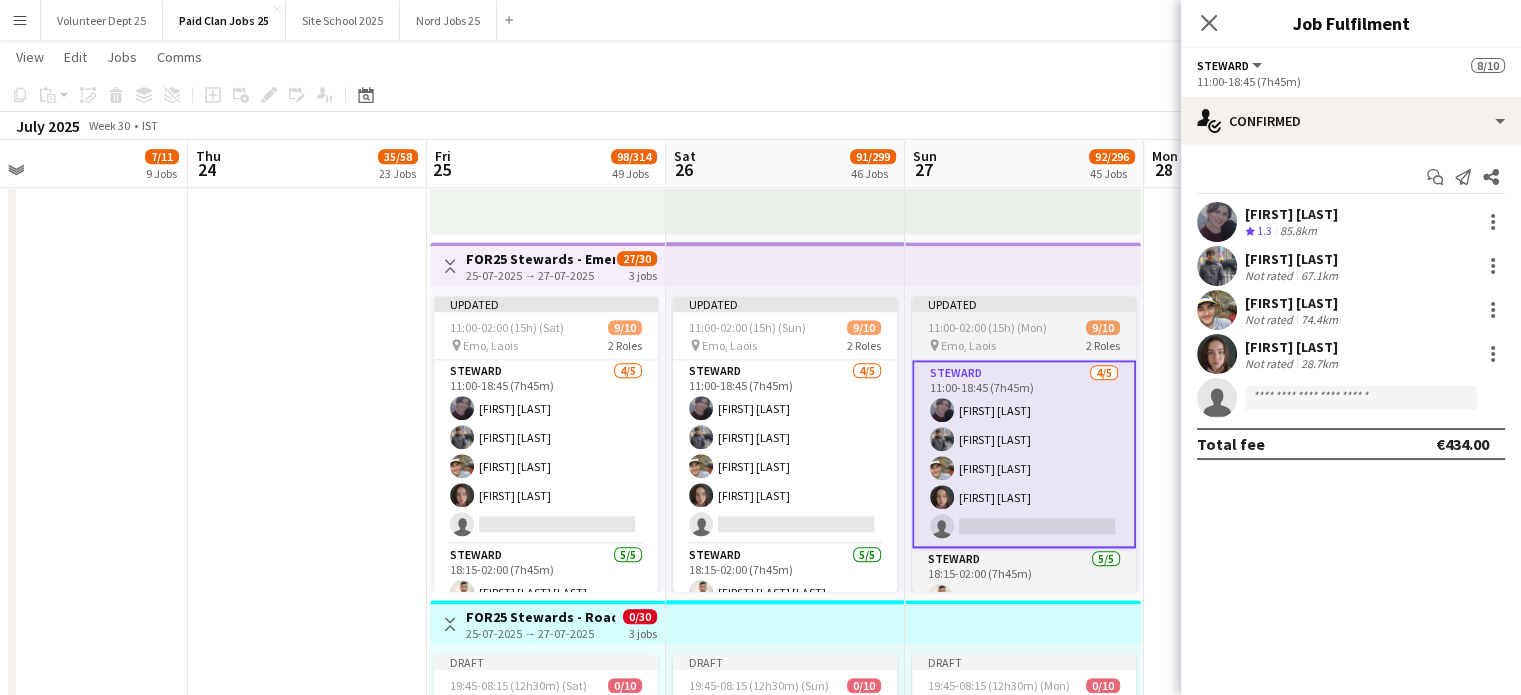scroll, scrollTop: 0, scrollLeft: 0, axis: both 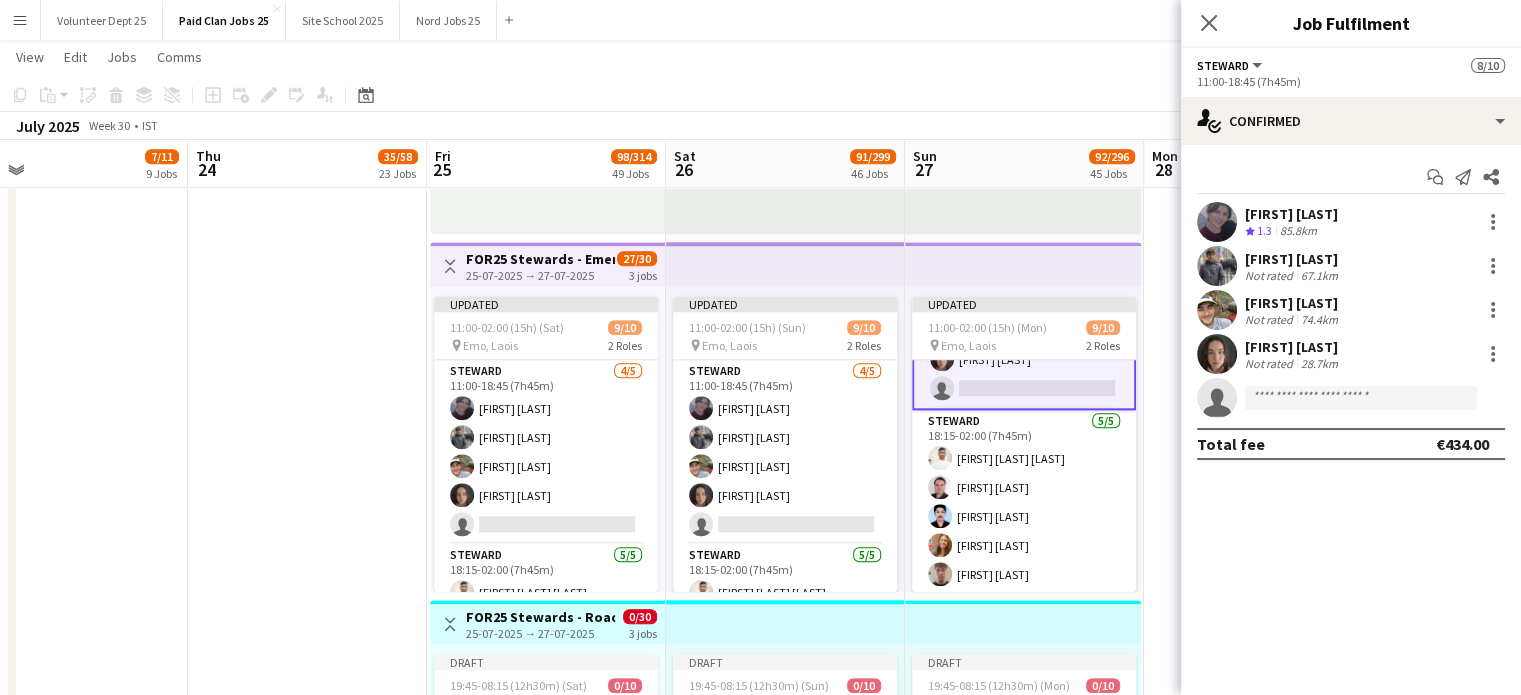 click at bounding box center (785, 264) 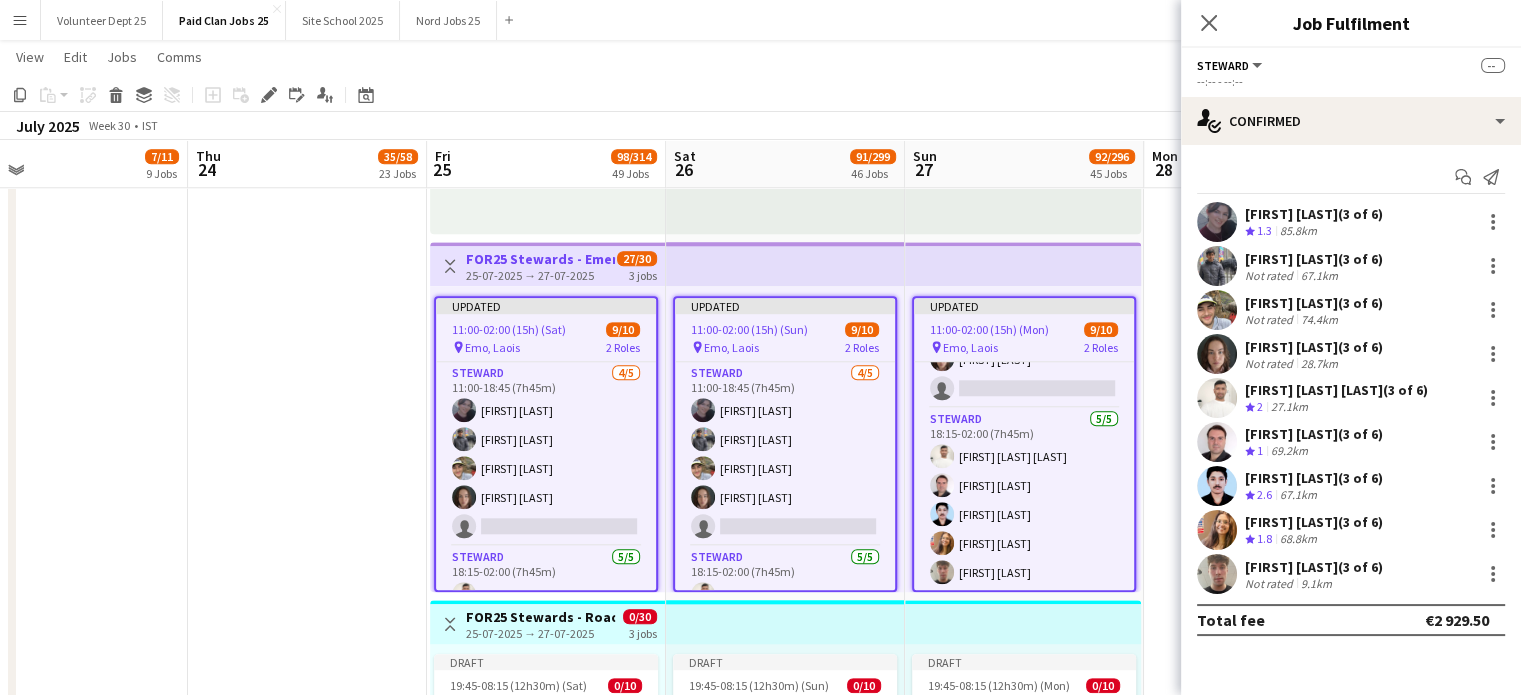 scroll, scrollTop: 136, scrollLeft: 0, axis: vertical 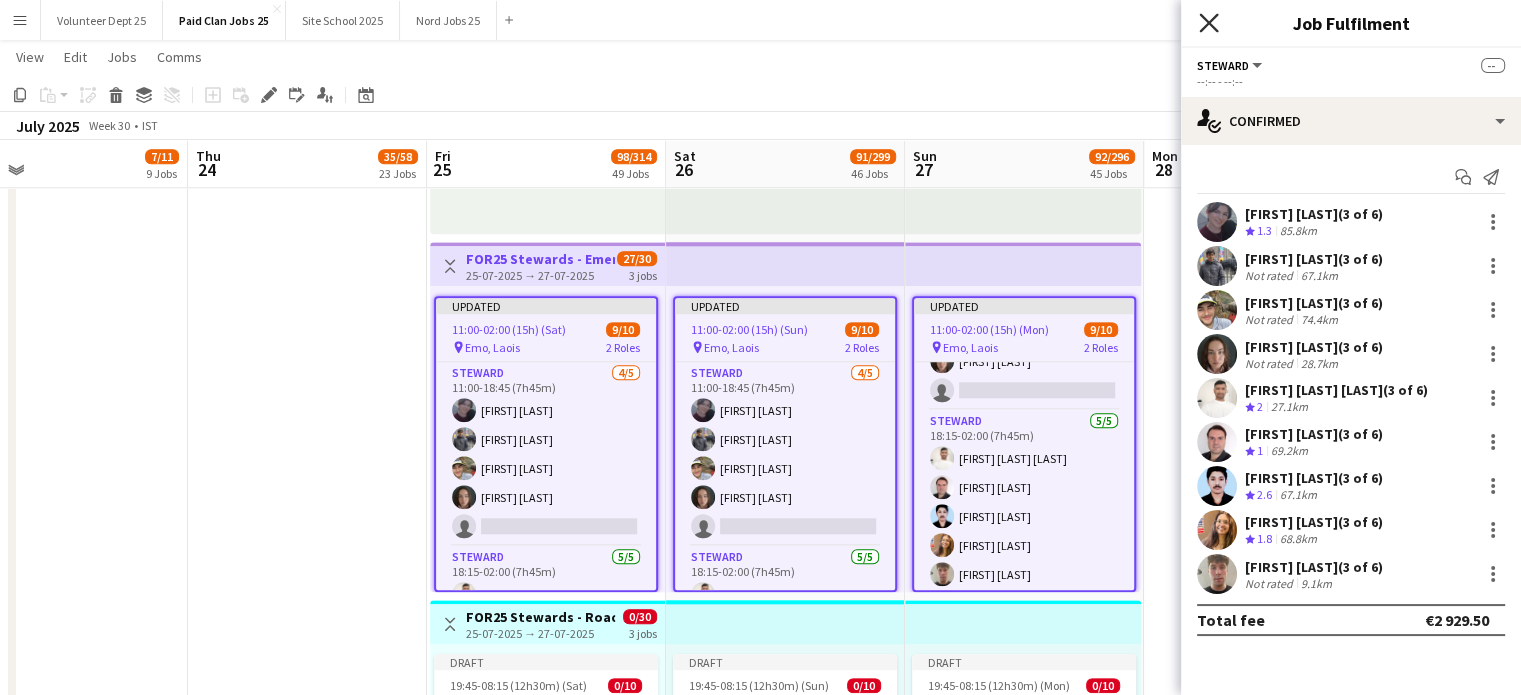 click on "Close pop-in" 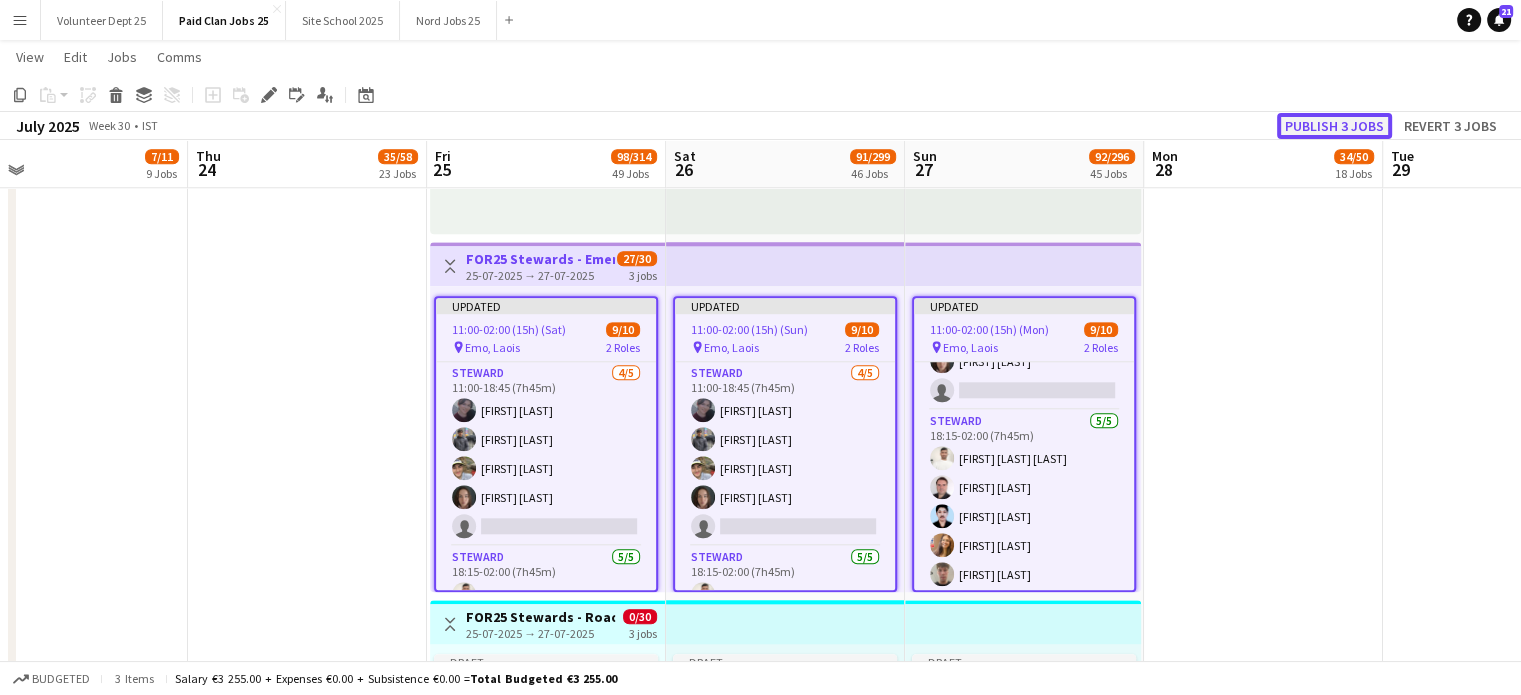 click on "Publish 3 jobs" 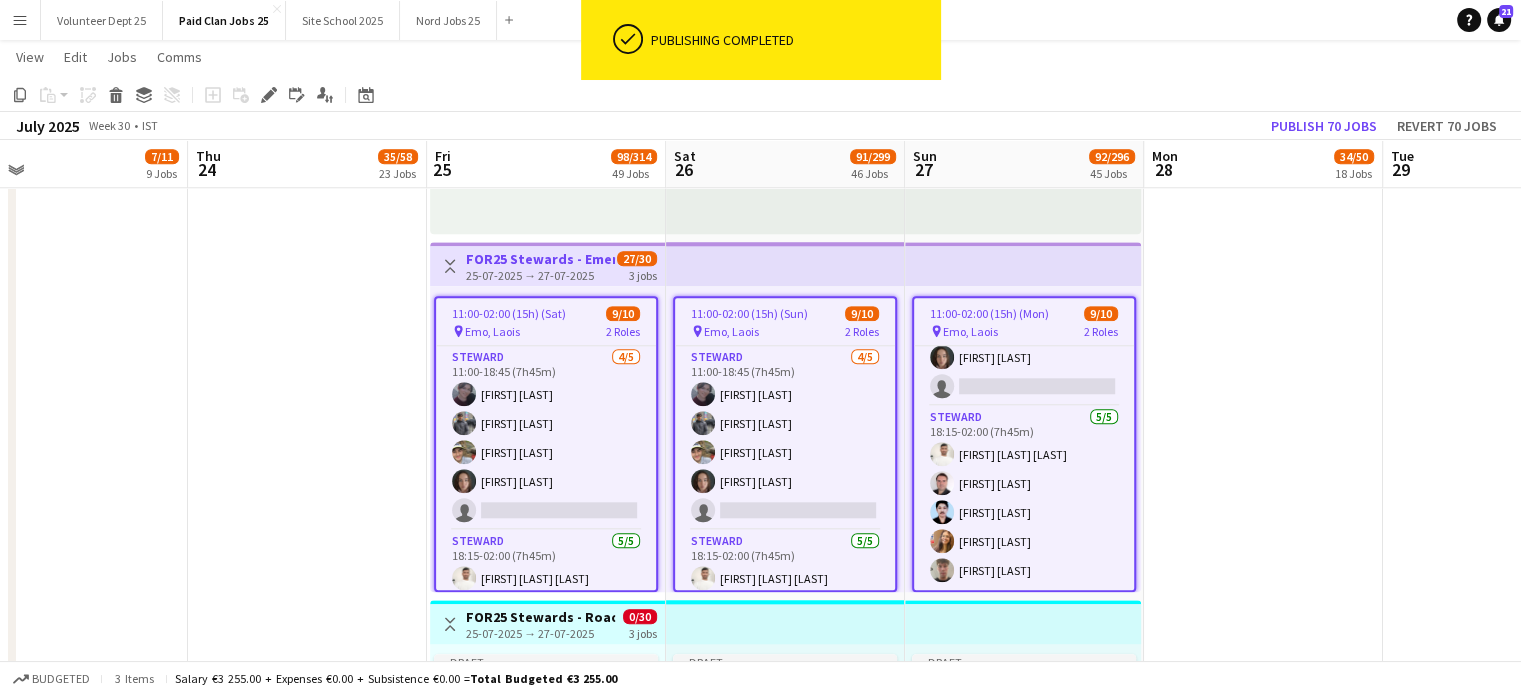 scroll, scrollTop: 123, scrollLeft: 0, axis: vertical 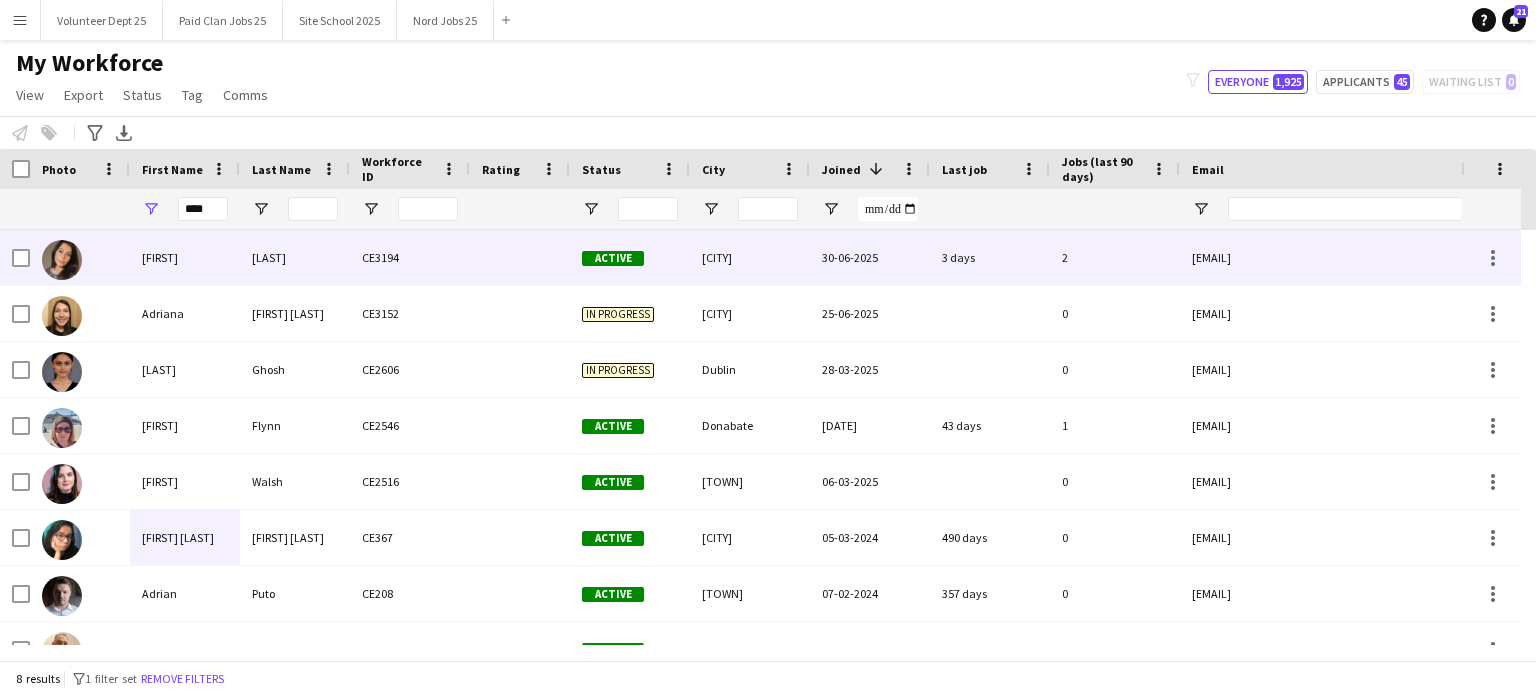 click on "Adriane" at bounding box center [185, 257] 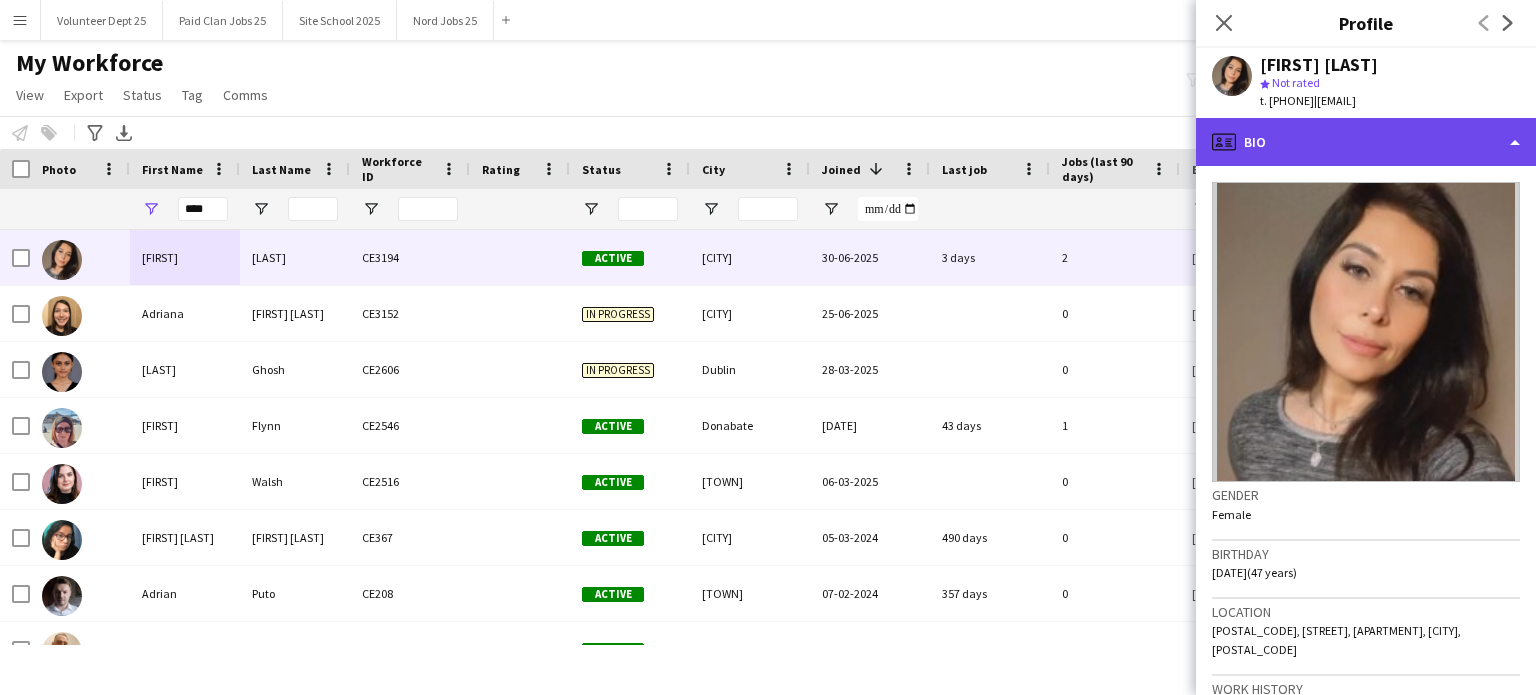 click on "profile
Bio" 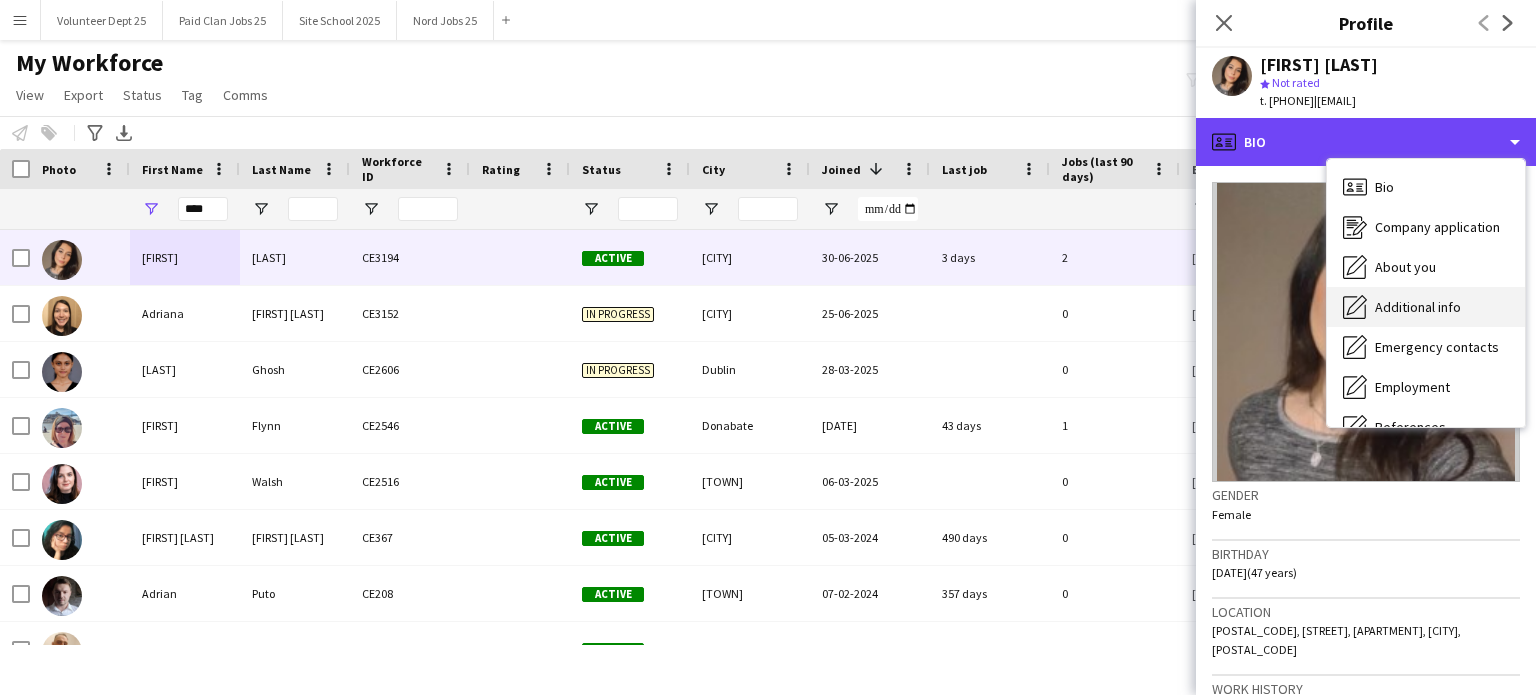 scroll, scrollTop: 188, scrollLeft: 0, axis: vertical 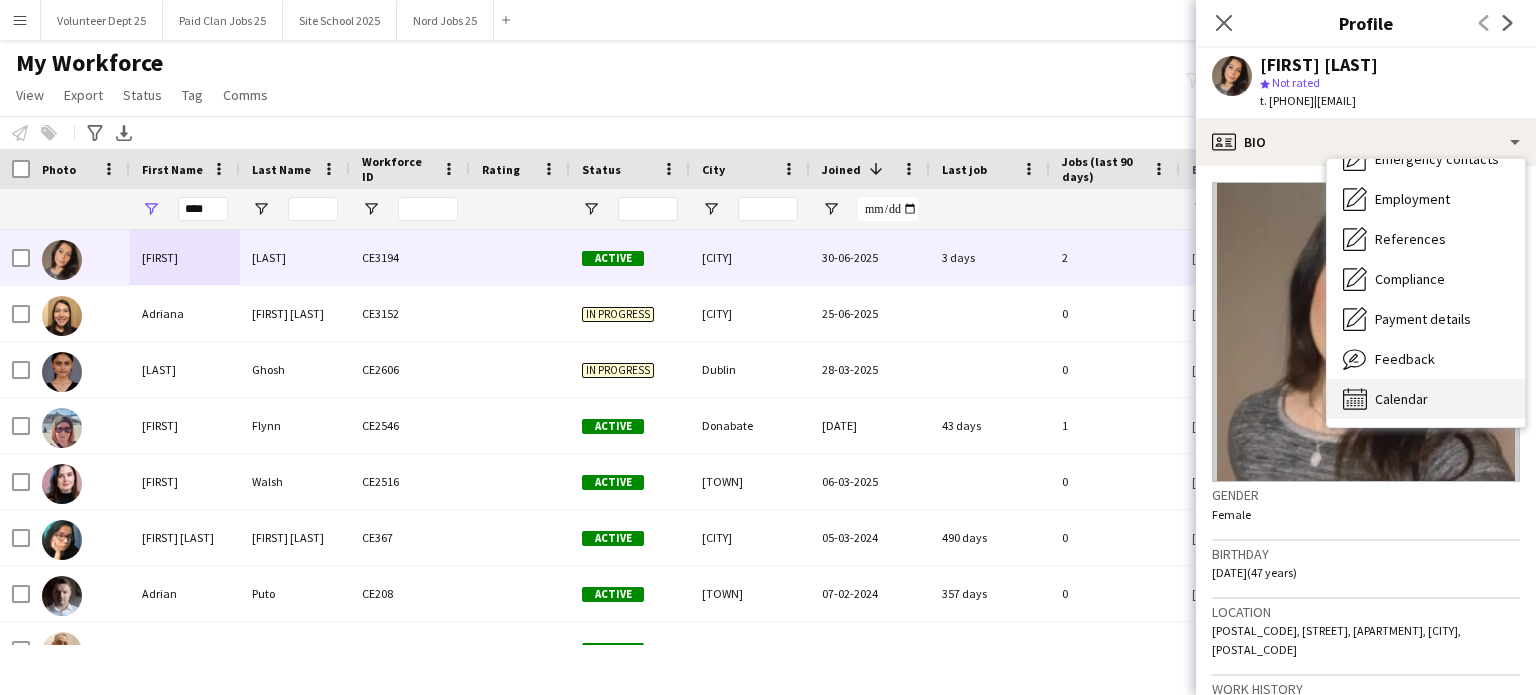 click on "Calendar" at bounding box center (1401, 399) 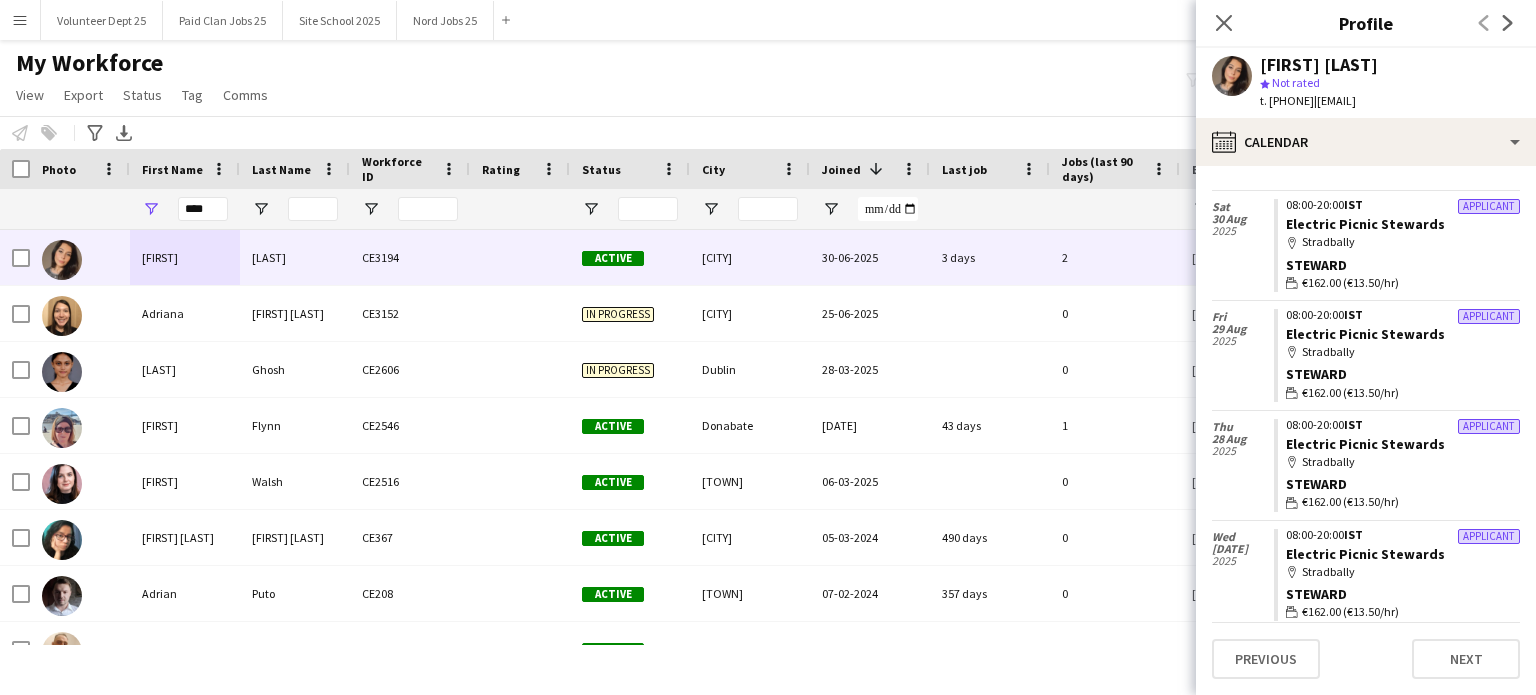 scroll, scrollTop: 152, scrollLeft: 0, axis: vertical 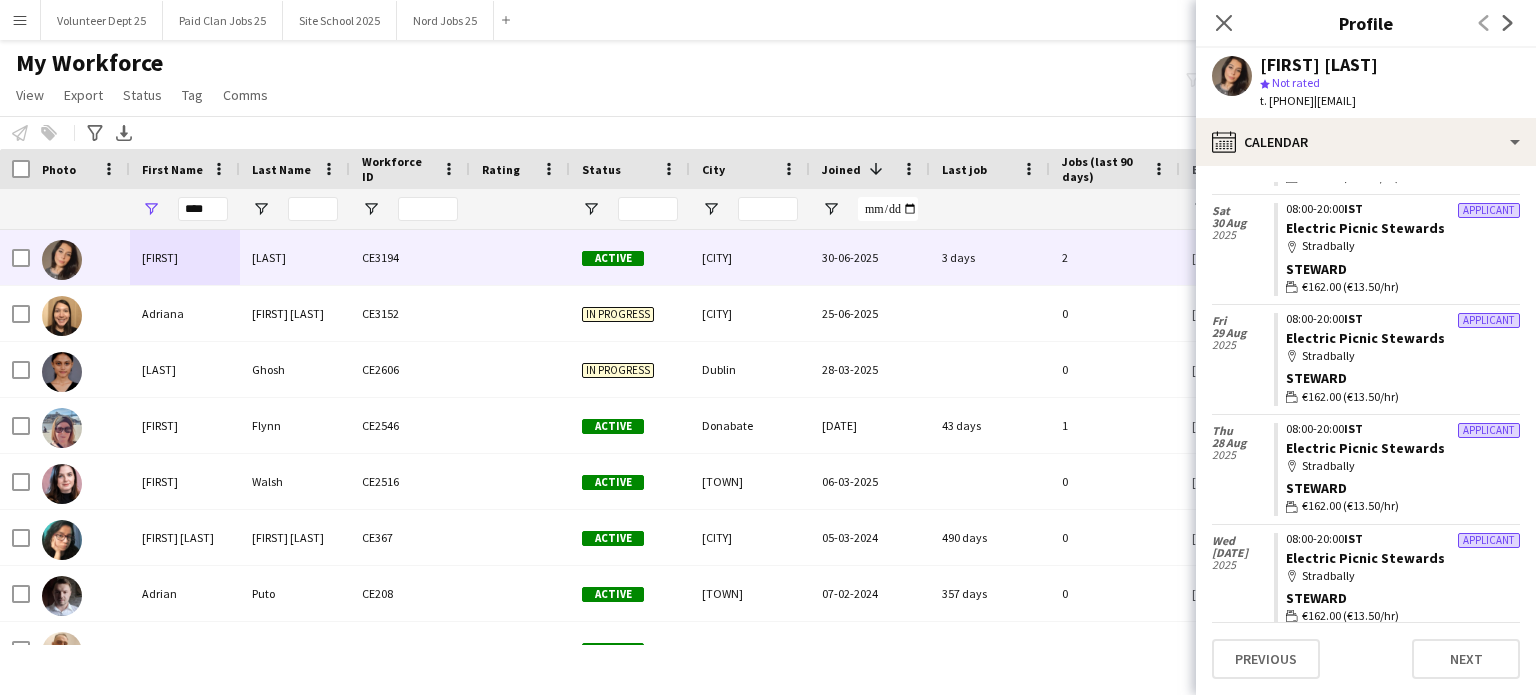 click on "Notify workforce
Add to tag
Select at least one crew to tag him or her.
Advanced filters
Advanced filters   Availability   Start Time   End Time   Skills   Role types   Worked with these clients...   Address
Address
Distance from address (km)   Clear   View results
Export XLSX" 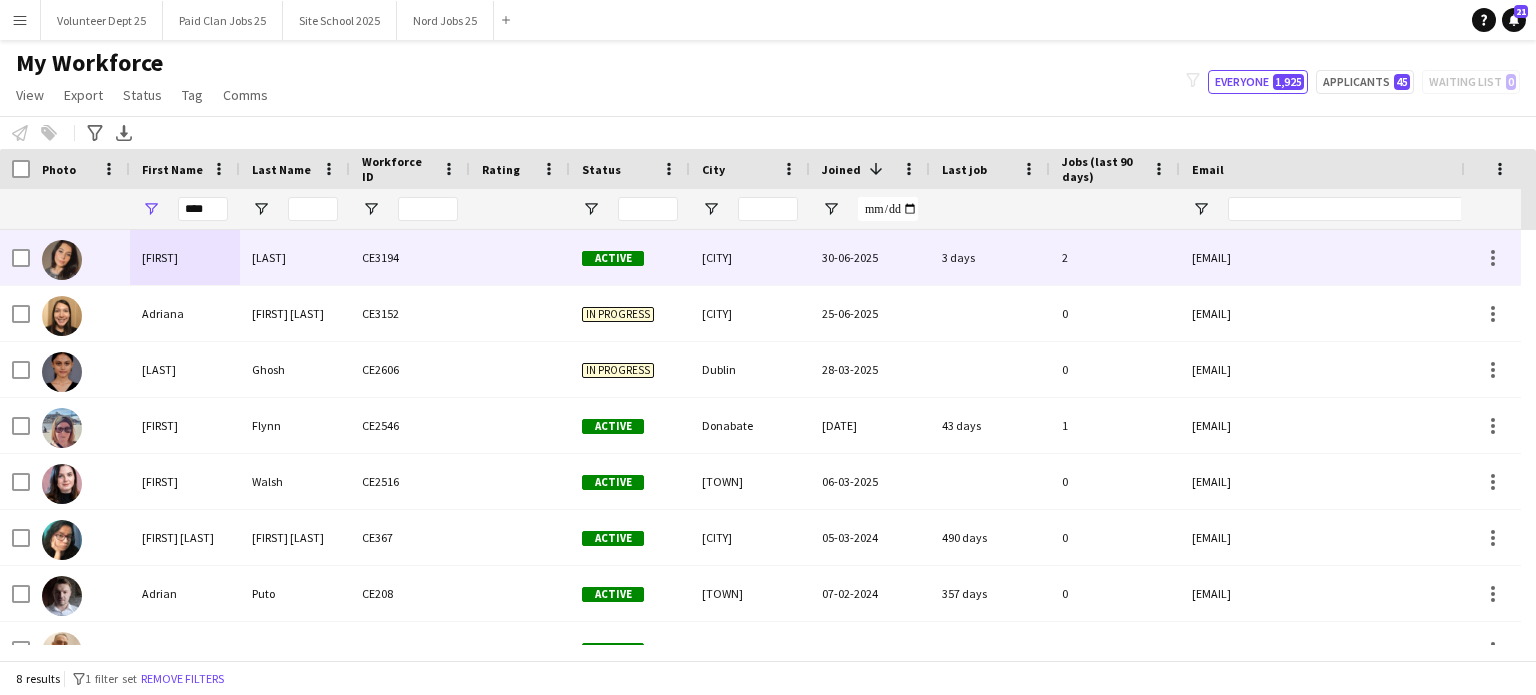 scroll, scrollTop: 0, scrollLeft: 287, axis: horizontal 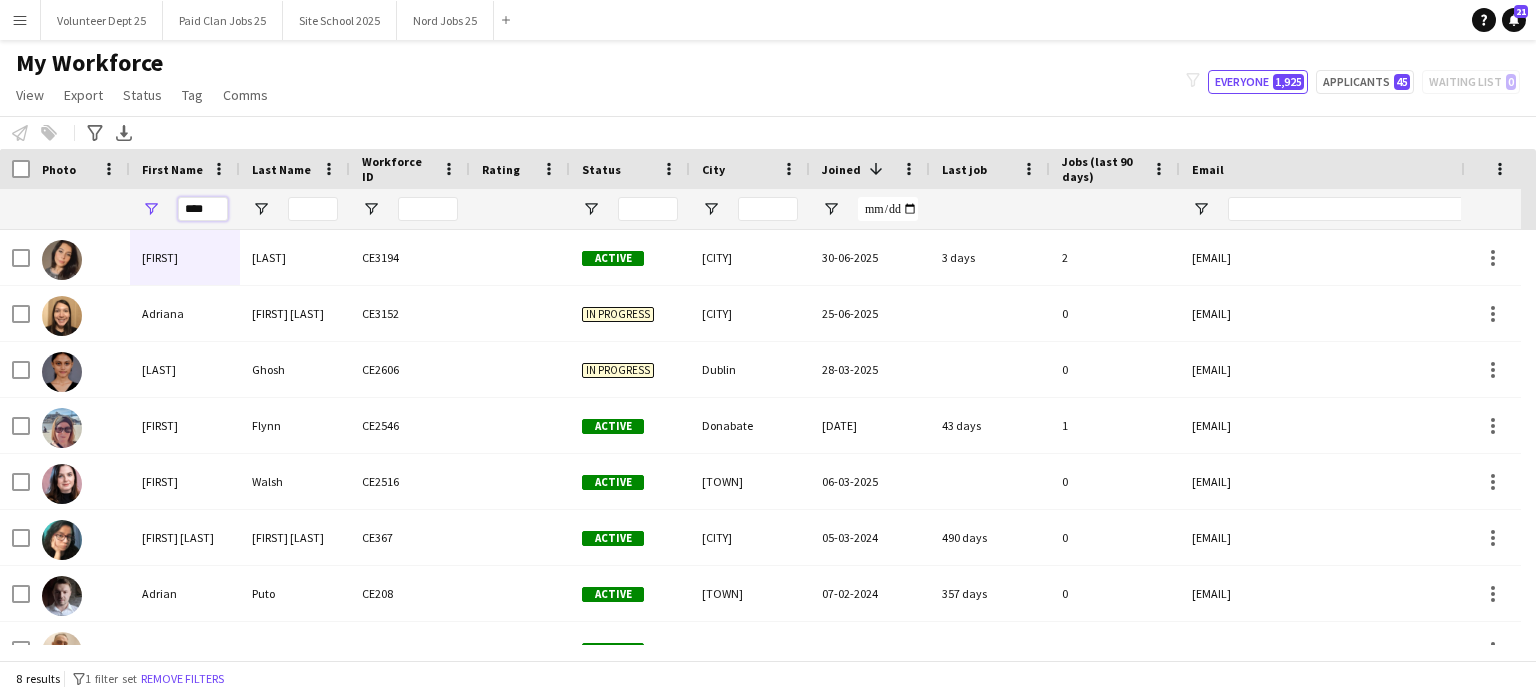 click on "****" at bounding box center (203, 209) 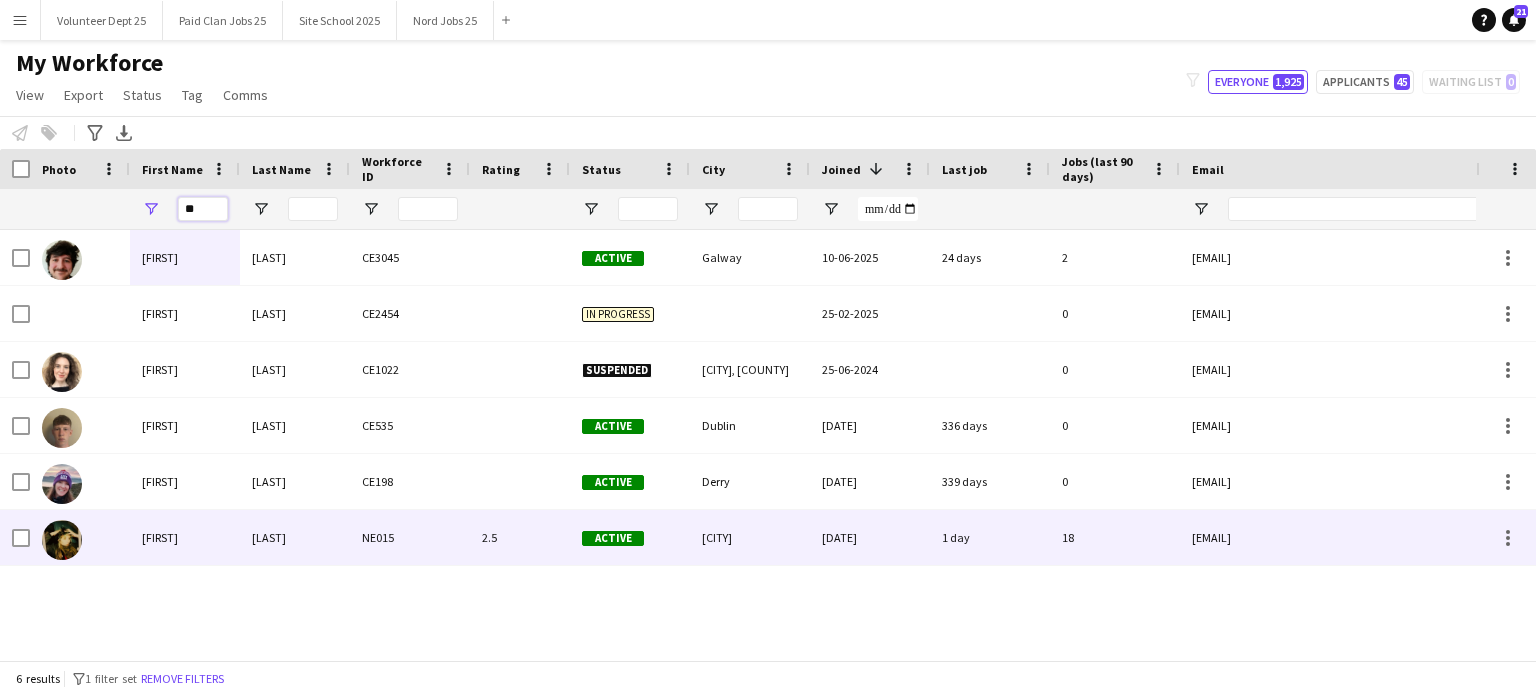type on "**" 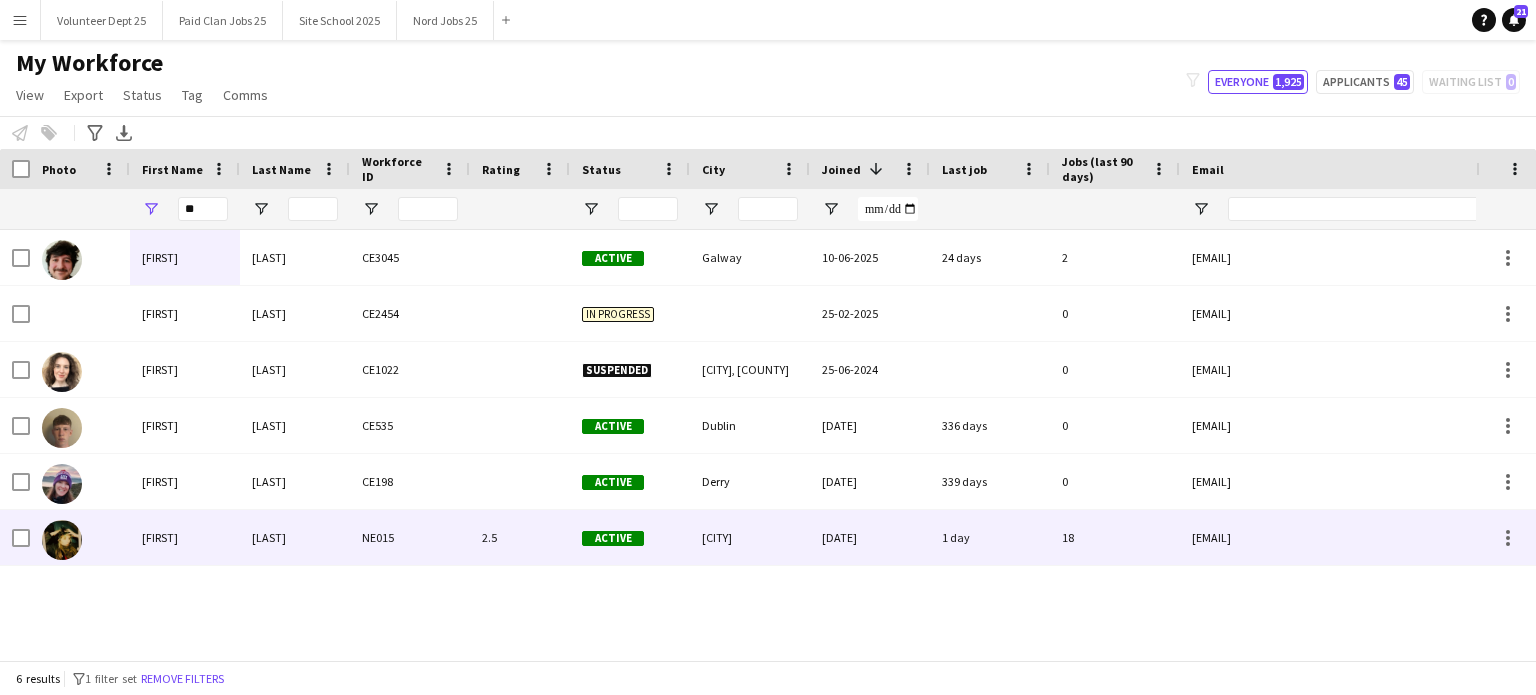 click on "Síle" at bounding box center (185, 537) 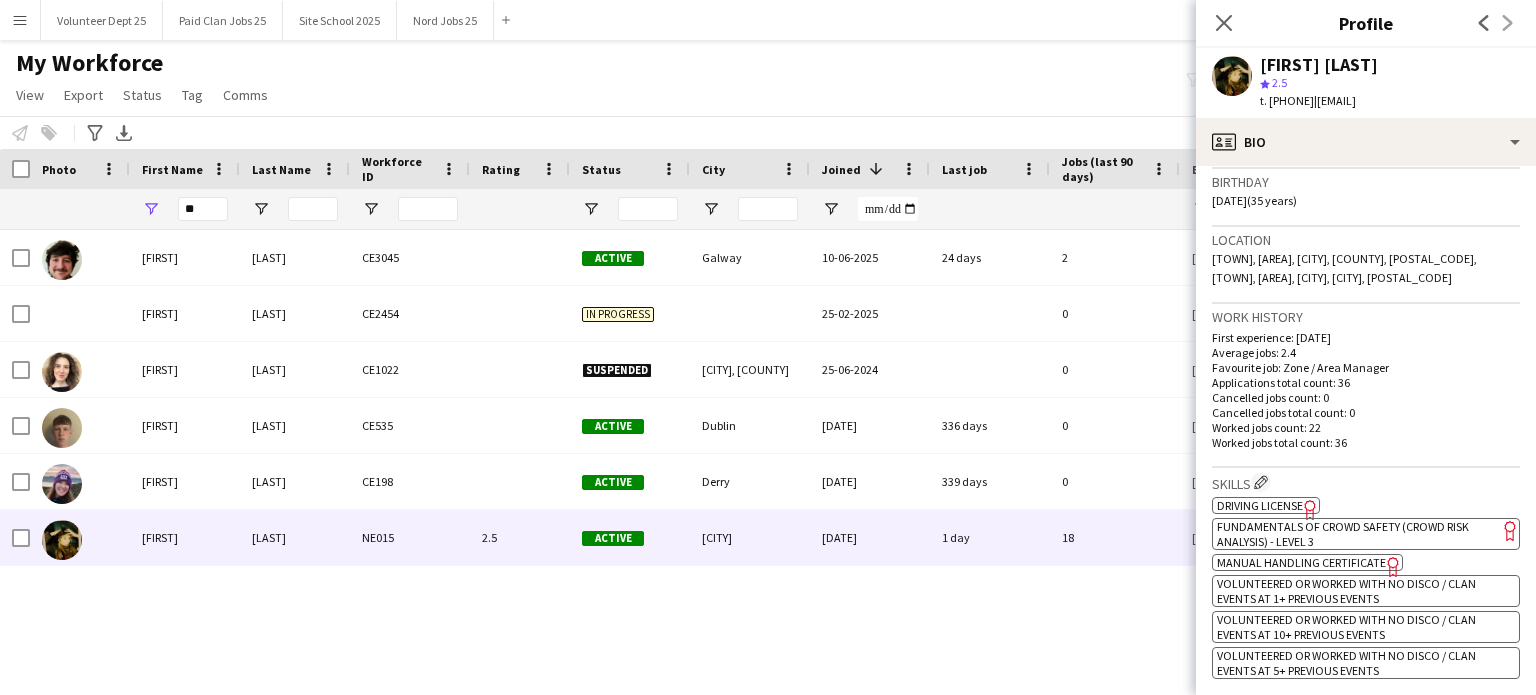 scroll, scrollTop: 372, scrollLeft: 0, axis: vertical 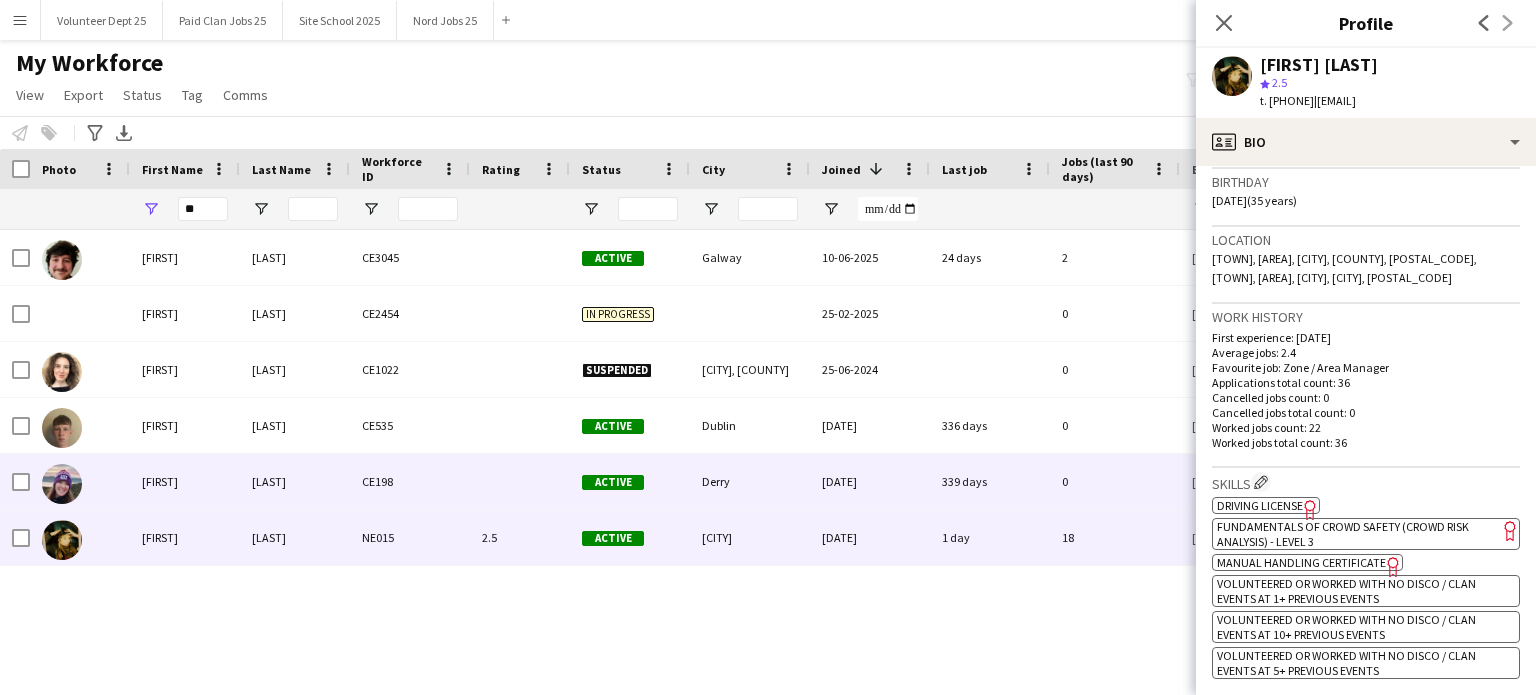 click on "CE198" at bounding box center (410, 481) 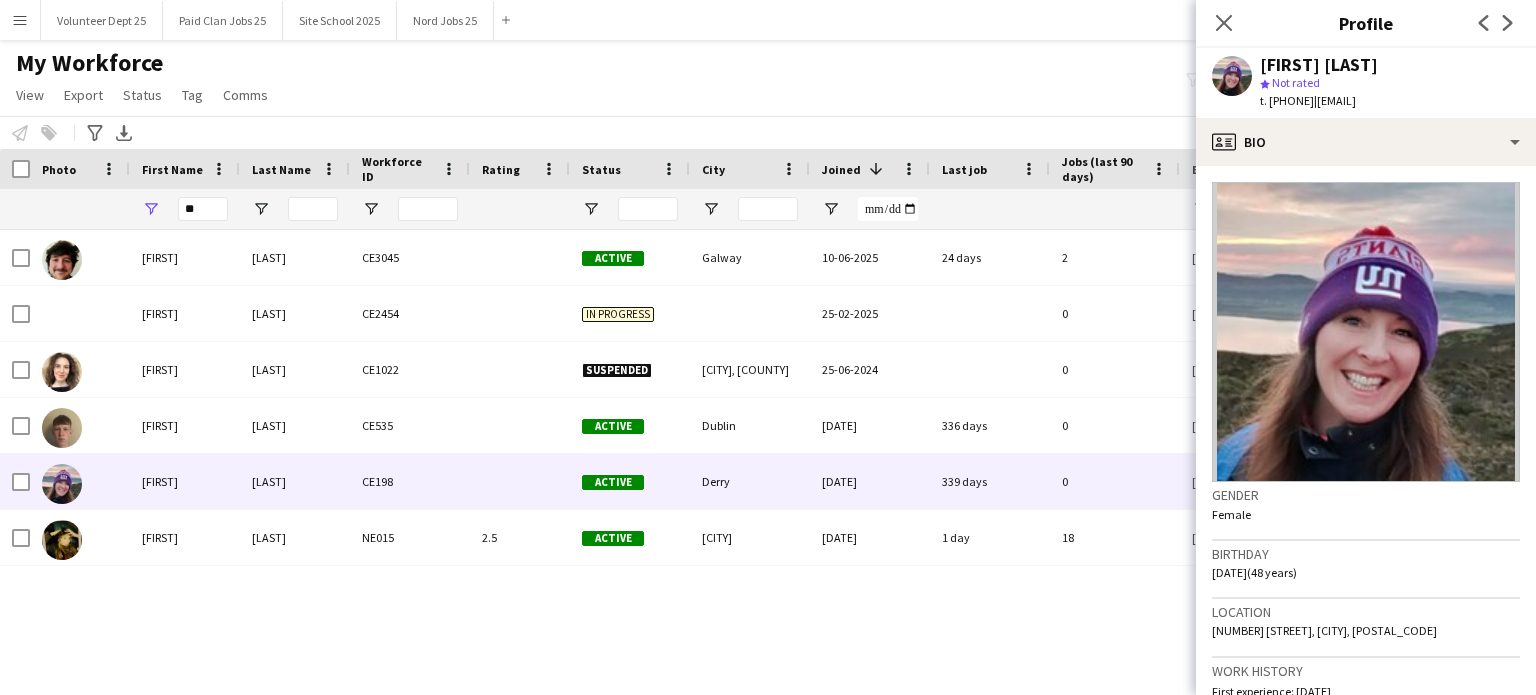 scroll, scrollTop: 450, scrollLeft: 0, axis: vertical 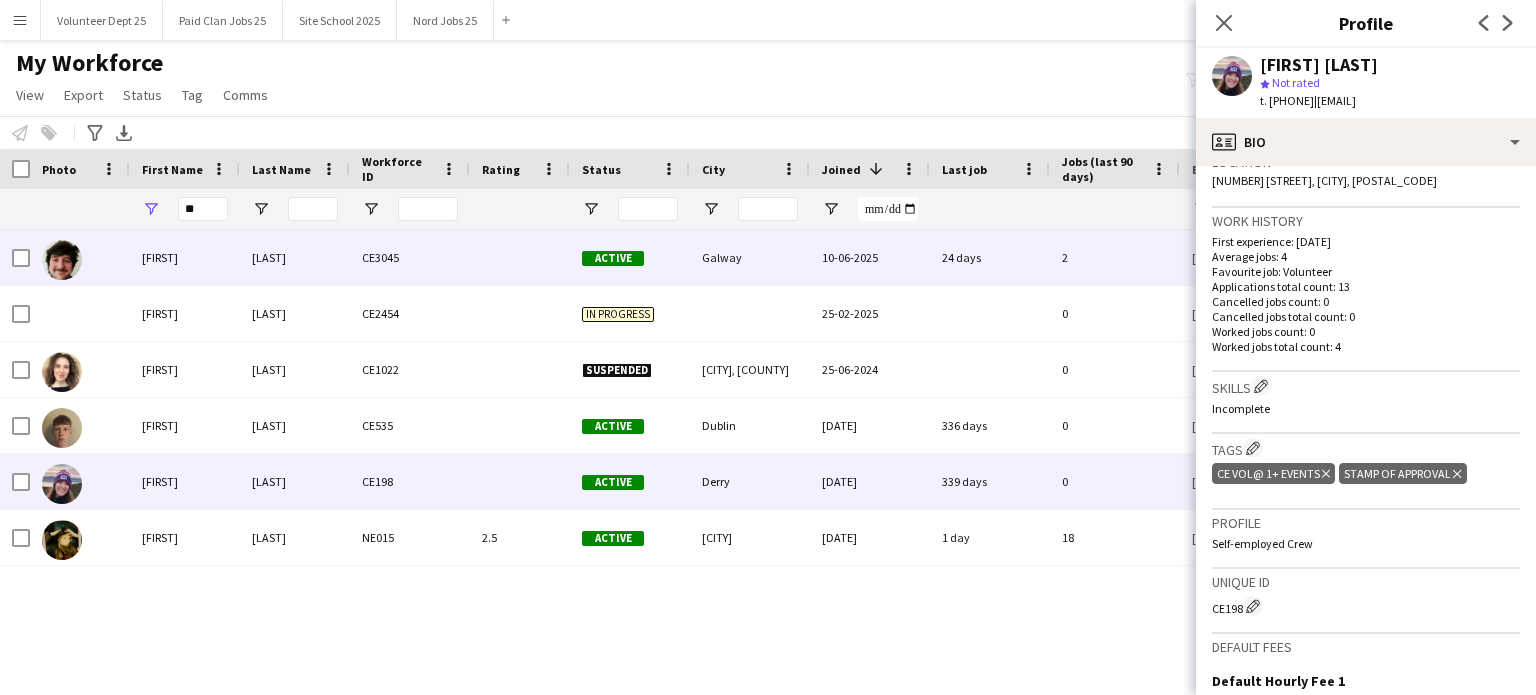 click on "Barker" at bounding box center [295, 257] 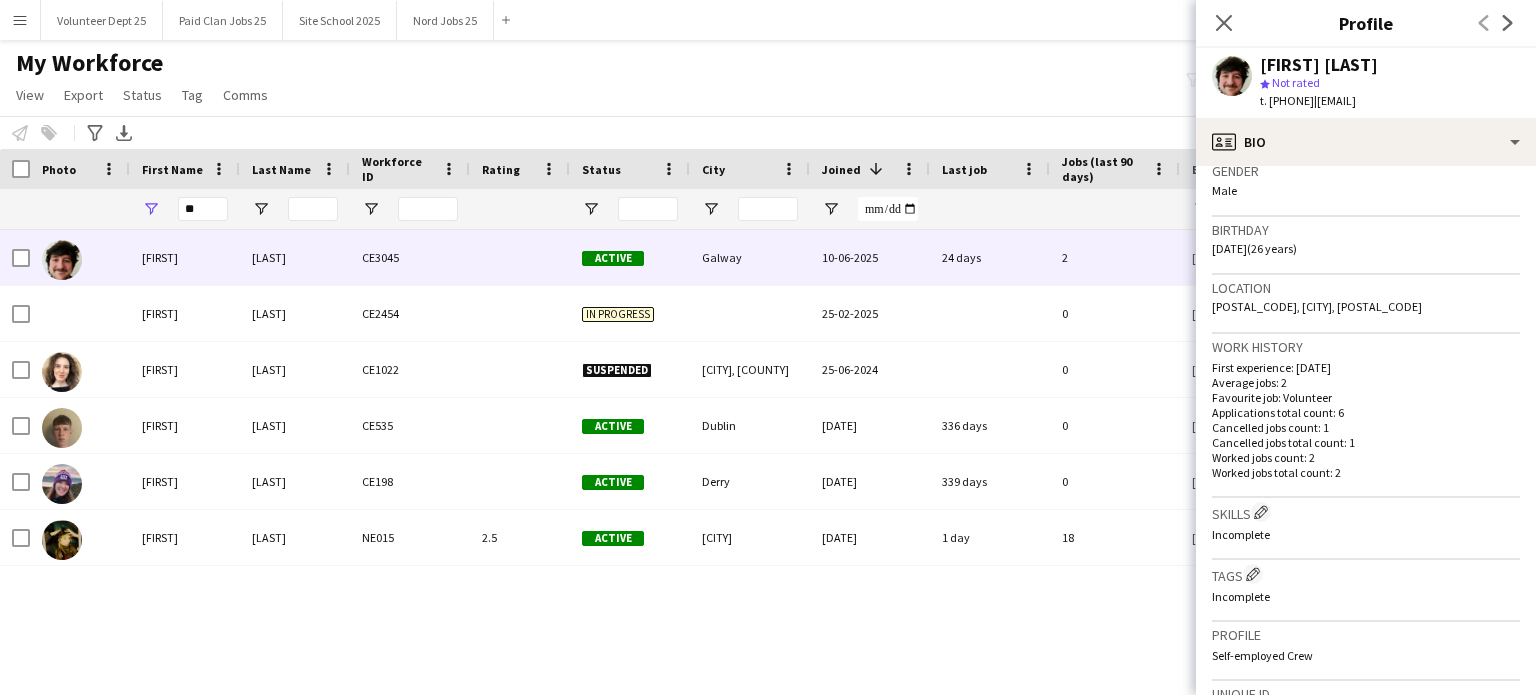 scroll, scrollTop: 0, scrollLeft: 0, axis: both 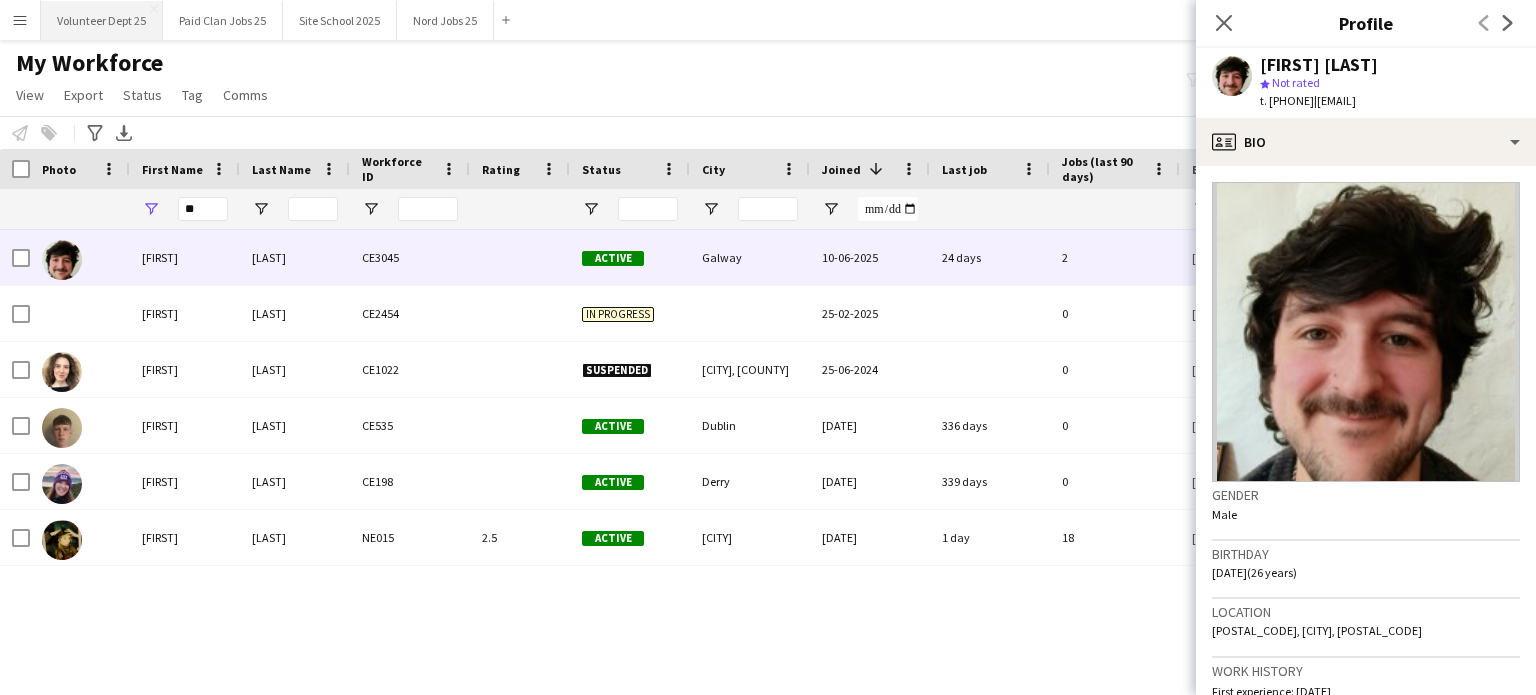 click on "Volunteer Dept 25
Close" at bounding box center (102, 20) 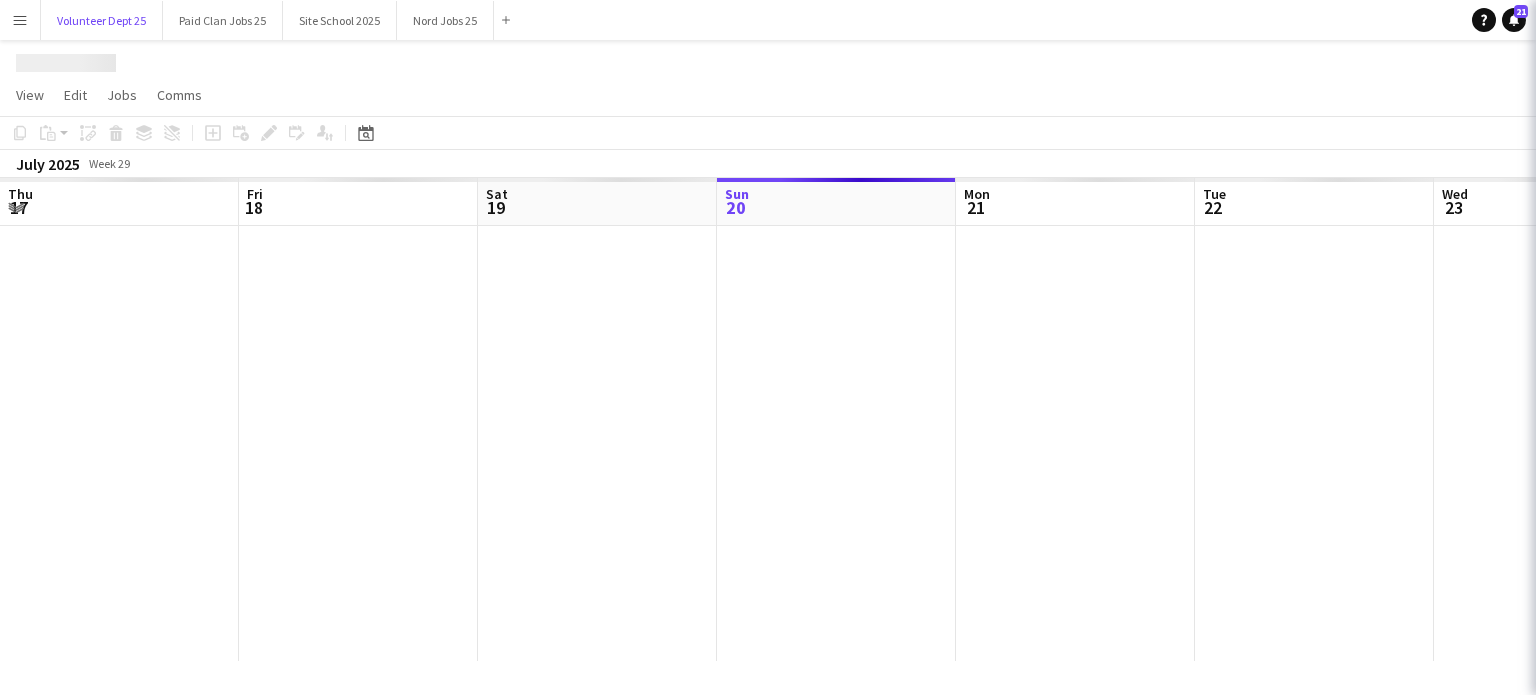 scroll, scrollTop: 0, scrollLeft: 478, axis: horizontal 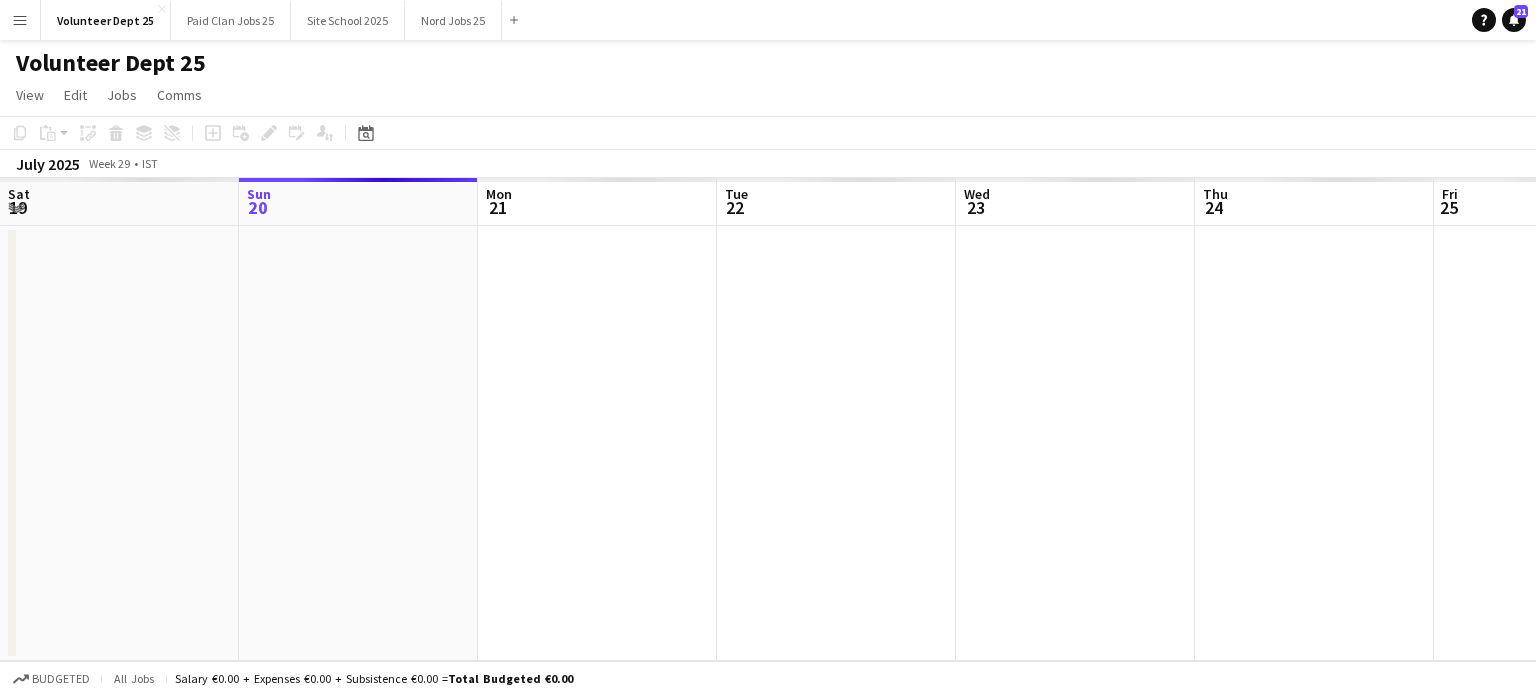 click on "Menu" at bounding box center [20, 20] 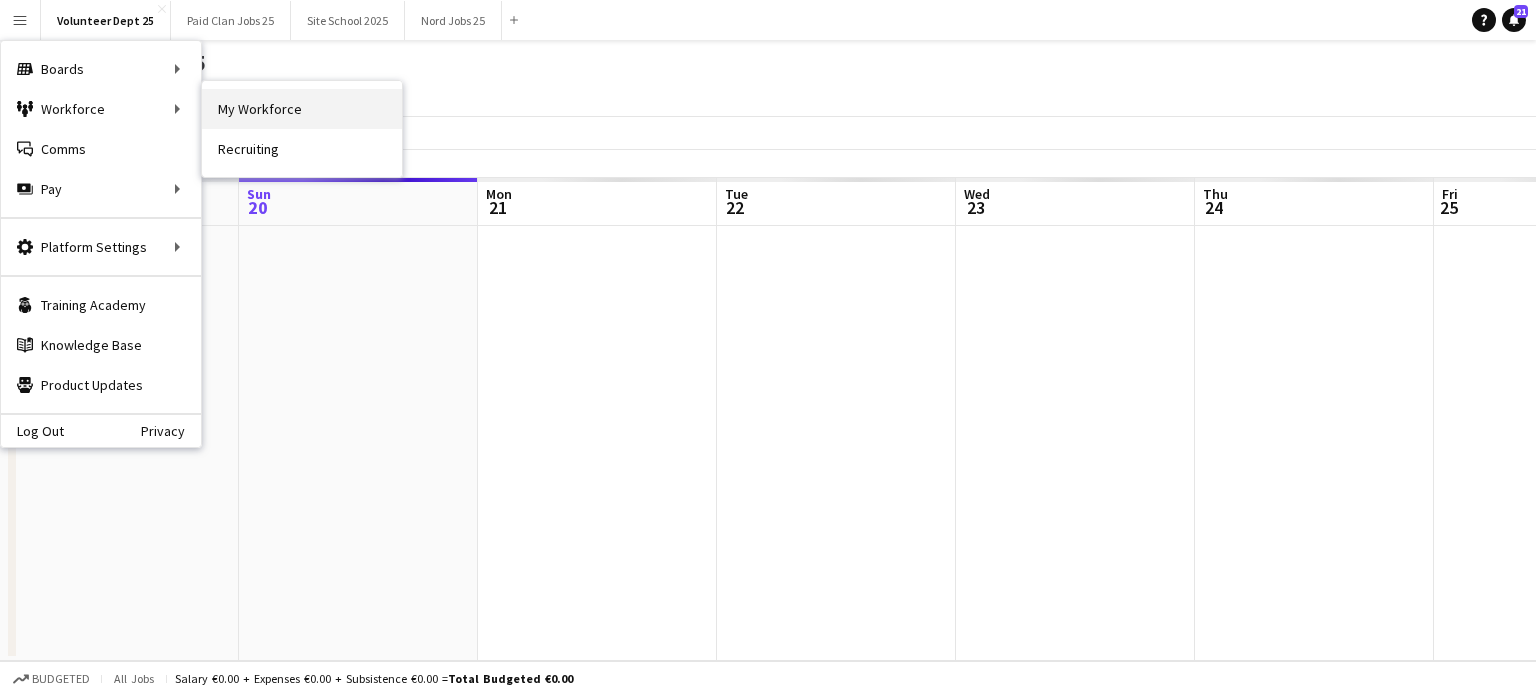 click on "My Workforce" at bounding box center [302, 109] 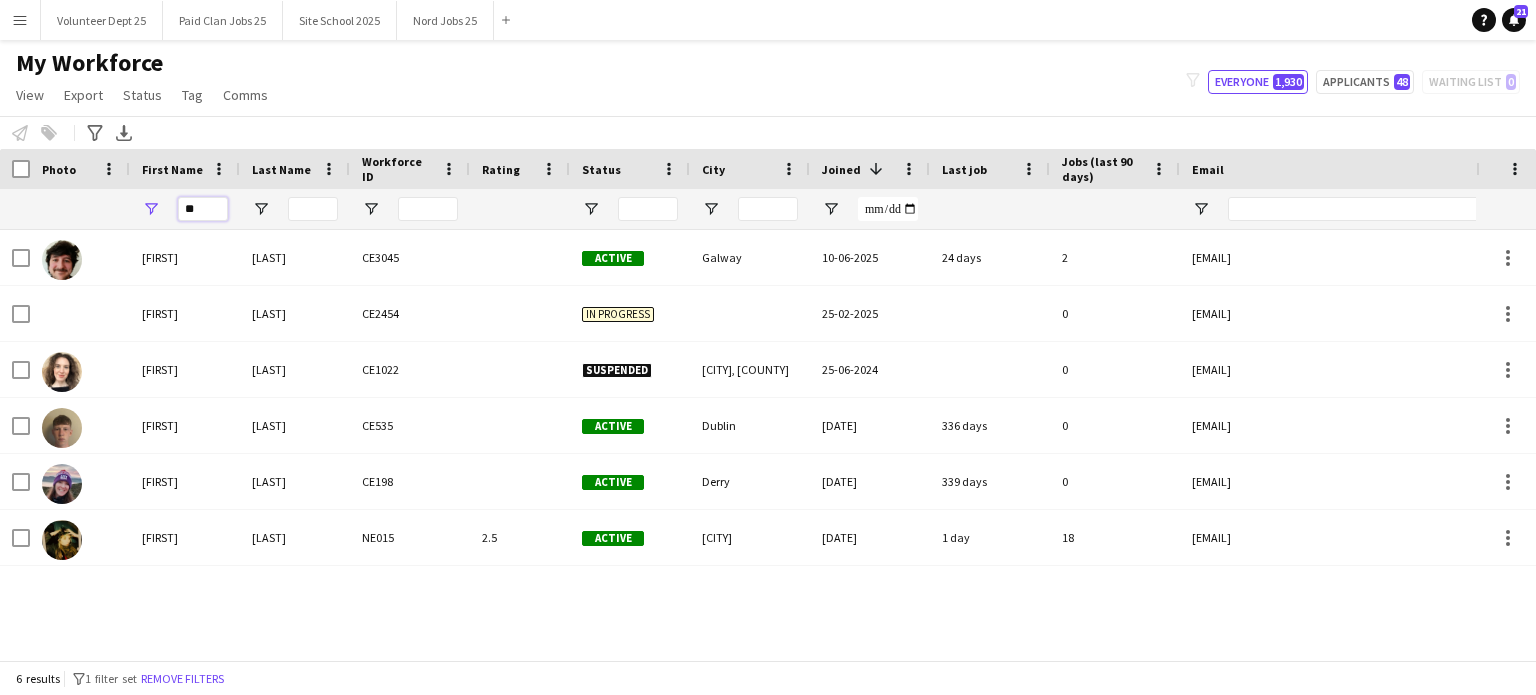 click on "**" at bounding box center (203, 209) 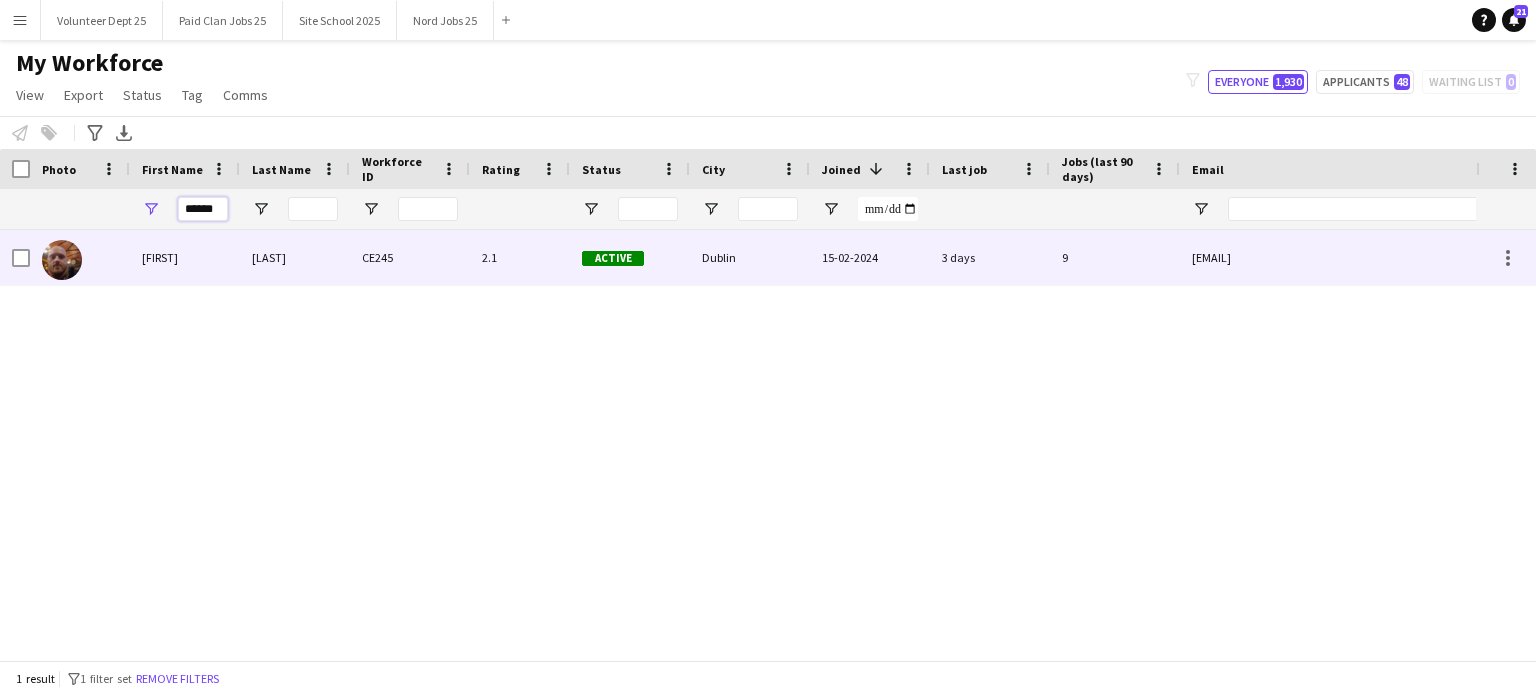 type on "******" 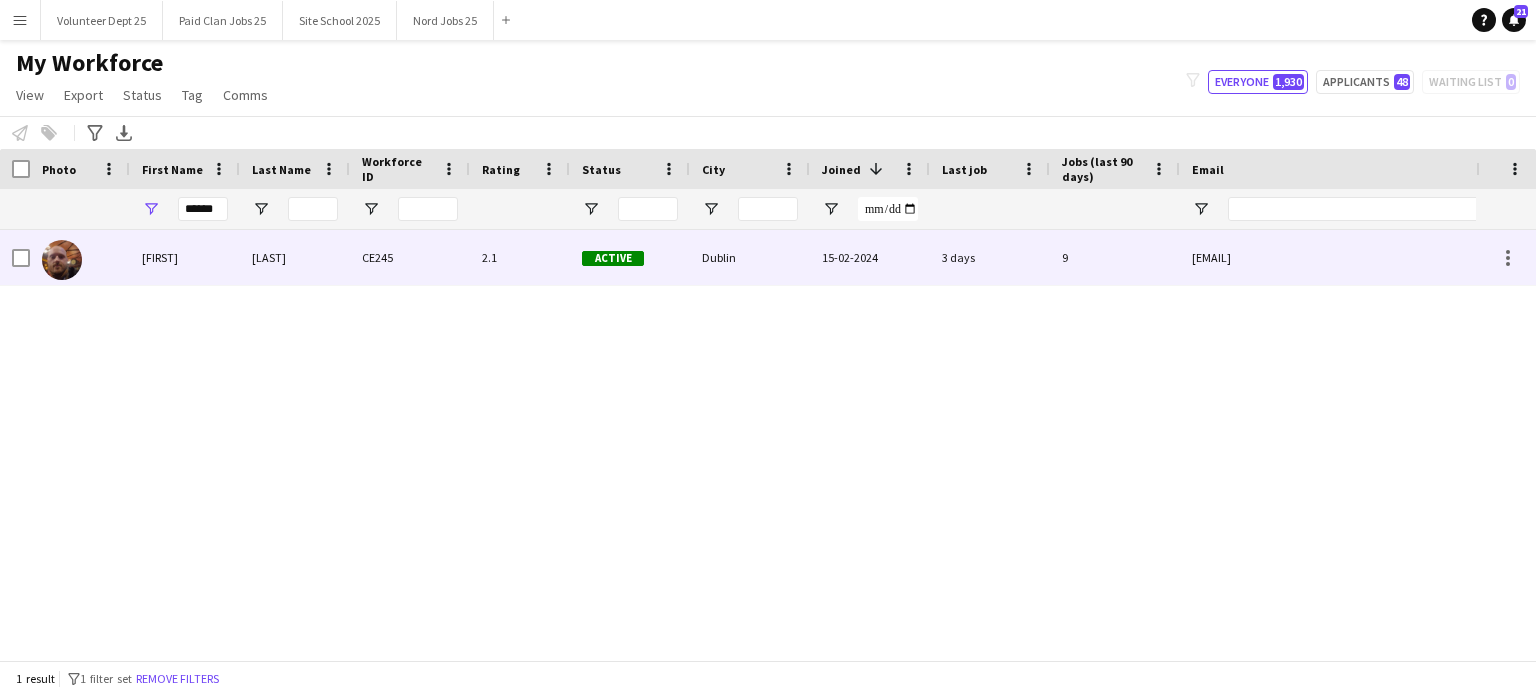 click on "Jarlath" at bounding box center (185, 257) 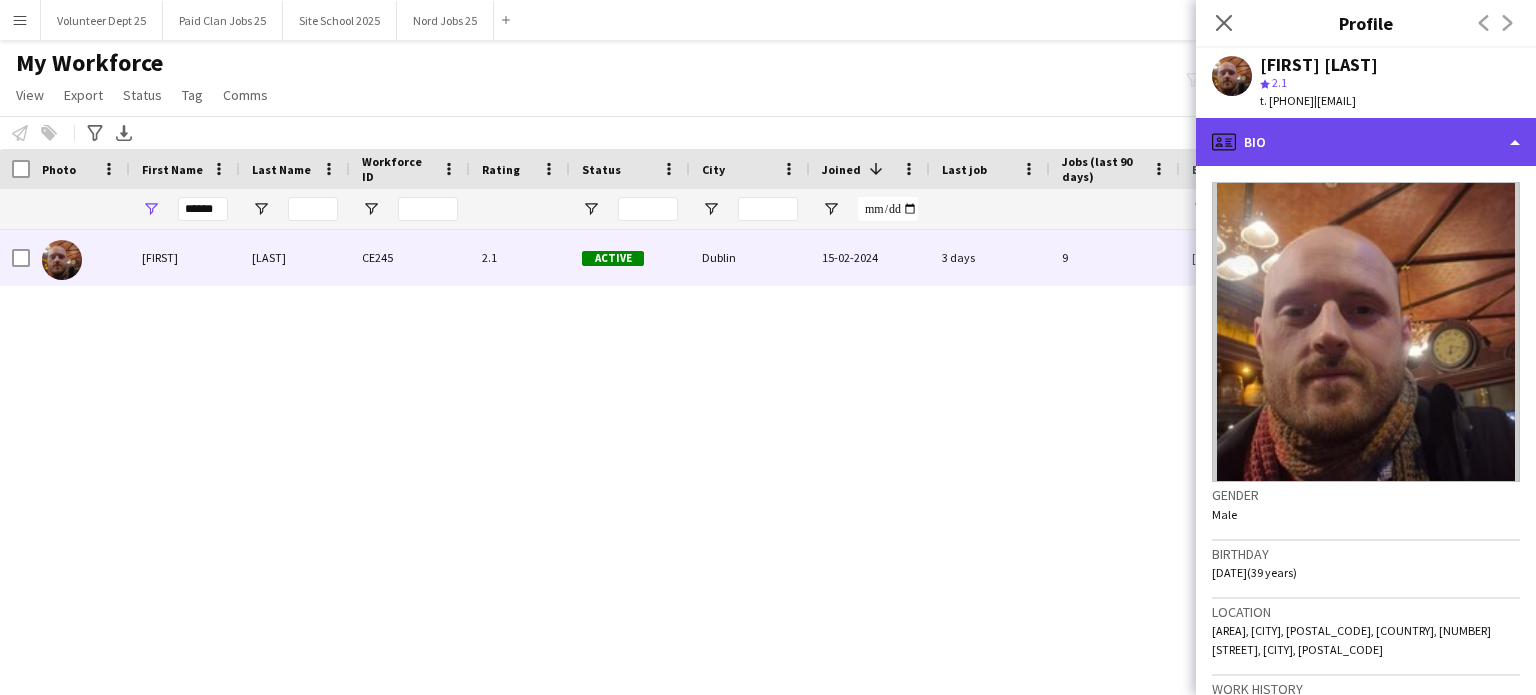 click on "profile
Bio" 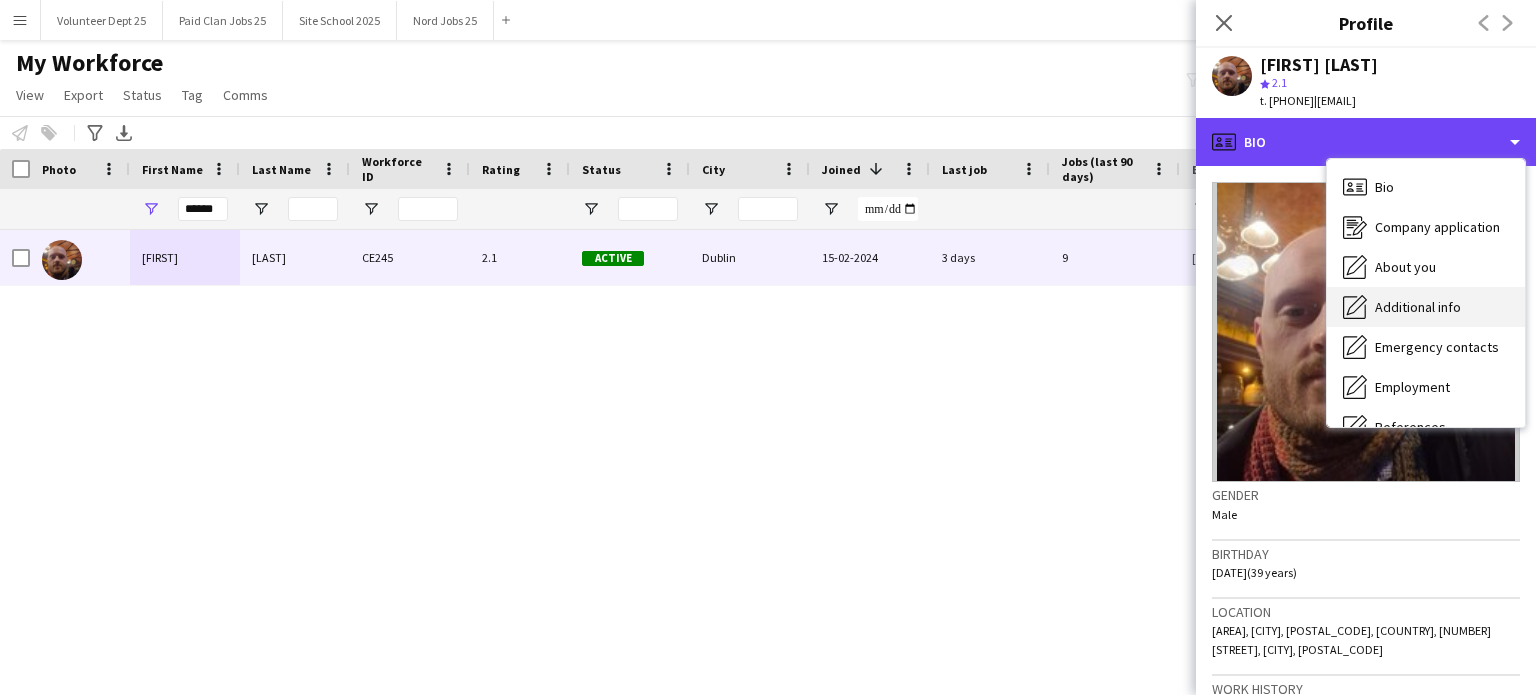 scroll, scrollTop: 188, scrollLeft: 0, axis: vertical 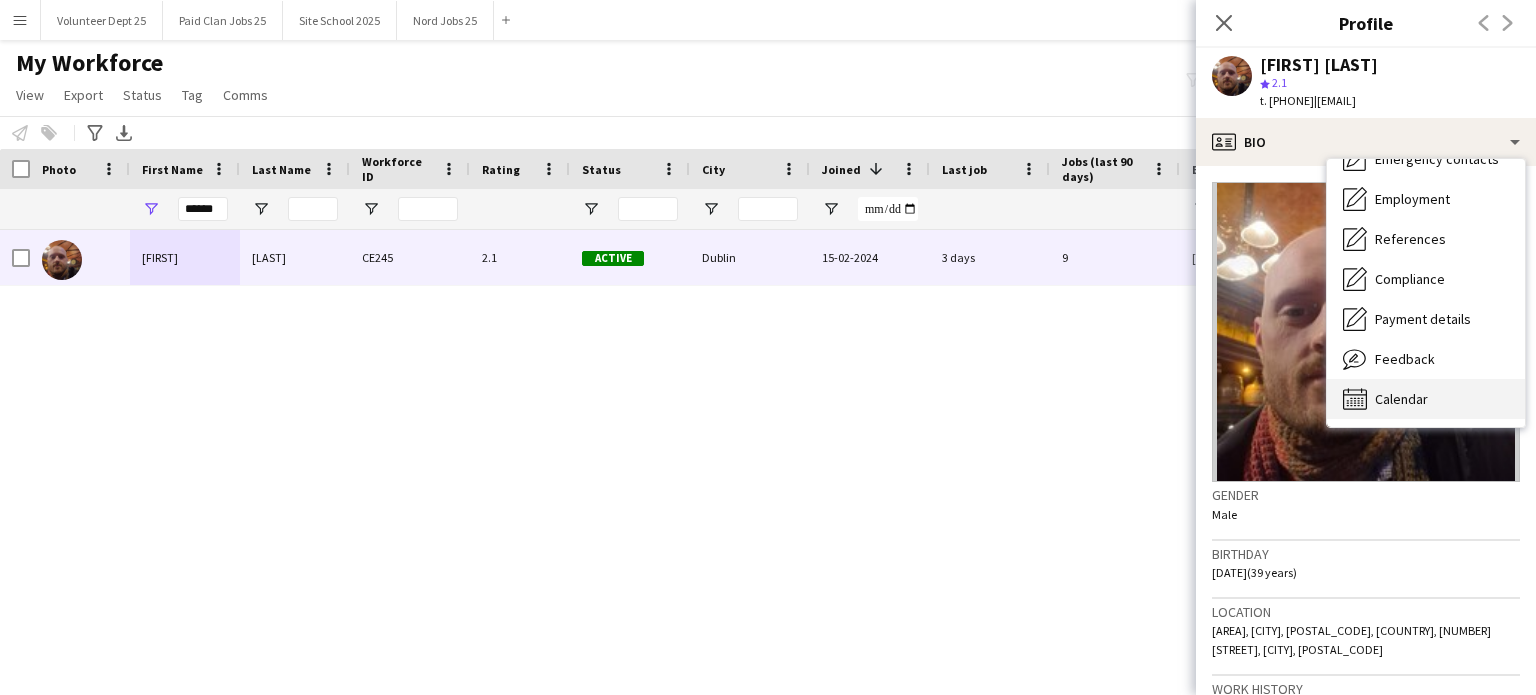 click on "Calendar" at bounding box center (1401, 399) 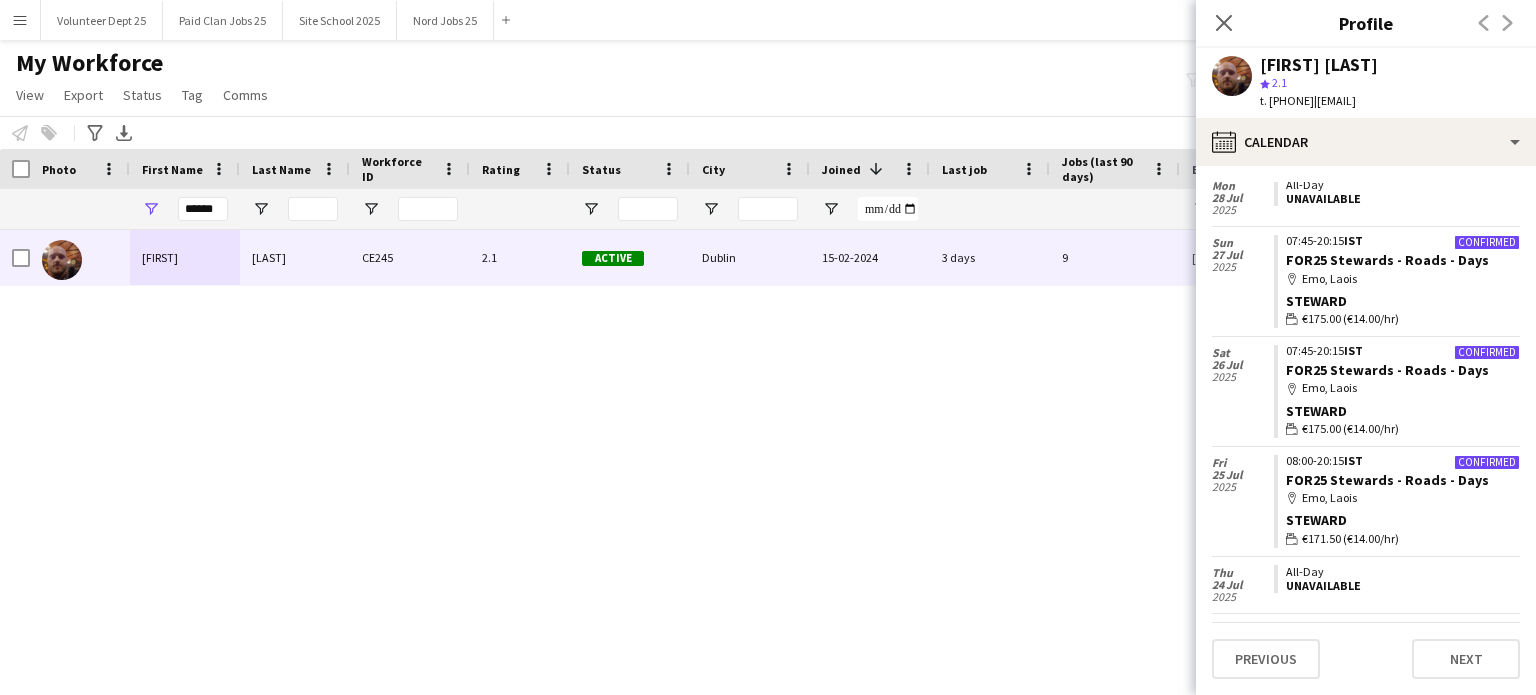 scroll, scrollTop: 143, scrollLeft: 0, axis: vertical 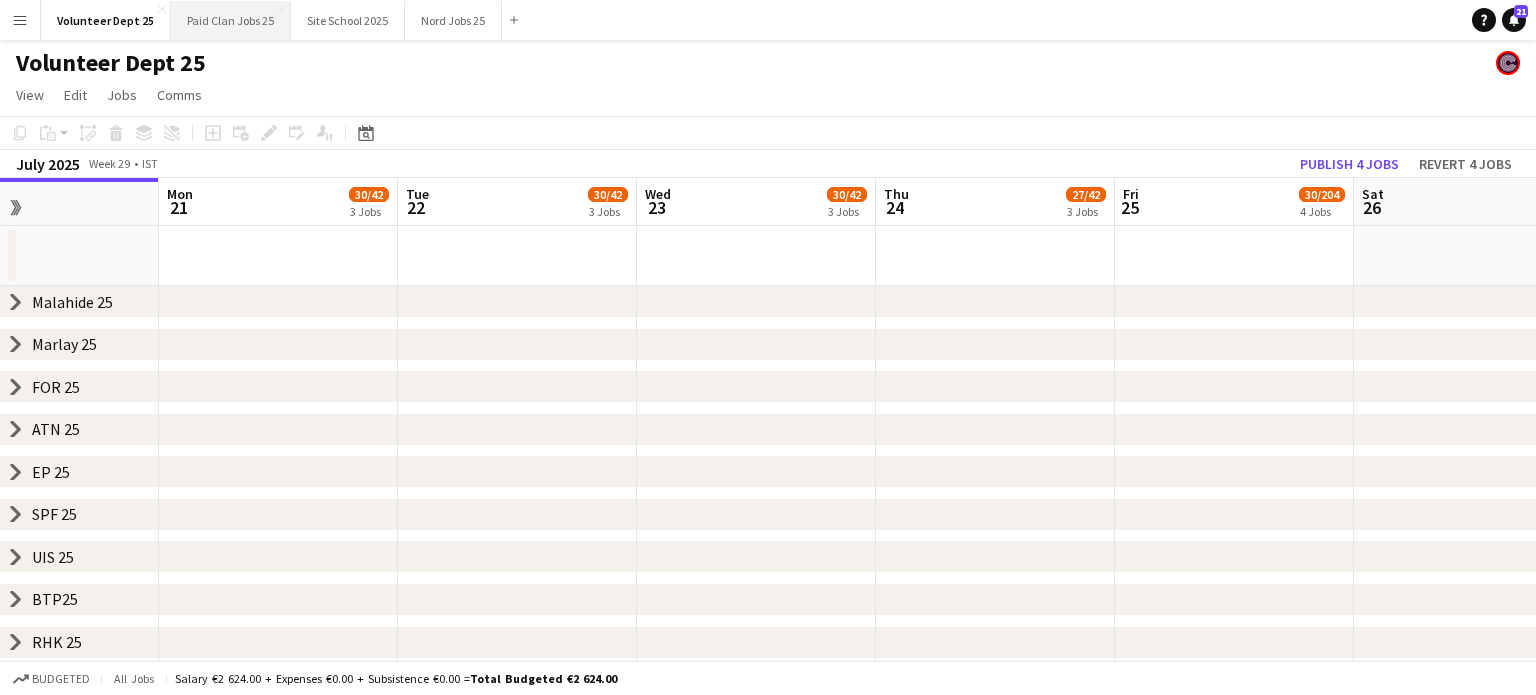click on "Paid Clan Jobs 25
Close" at bounding box center [231, 20] 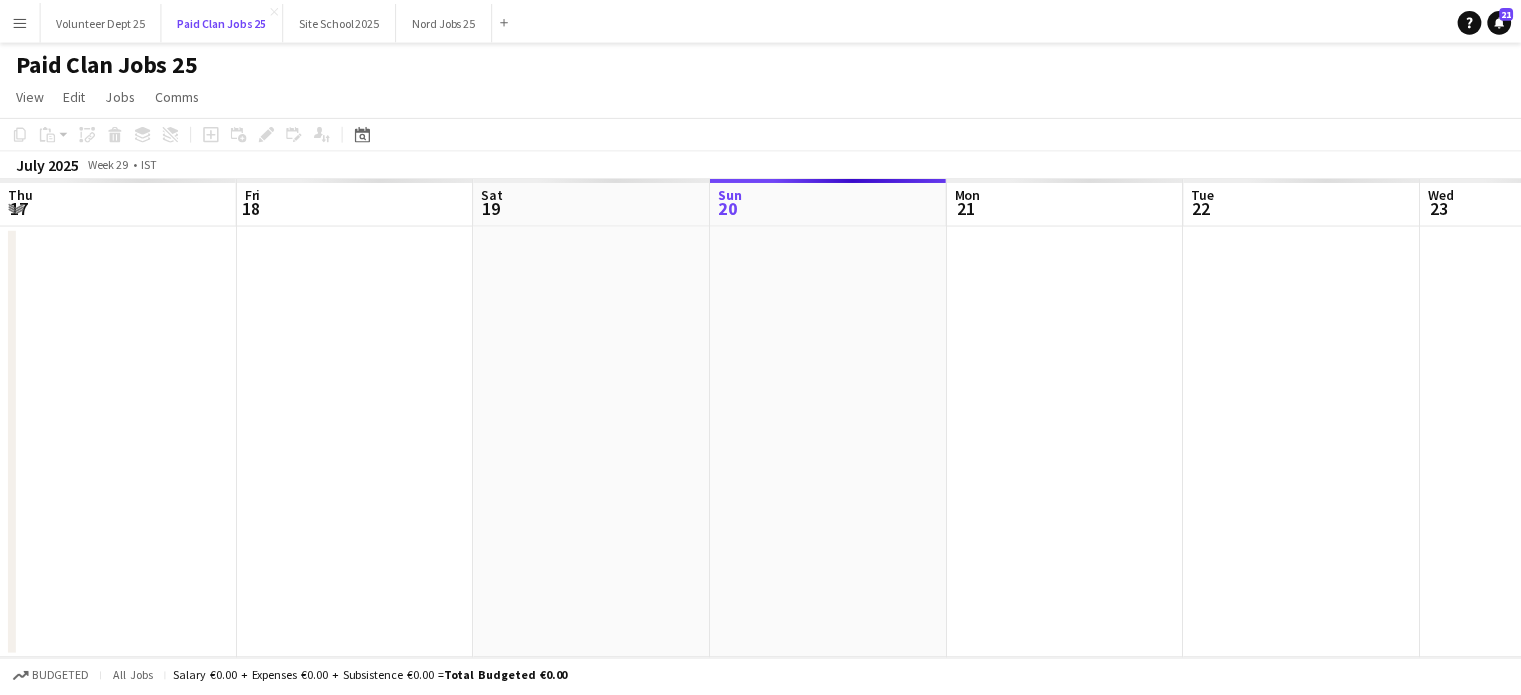 scroll, scrollTop: 0, scrollLeft: 478, axis: horizontal 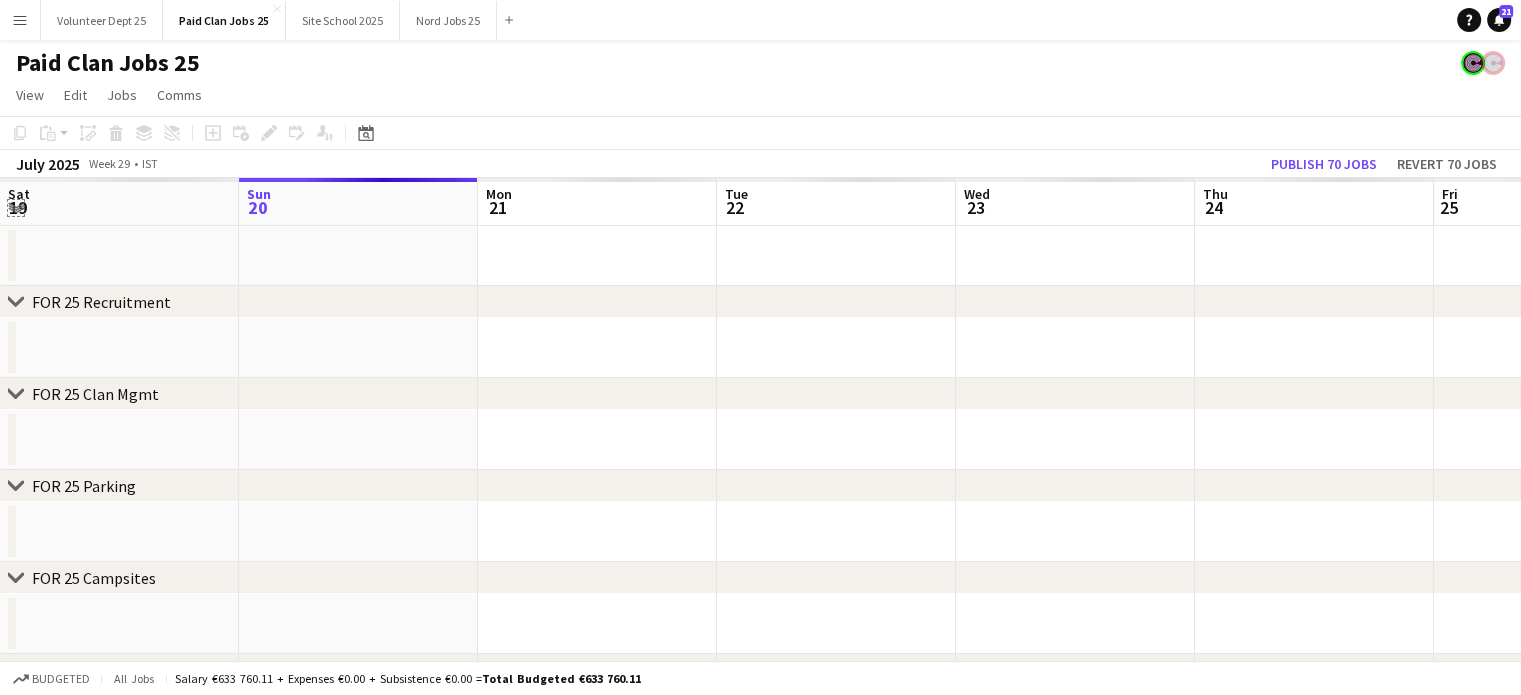 click on "Expand/collapse" 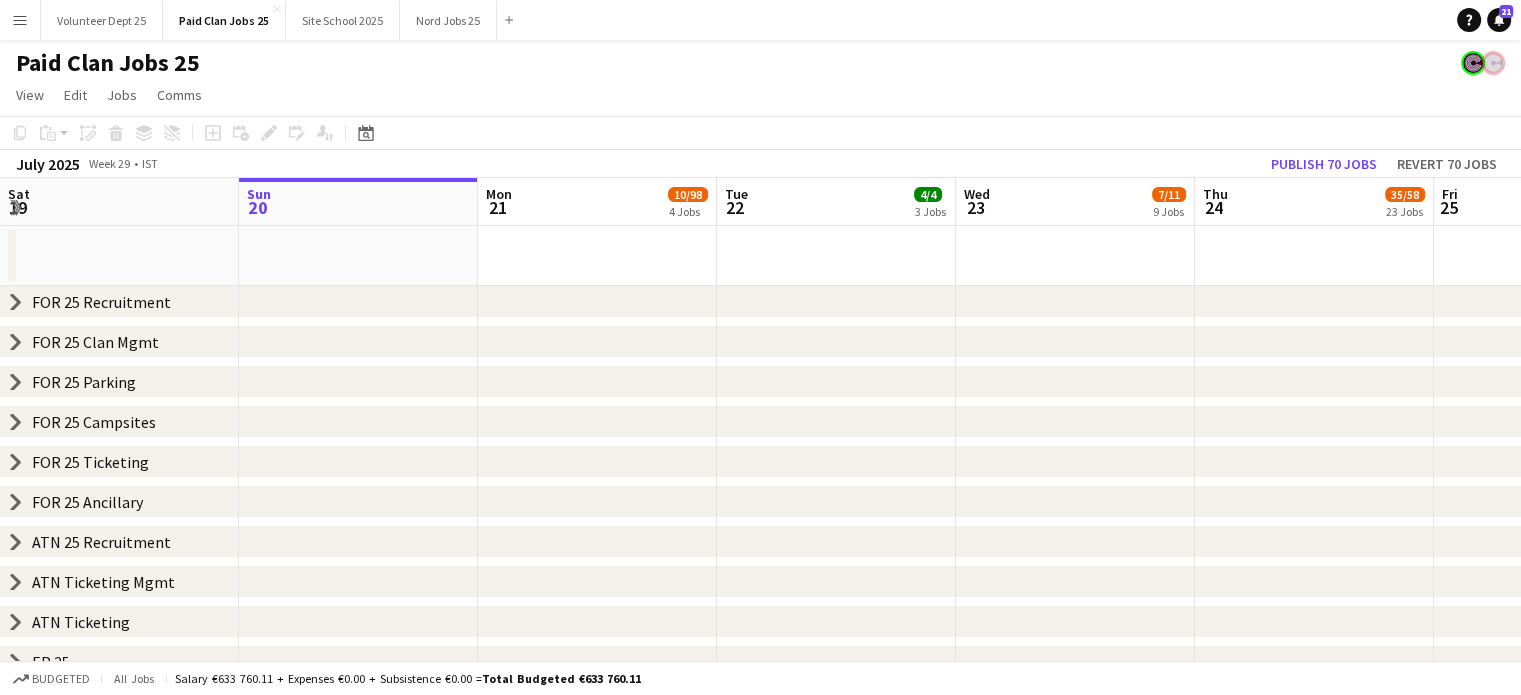 click on "chevron-right" 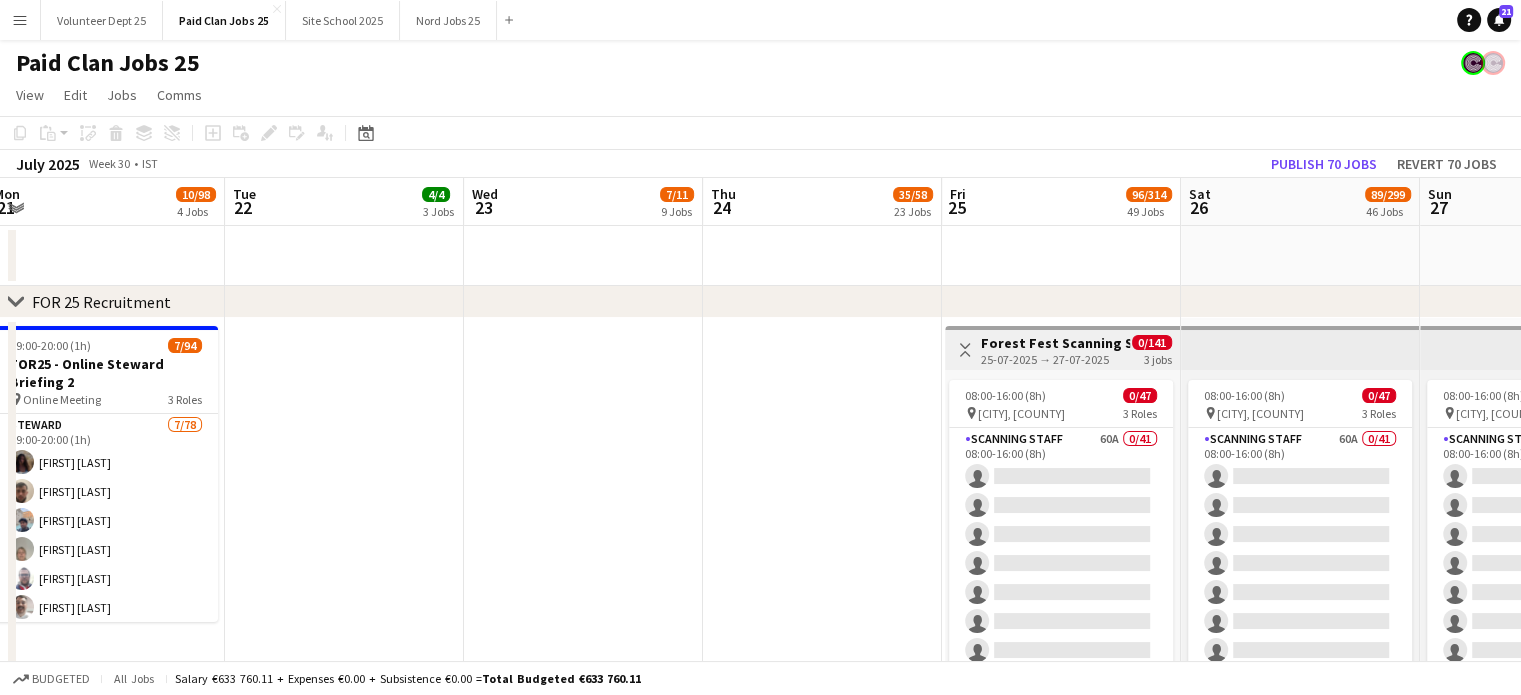 scroll, scrollTop: 0, scrollLeft: 573, axis: horizontal 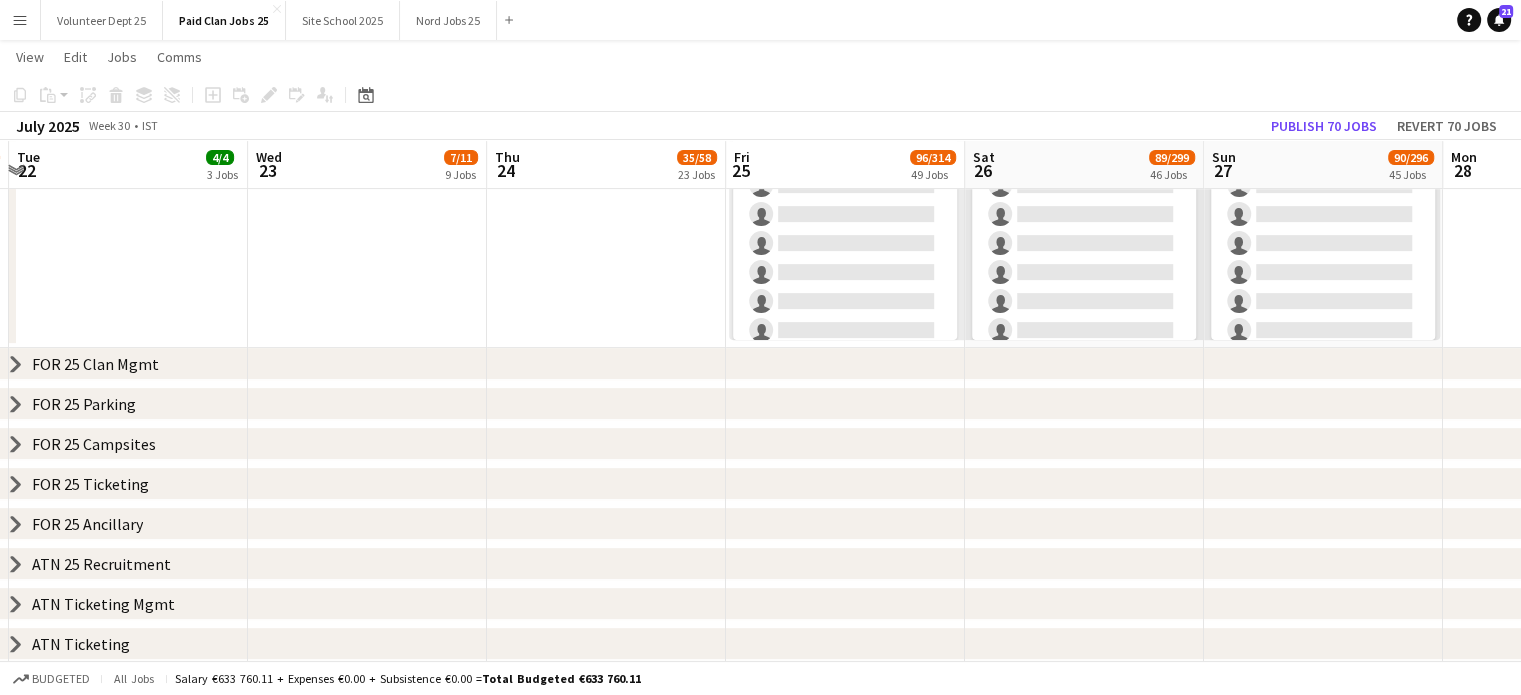 click on "Menu" at bounding box center [20, 20] 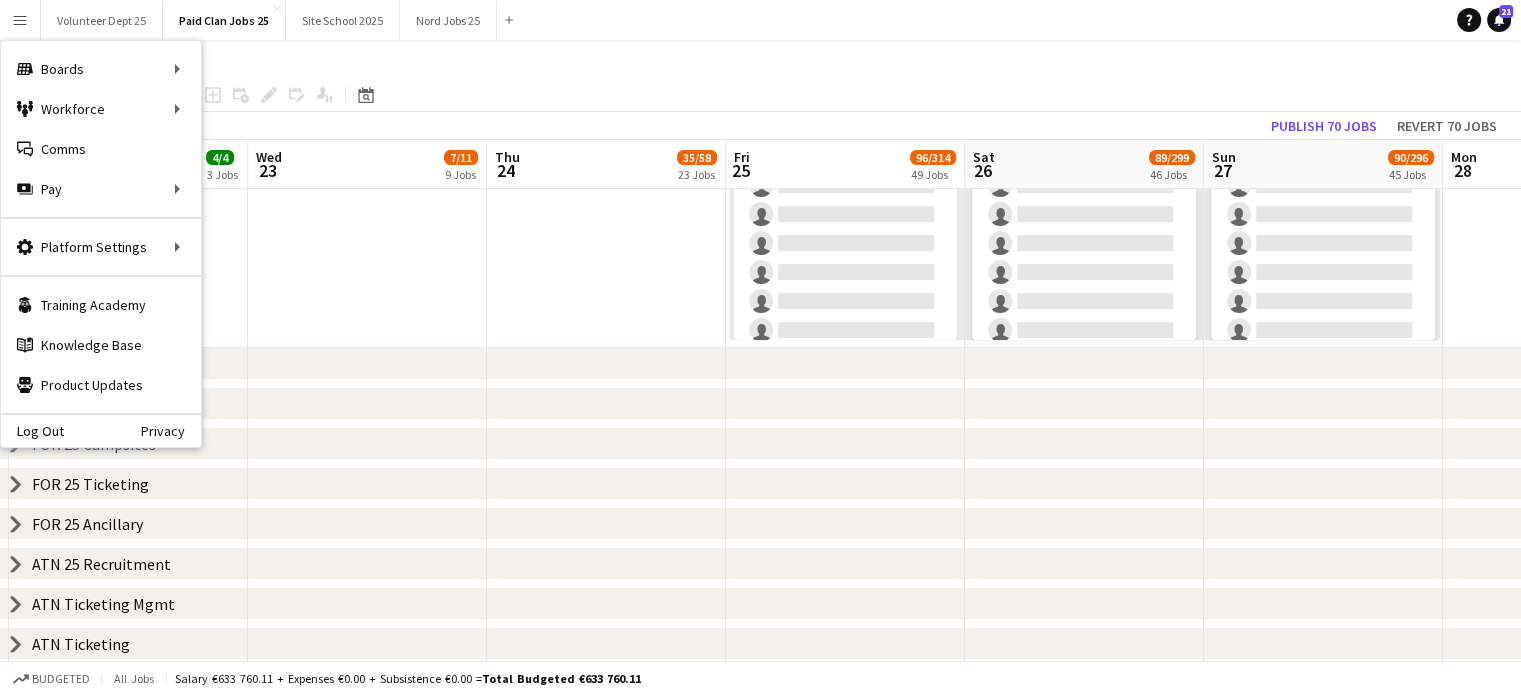 click at bounding box center (606, -14) 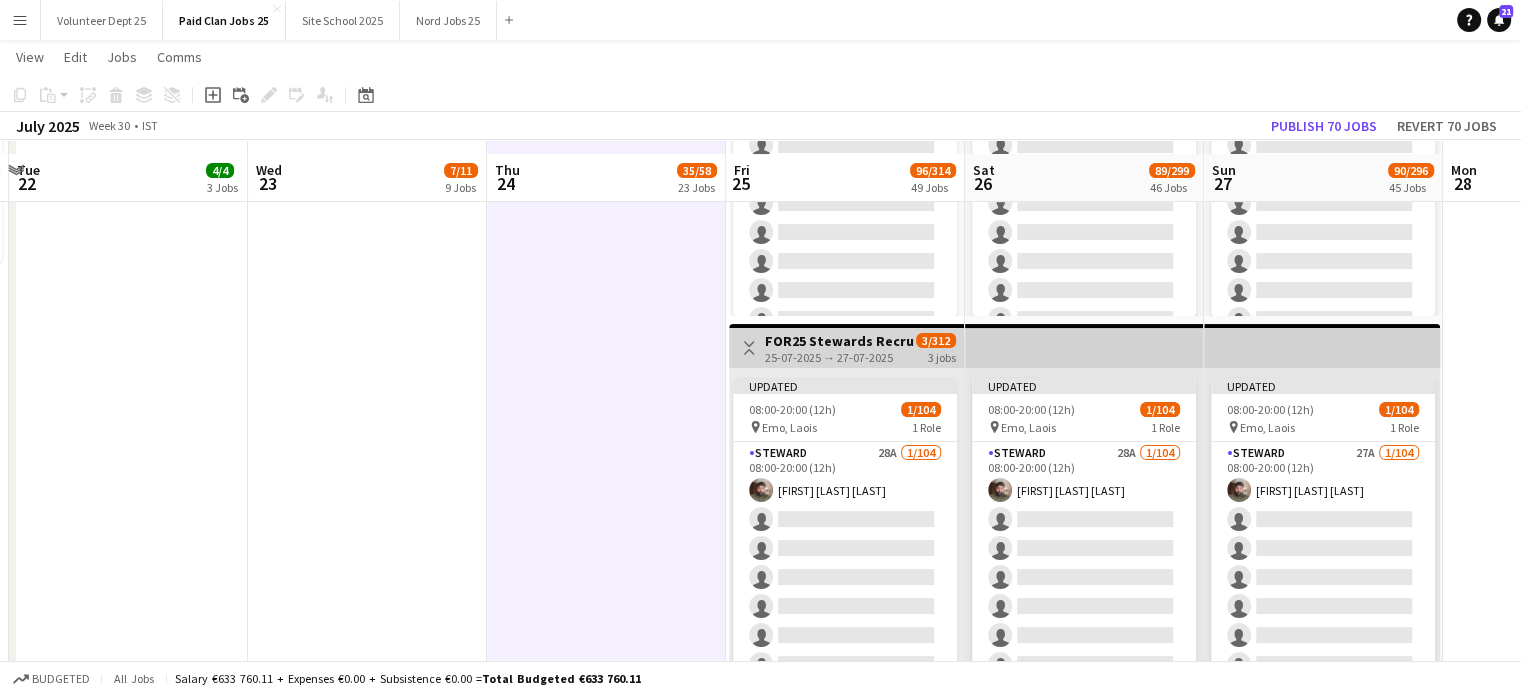 scroll, scrollTop: 356, scrollLeft: 0, axis: vertical 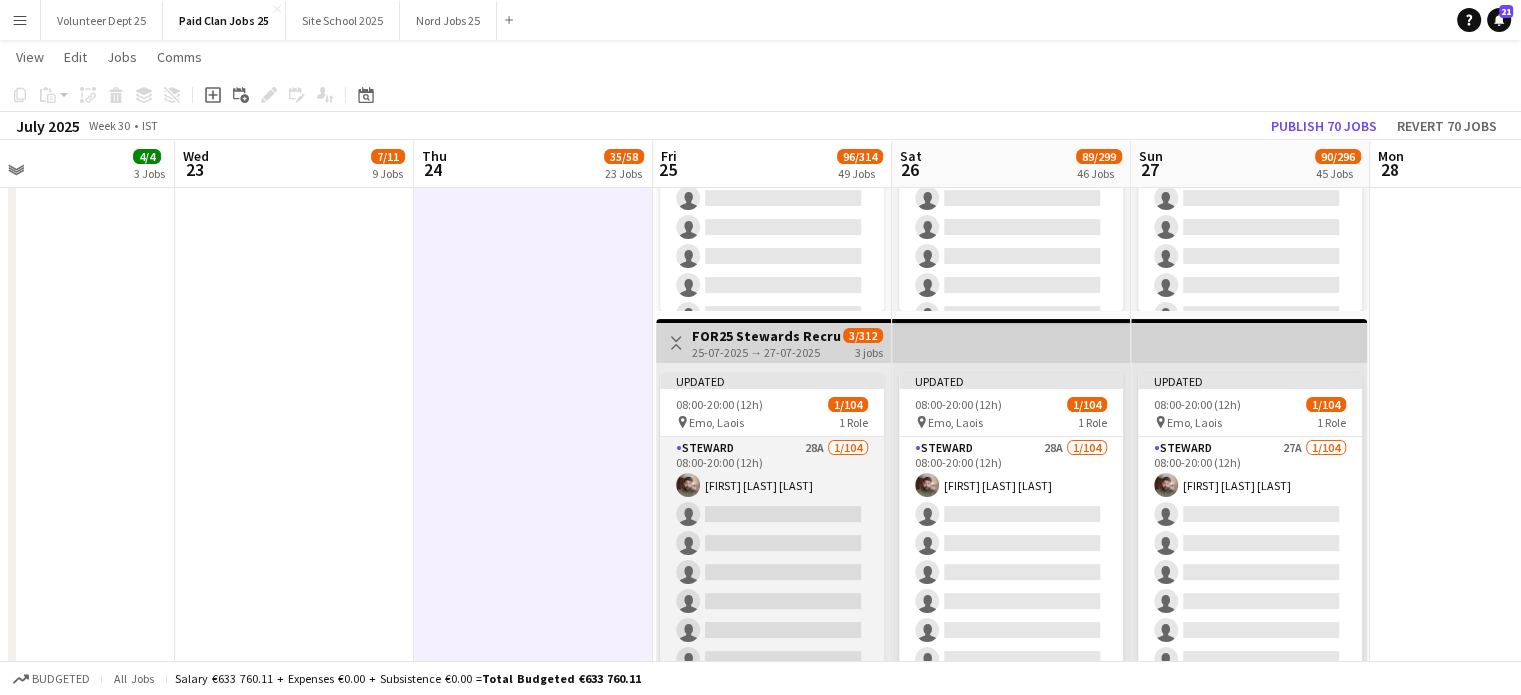 click on "Steward 28A 1/104 [TIME]
[FIRST] [LAST]
single-neutral-actions
single-neutral-actions
single-neutral-actions
single-neutral-actions
single-neutral-actions
single-neutral-actions
single-neutral-actions
single-neutral-actions
single-neutral-actions
single-neutral-actions
single-neutral-actions
single-neutral-actions
single-neutral-actions
single-neutral-actions
single-neutral-actions" at bounding box center (772, 1964) 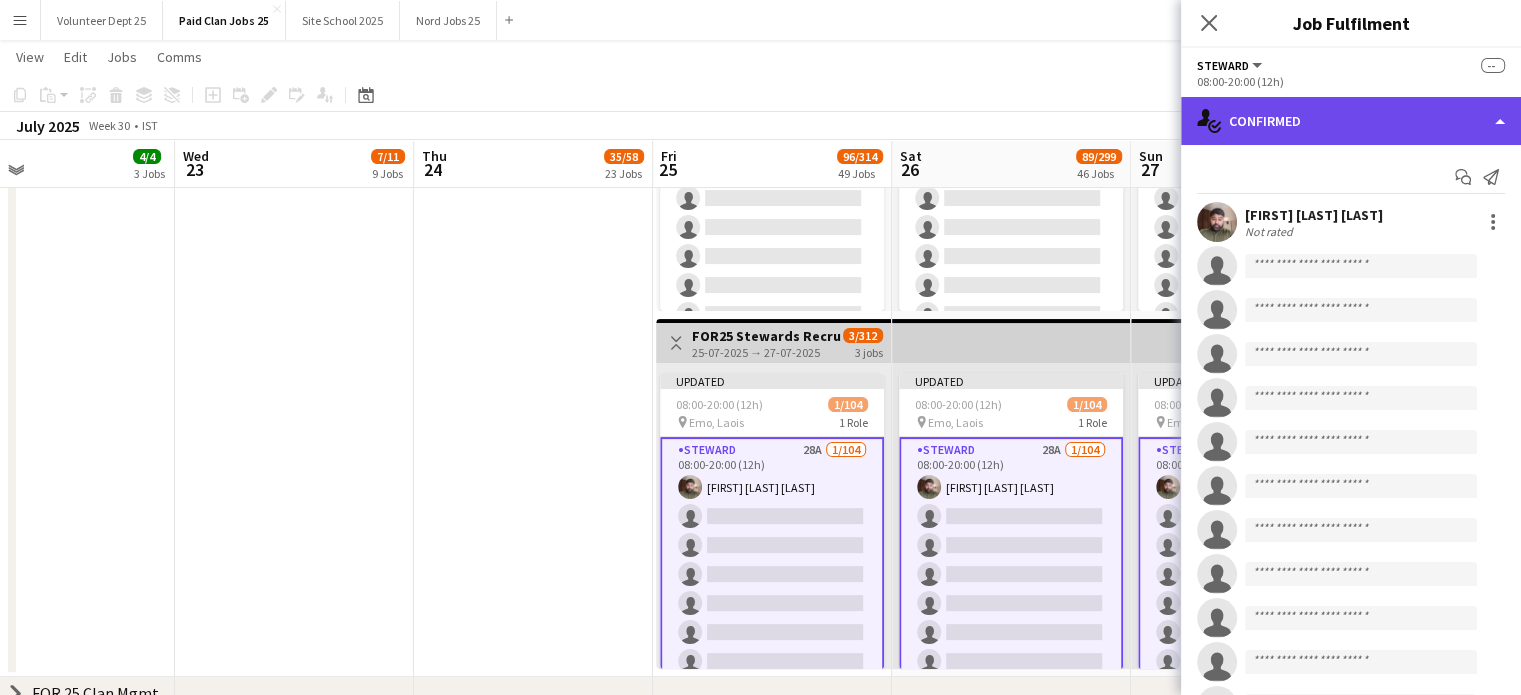 click on "single-neutral-actions-check-2
Confirmed" 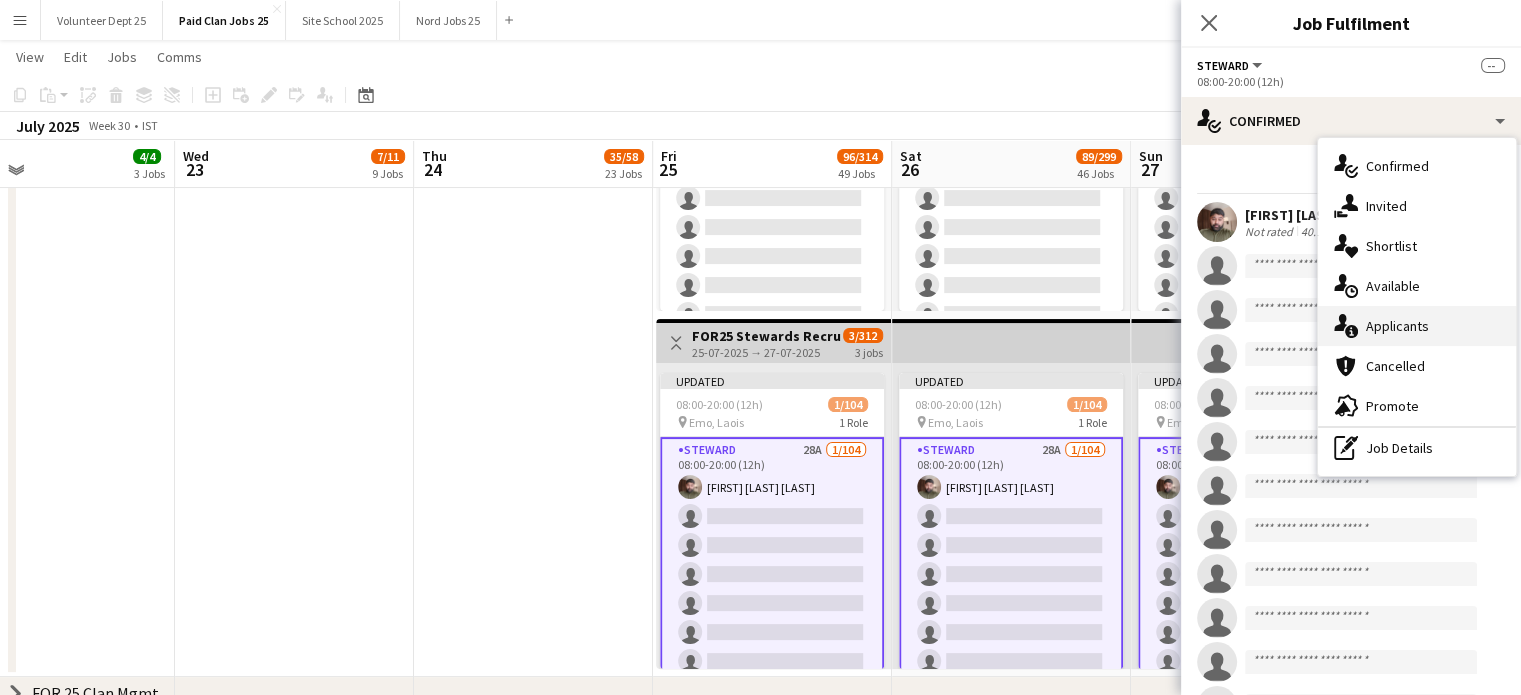 click on "single-neutral-actions-information
Applicants" at bounding box center (1417, 326) 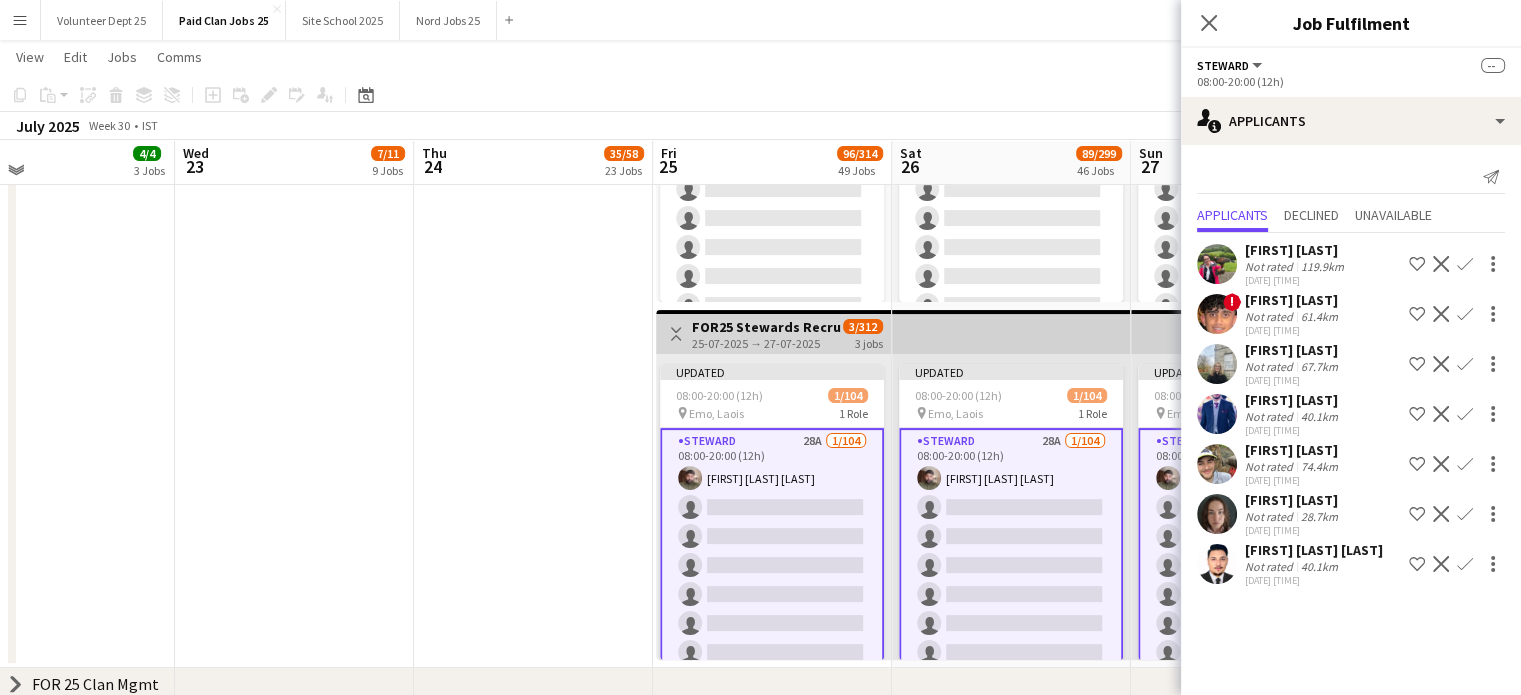scroll, scrollTop: 368, scrollLeft: 0, axis: vertical 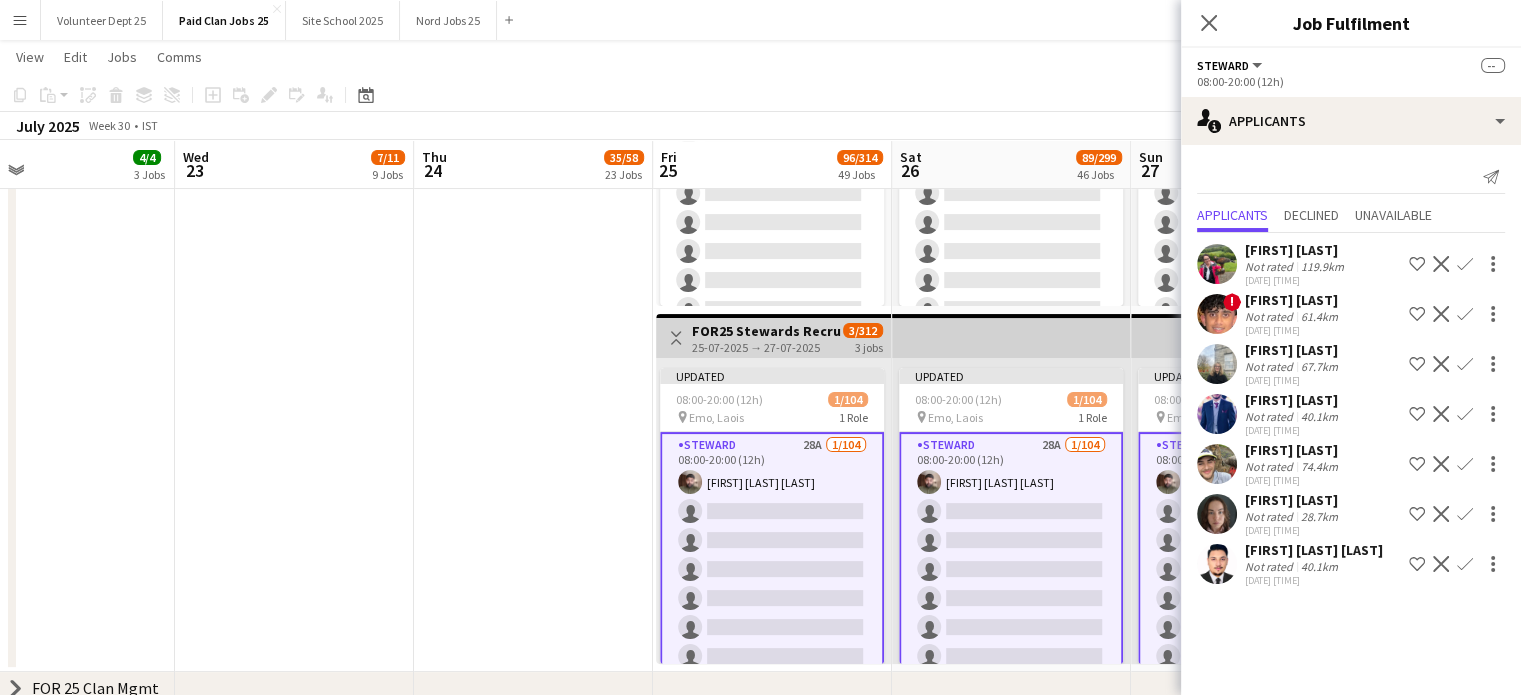click at bounding box center [1217, 564] 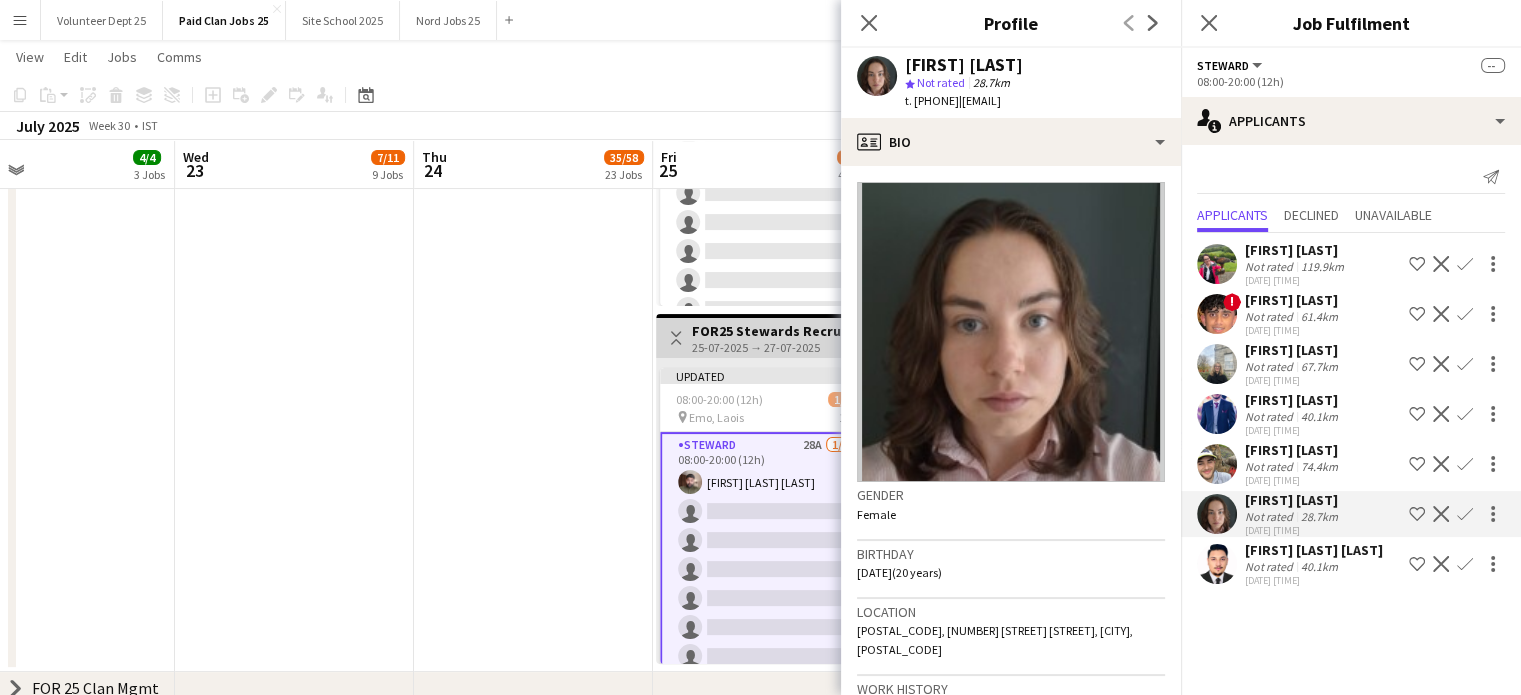 scroll, scrollTop: 0, scrollLeft: 873, axis: horizontal 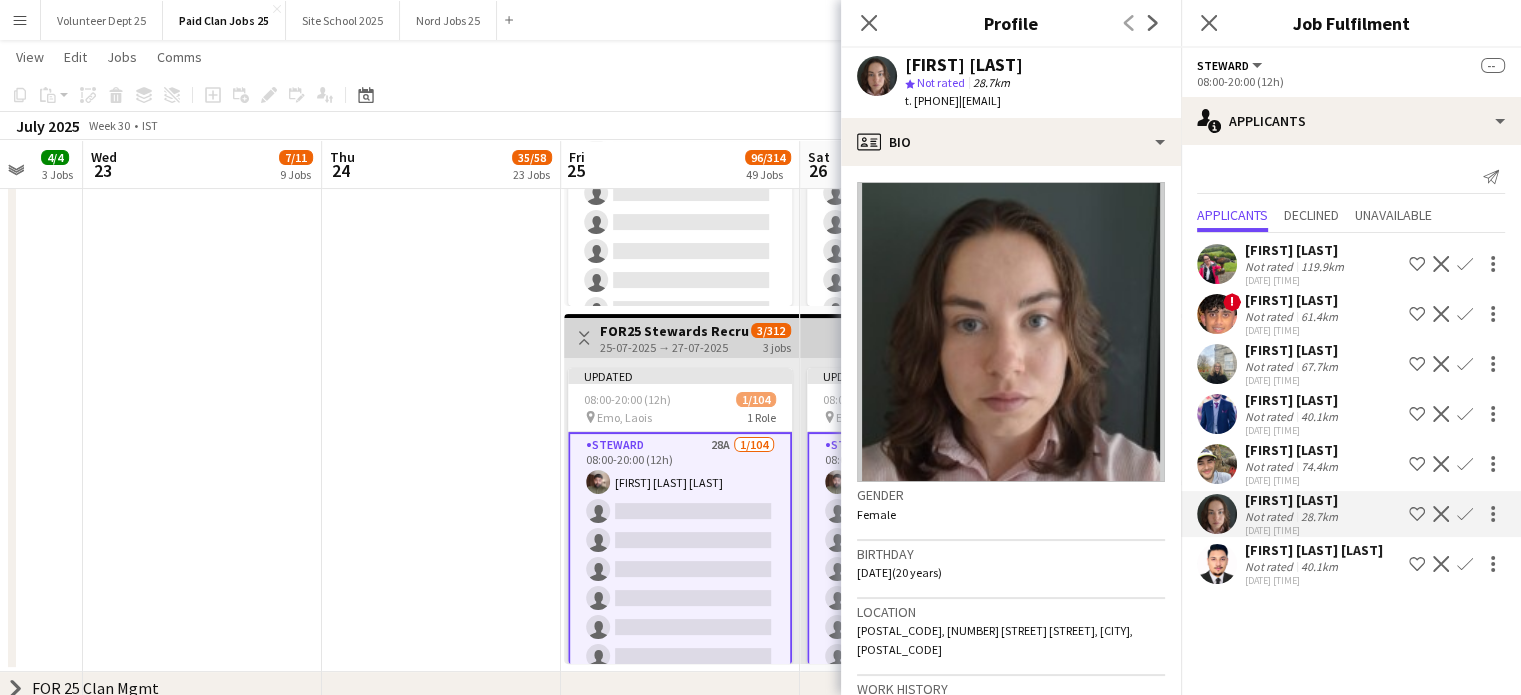 click at bounding box center [1217, 514] 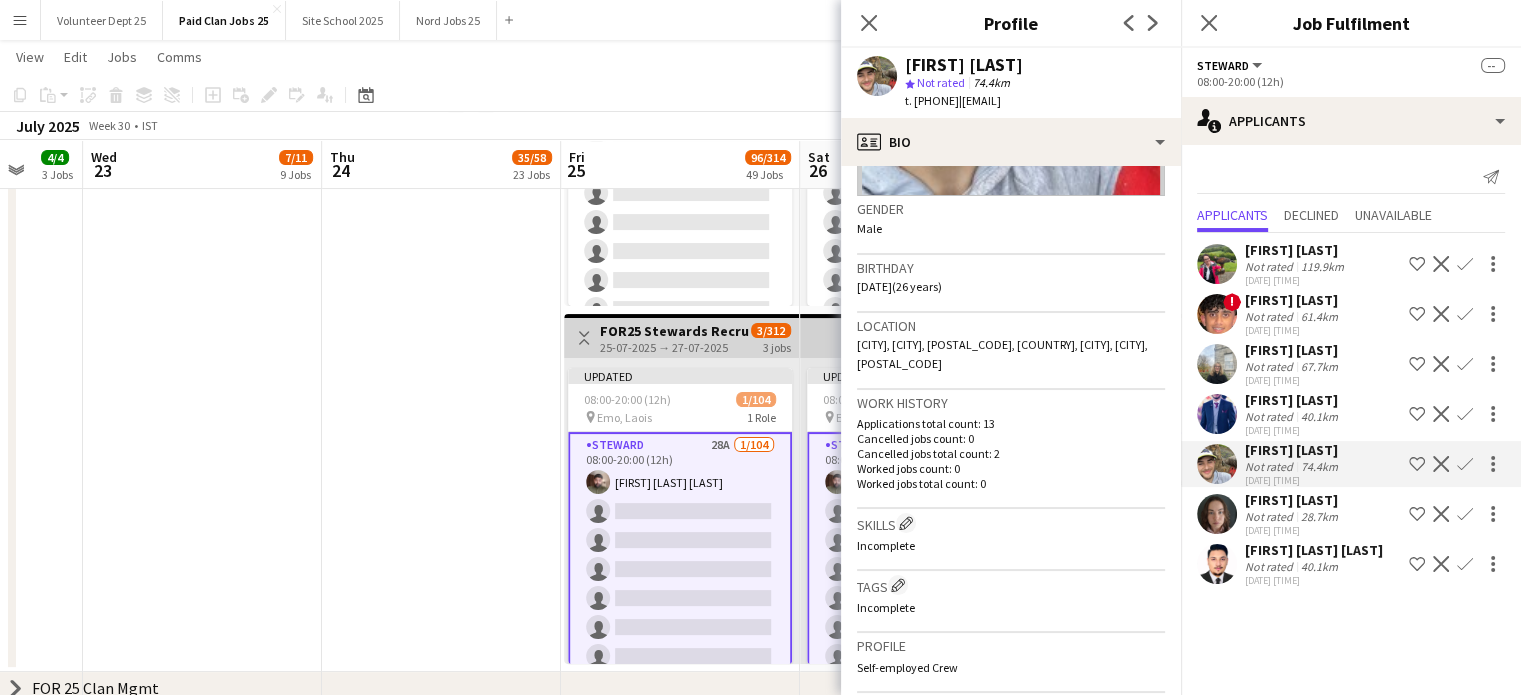 scroll, scrollTop: 300, scrollLeft: 0, axis: vertical 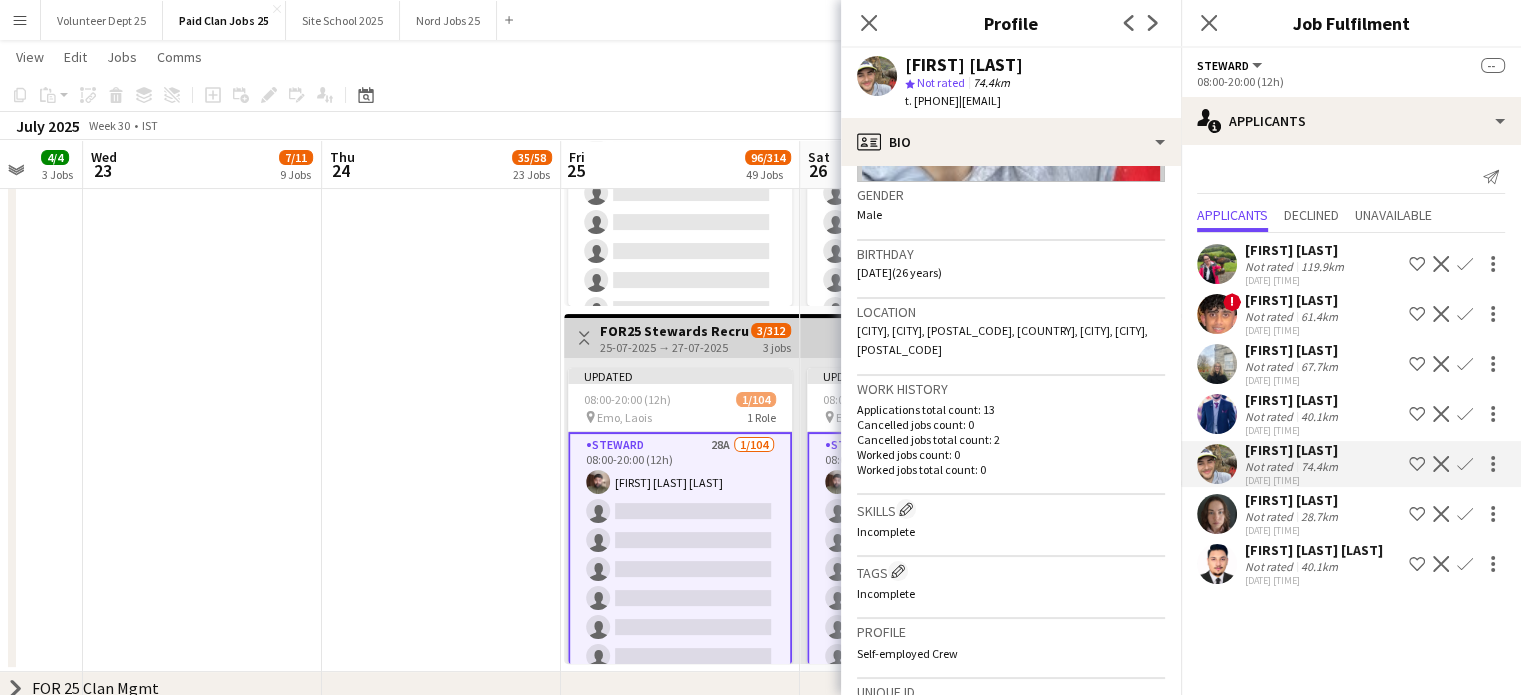 click at bounding box center [1217, 464] 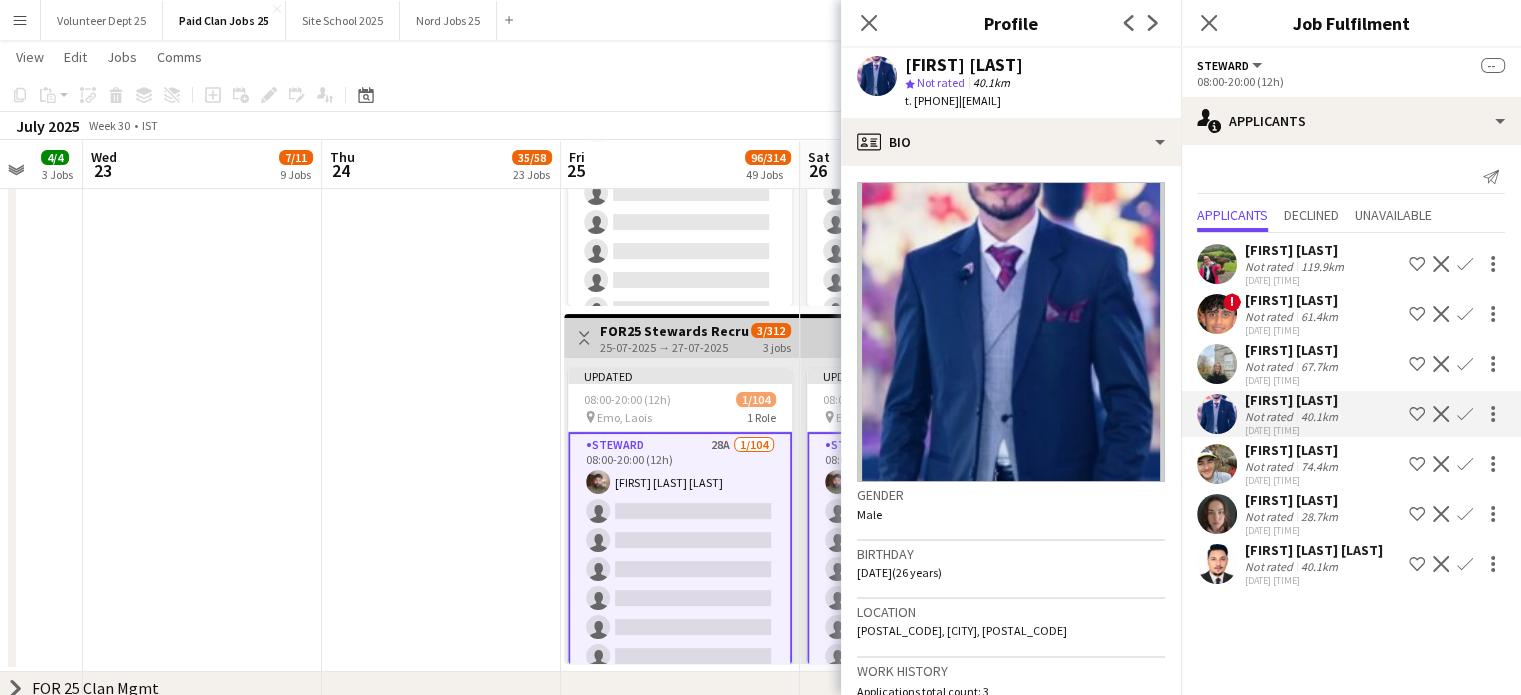 click at bounding box center [1217, 514] 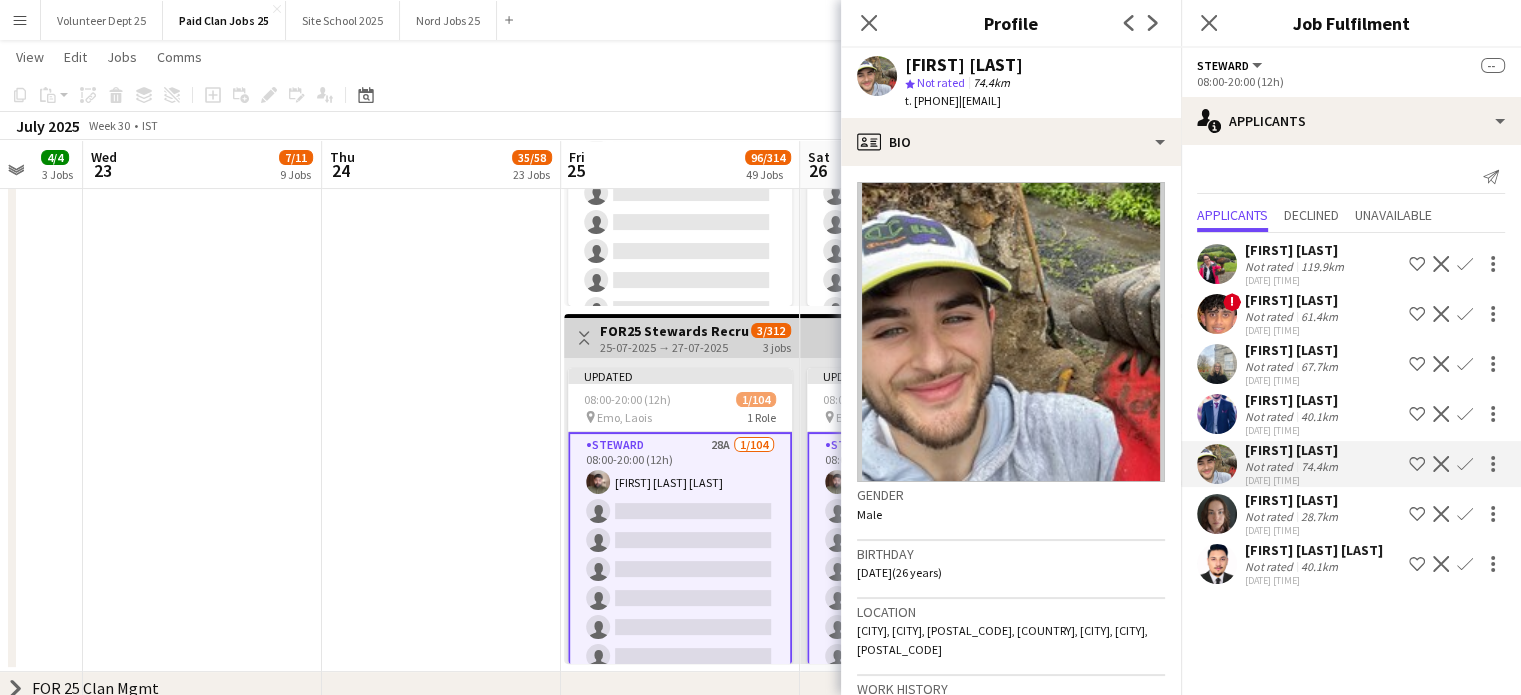 click at bounding box center [1217, 564] 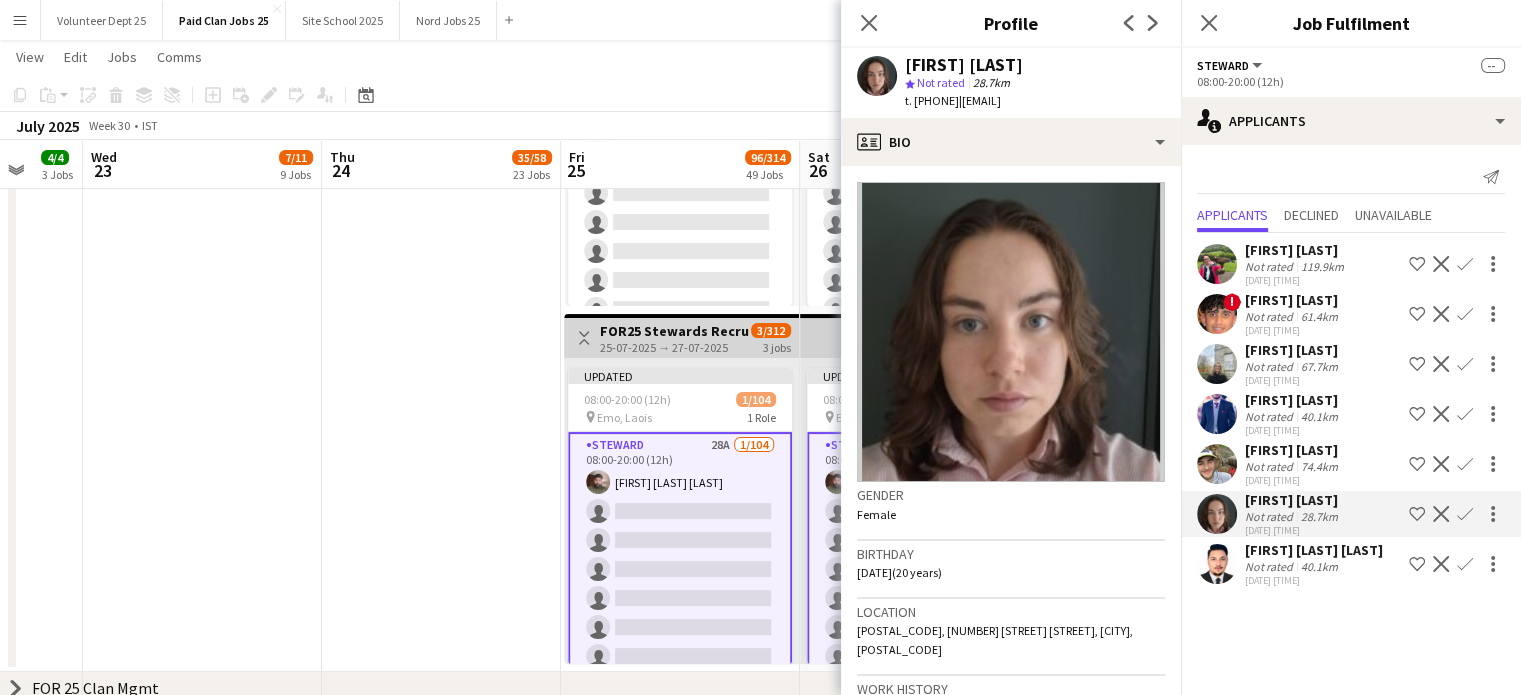 click on "Confirm" 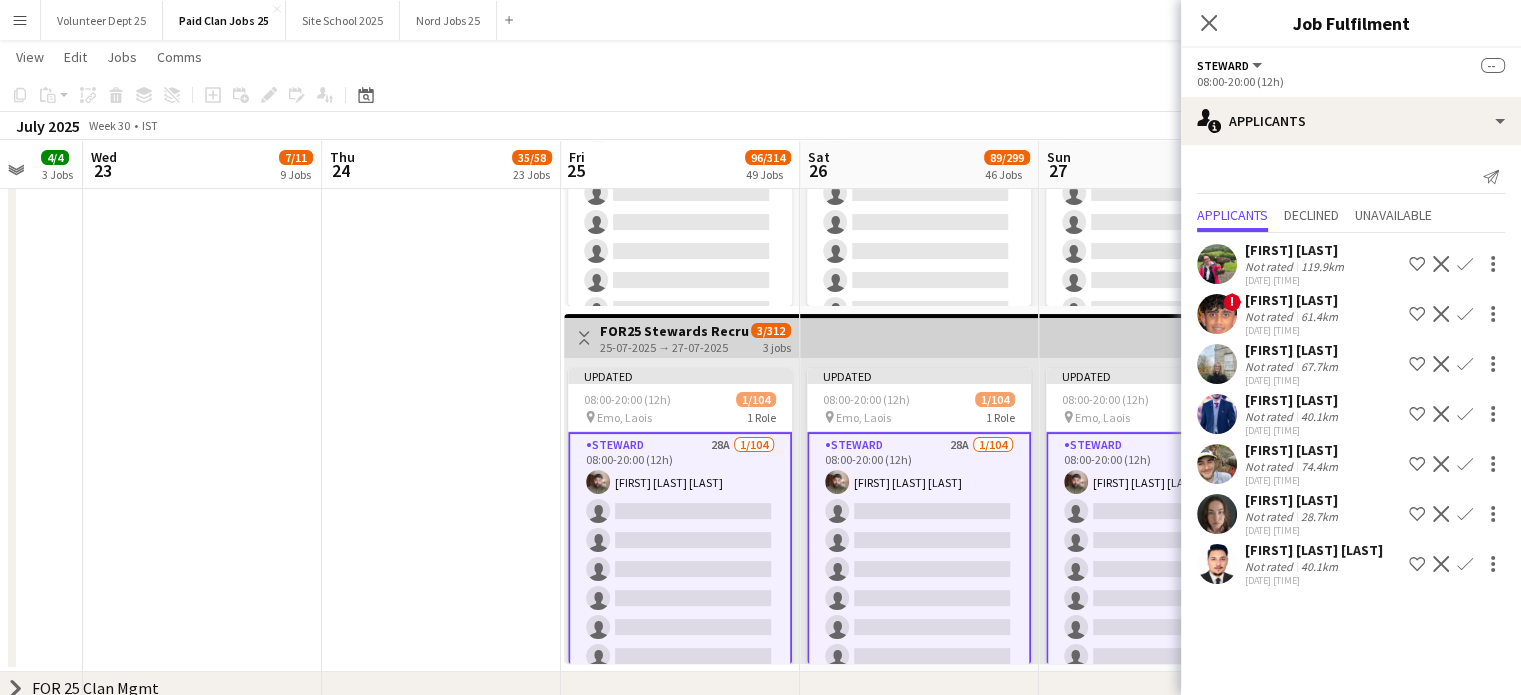 click on "Confirm" at bounding box center [1465, 564] 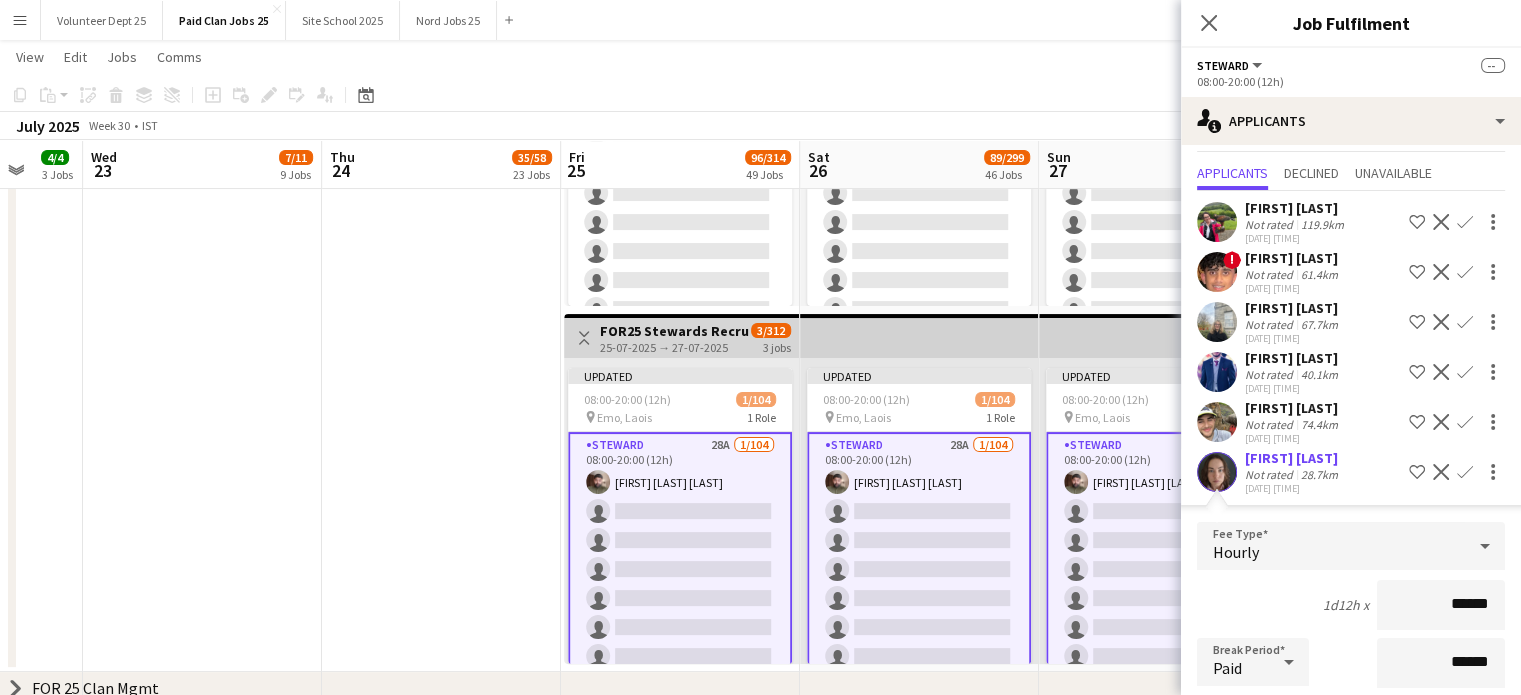 scroll, scrollTop: 22, scrollLeft: 0, axis: vertical 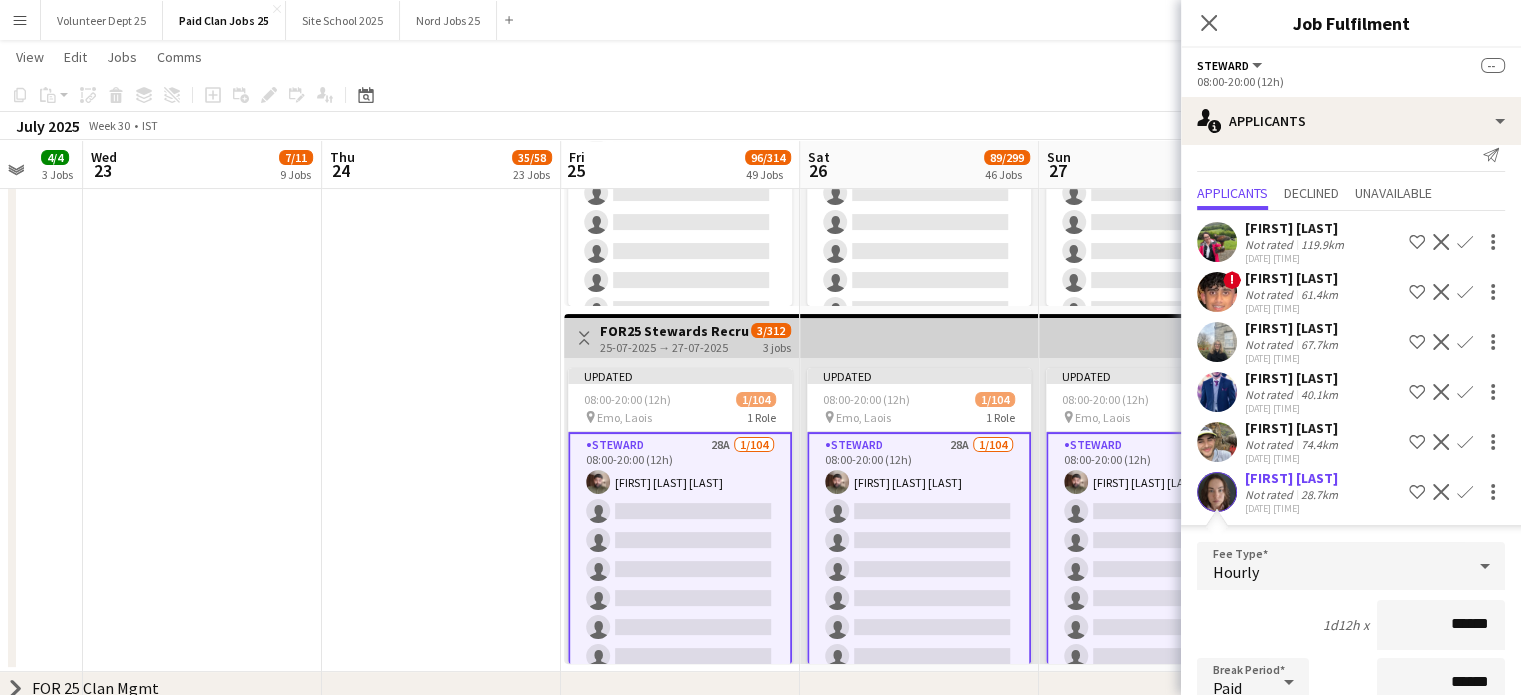click 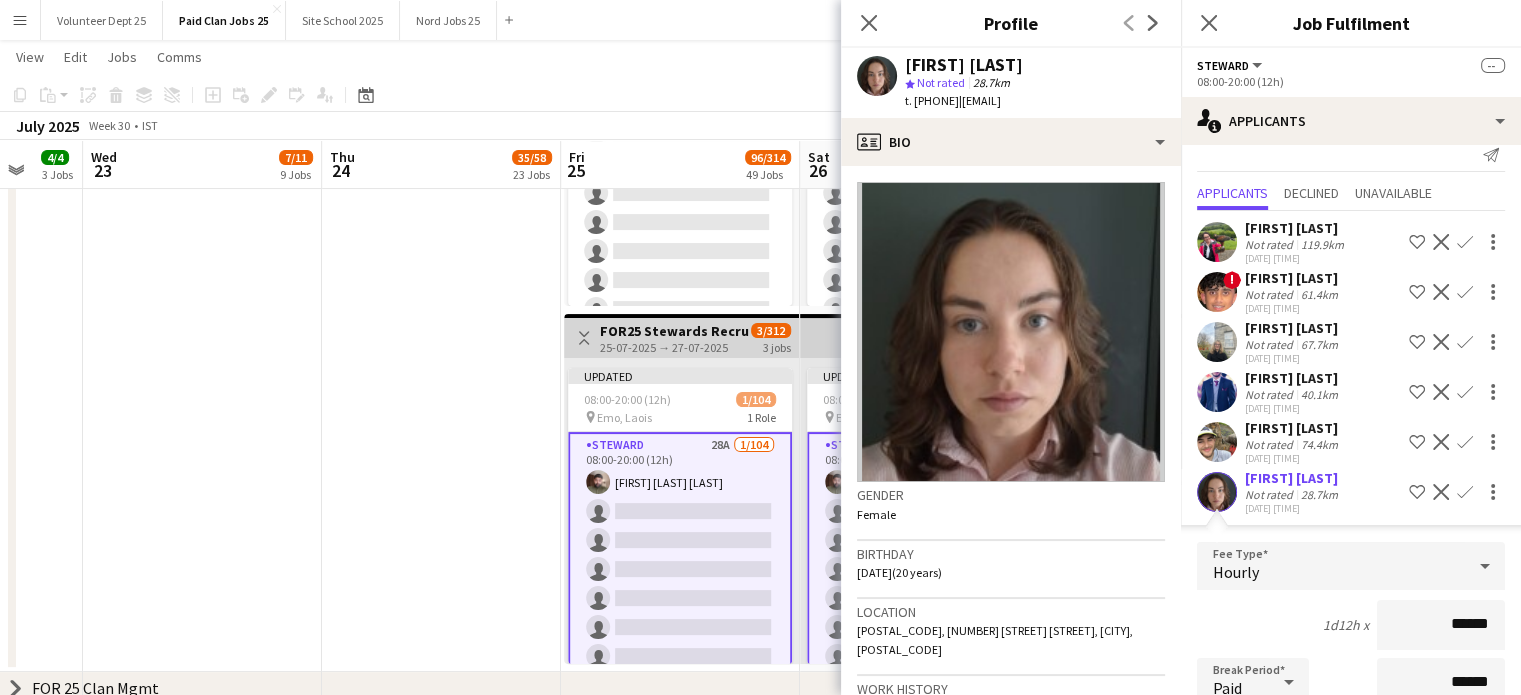 scroll, scrollTop: 380, scrollLeft: 0, axis: vertical 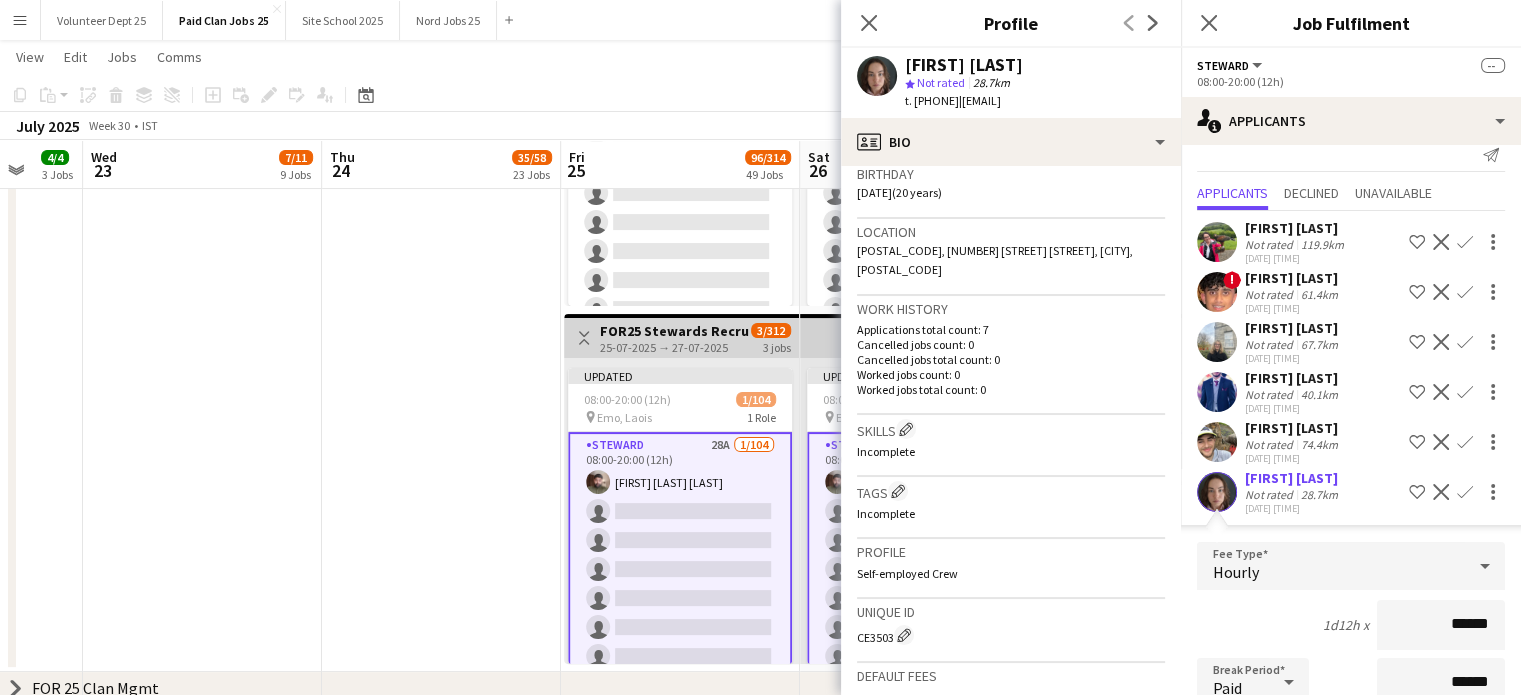 click on "CE3503
Edit crew unique ID" 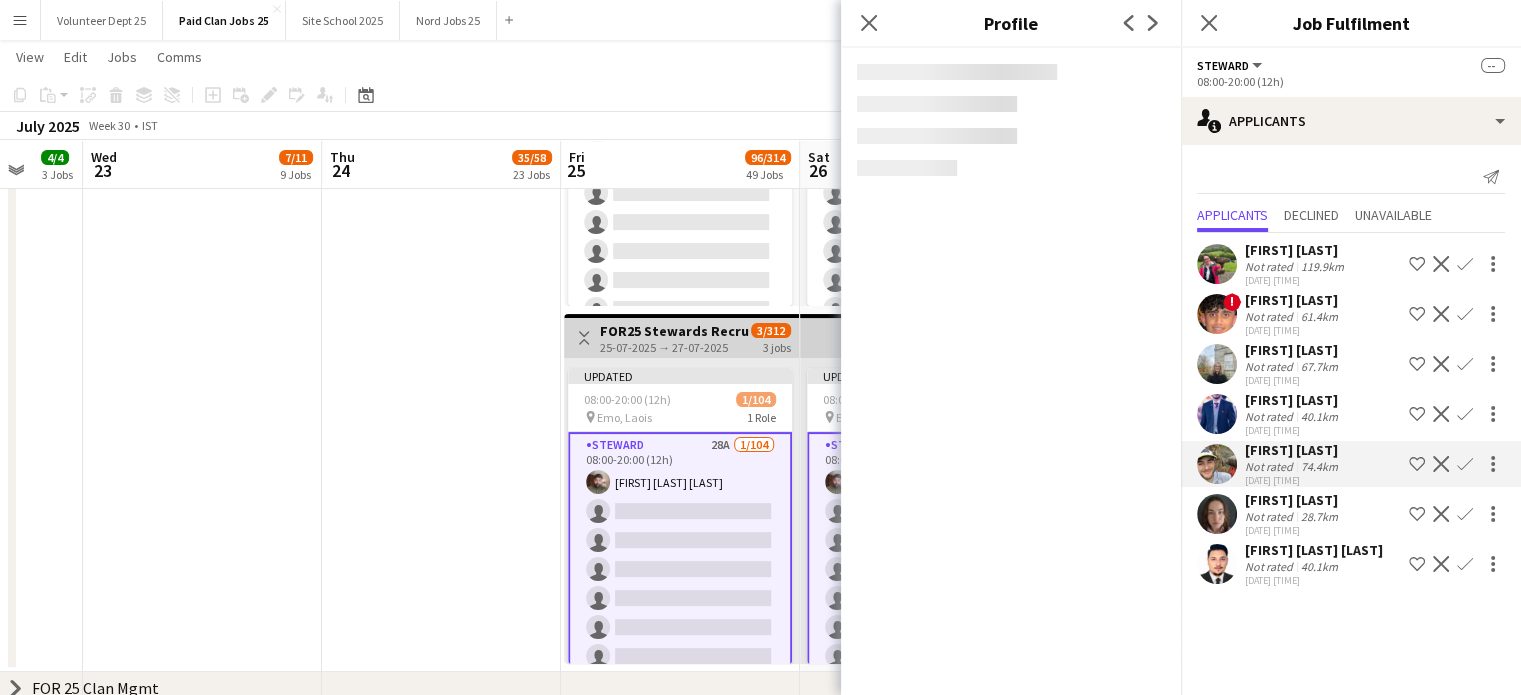 scroll, scrollTop: 0, scrollLeft: 0, axis: both 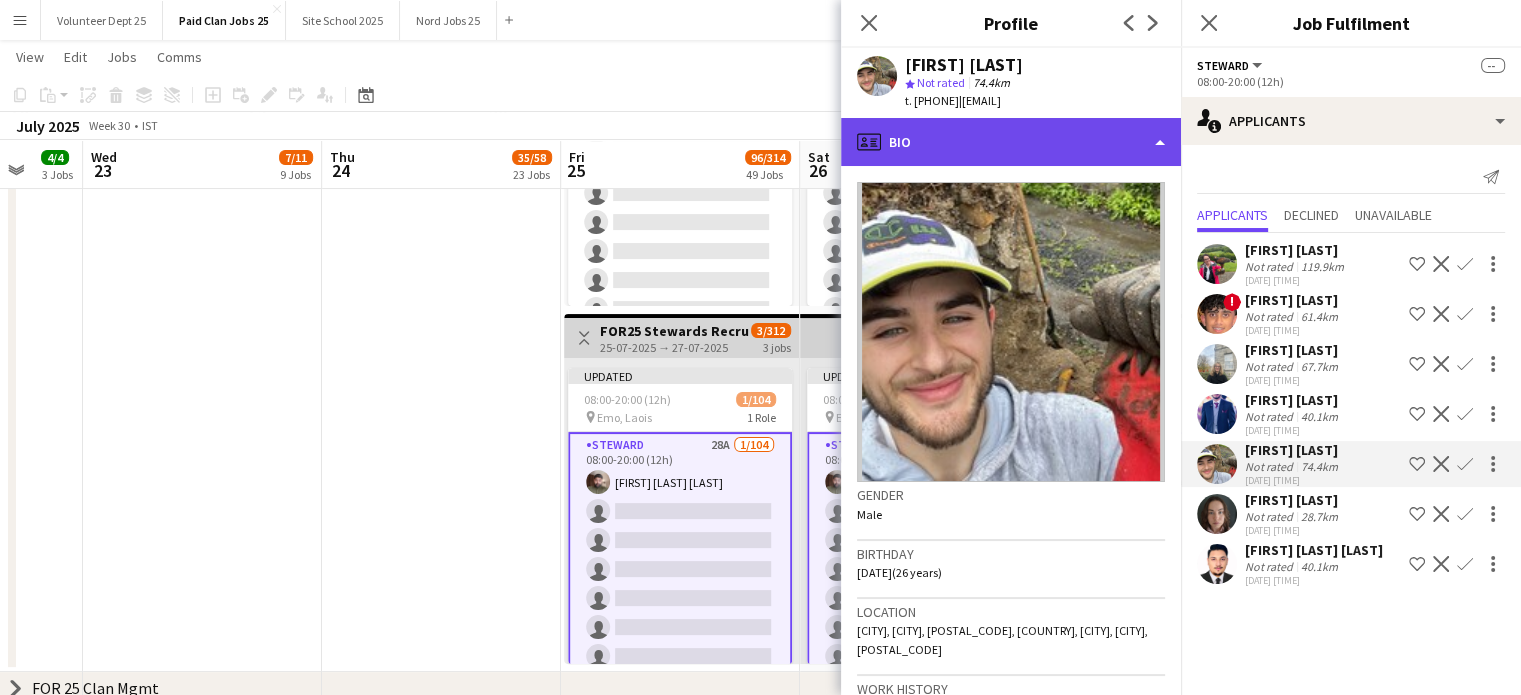 click on "profile
Bio" 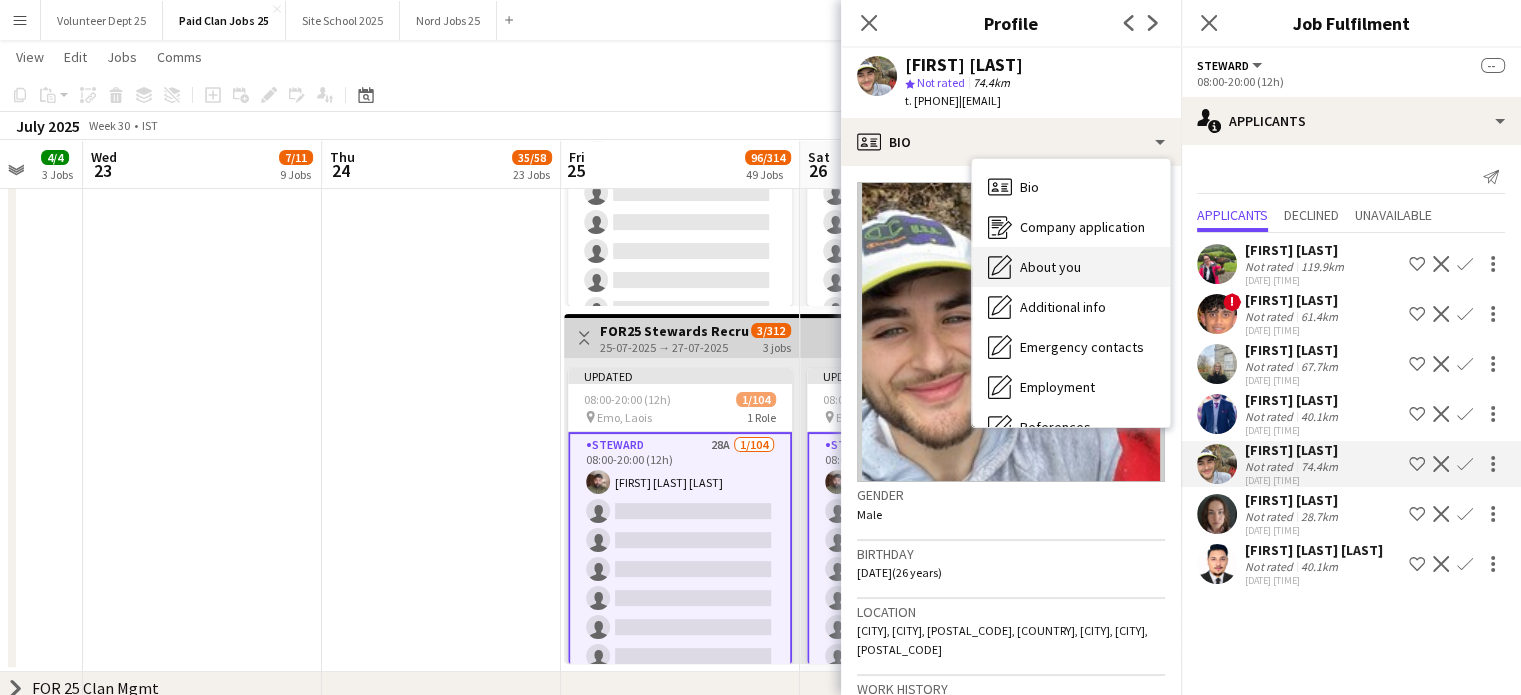 click on "About you" at bounding box center [1050, 267] 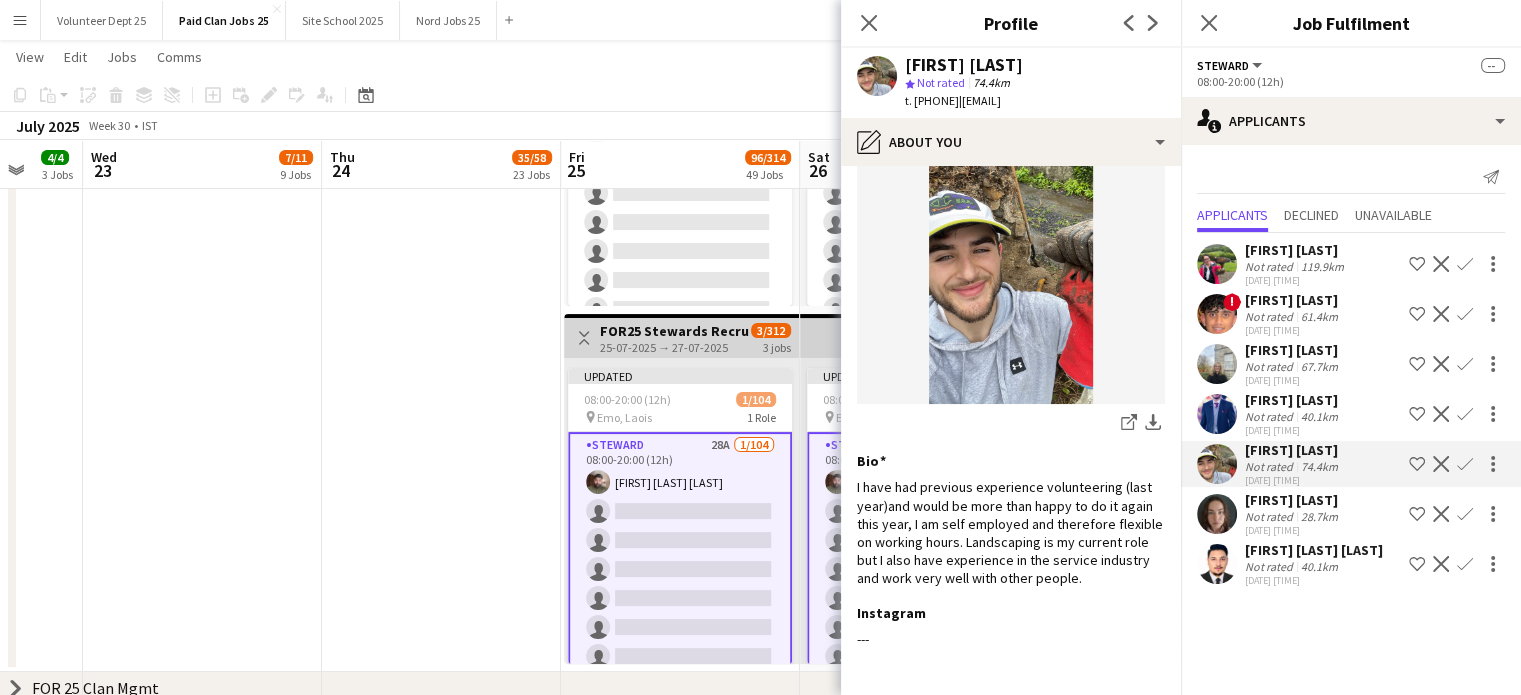 scroll, scrollTop: 100, scrollLeft: 0, axis: vertical 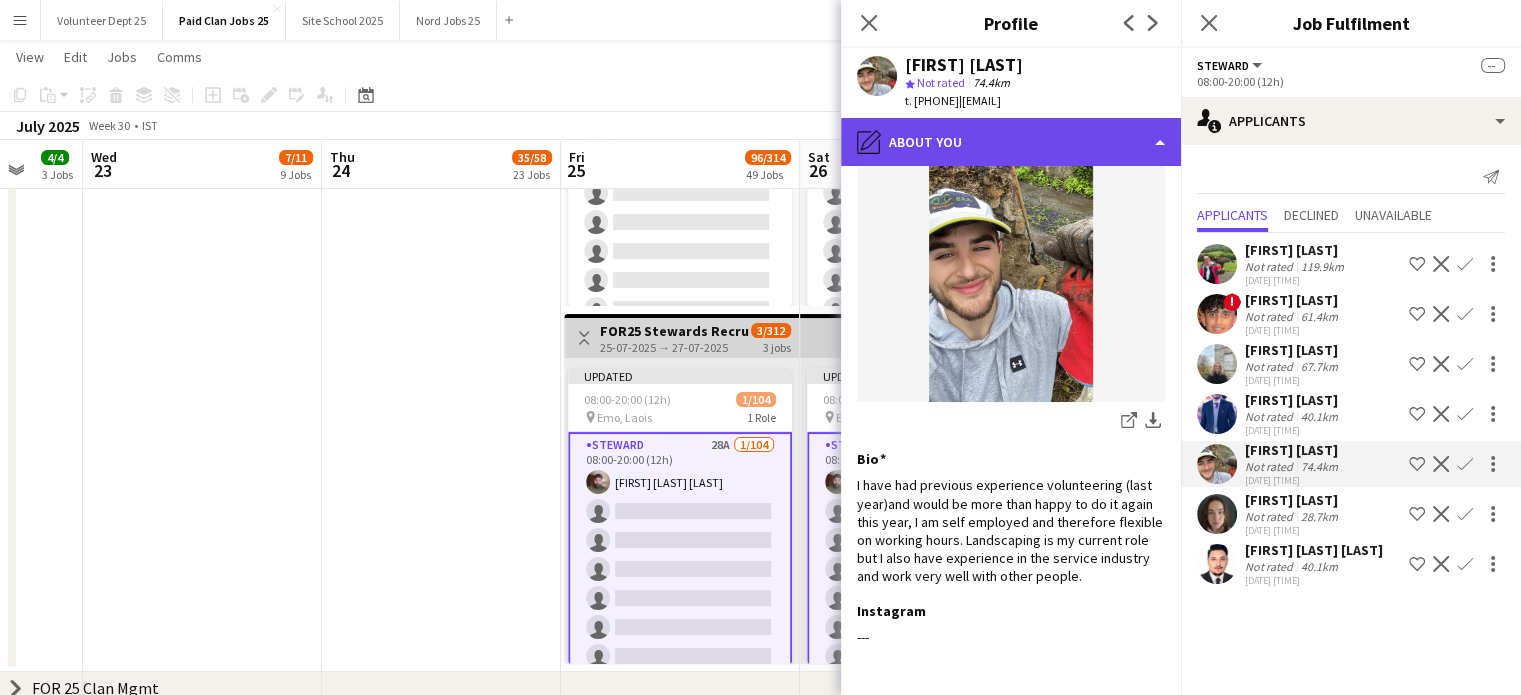 click on "pencil4
About you" 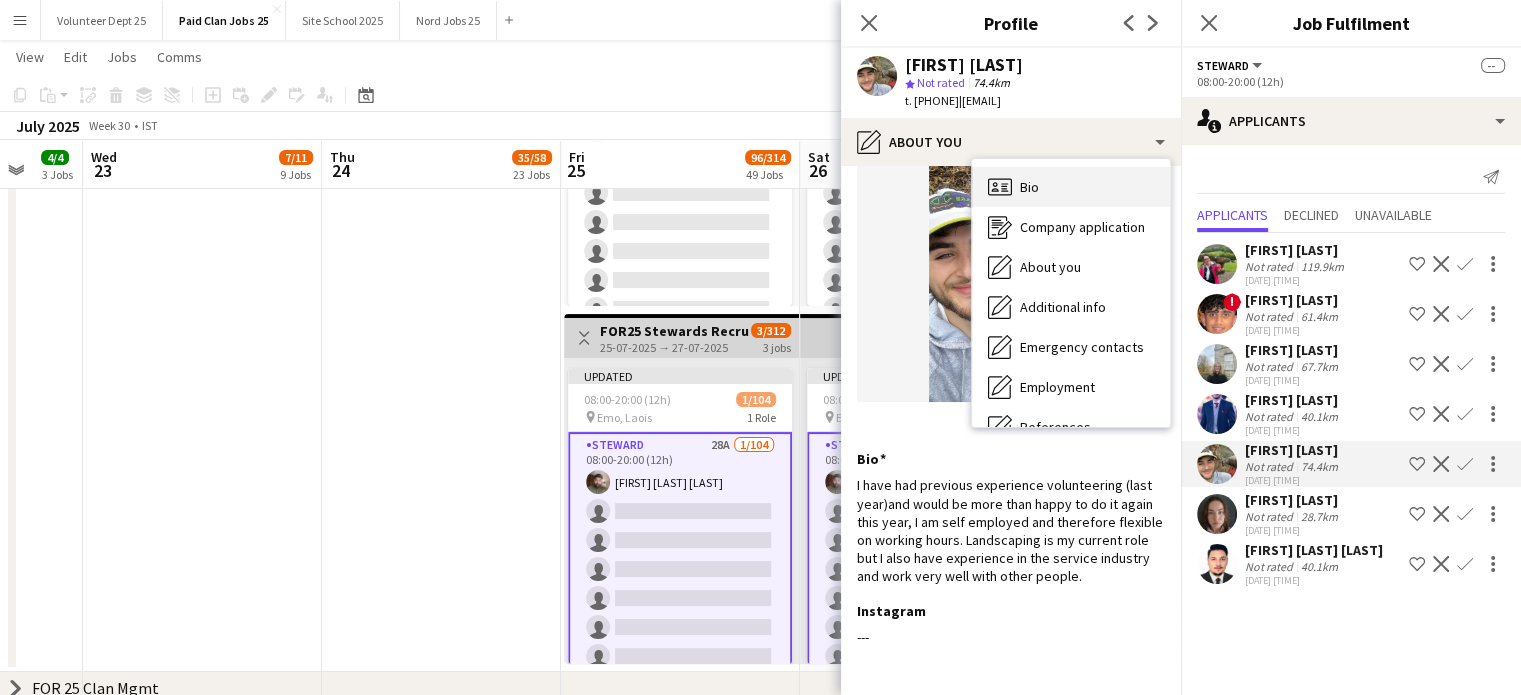 click on "Bio
Bio" at bounding box center [1071, 187] 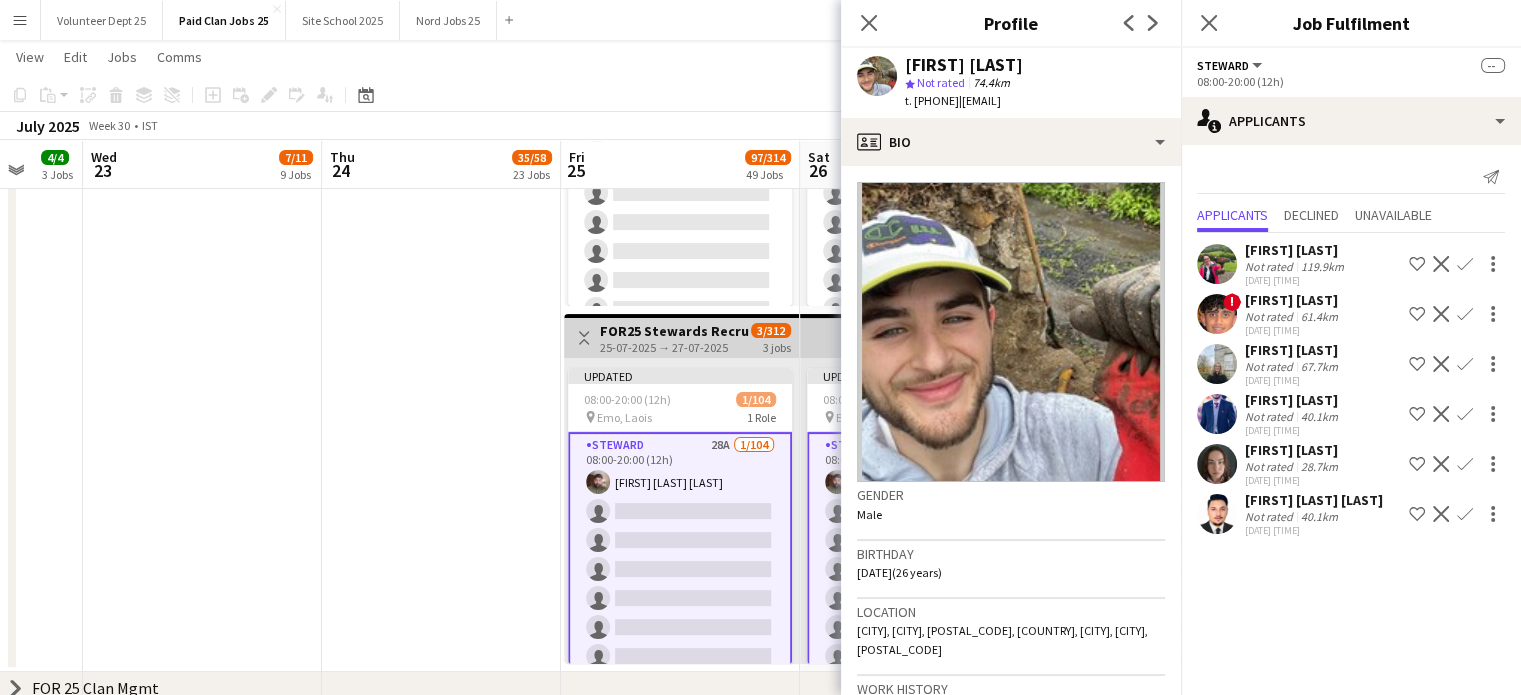 click on "[FIRST] [LAST] Not rated 40.1km [DATE] [TIME]
Shortlist crew
Decline
Confirm" 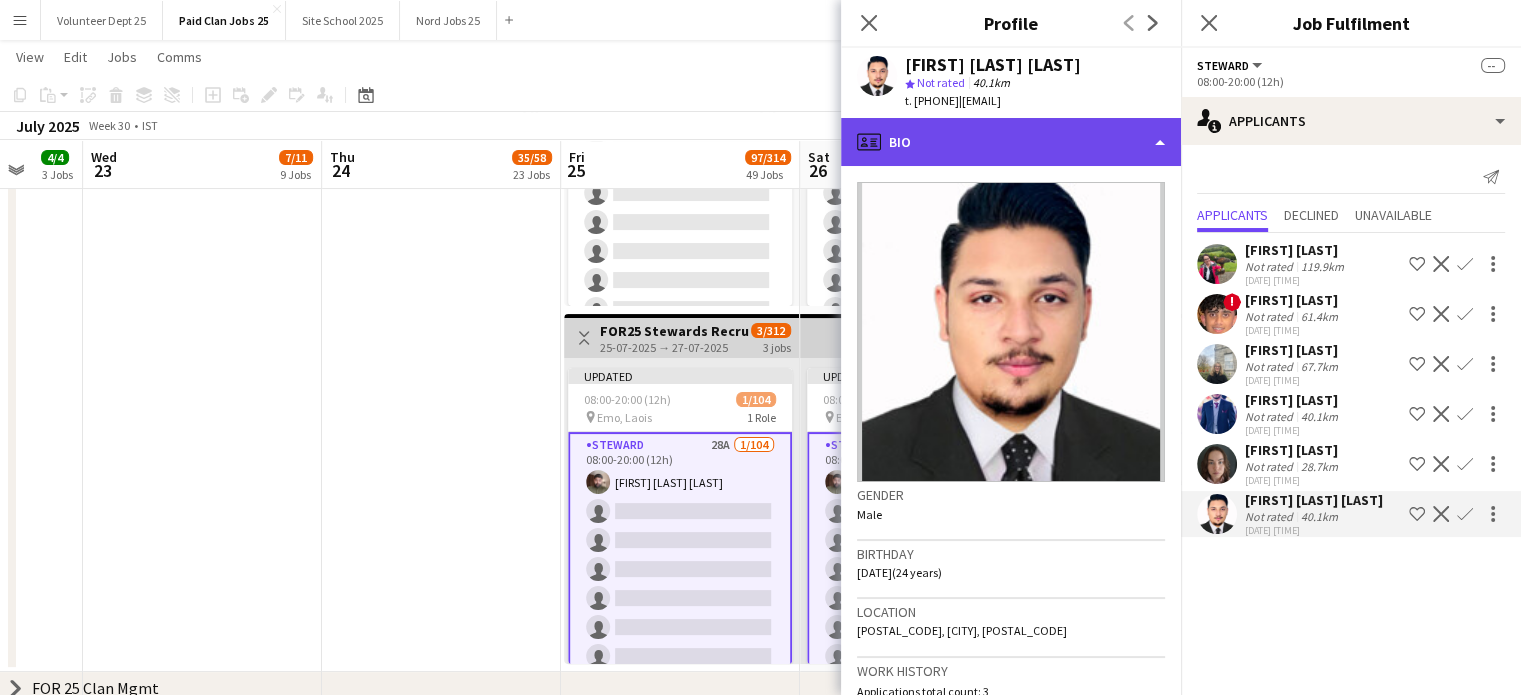 click on "profile
Bio" 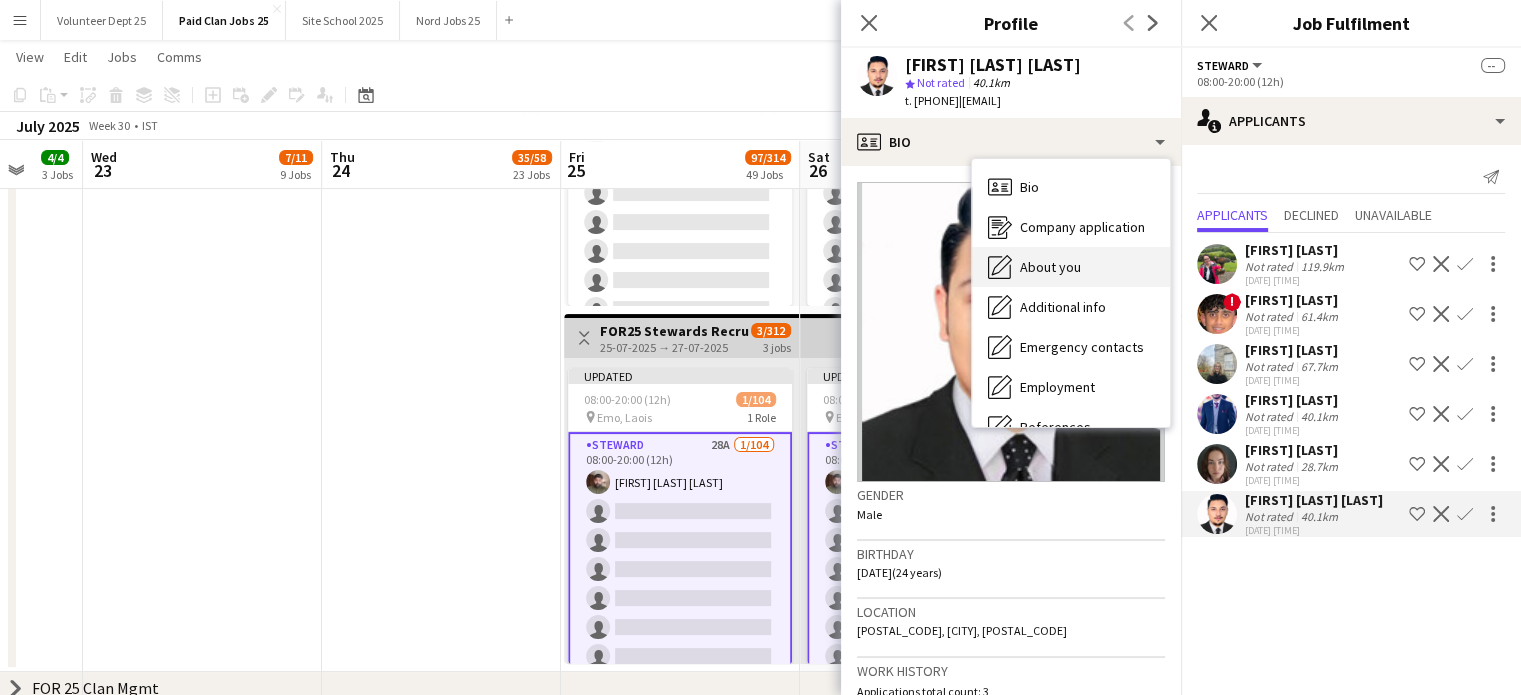 click on "About you" at bounding box center (1050, 267) 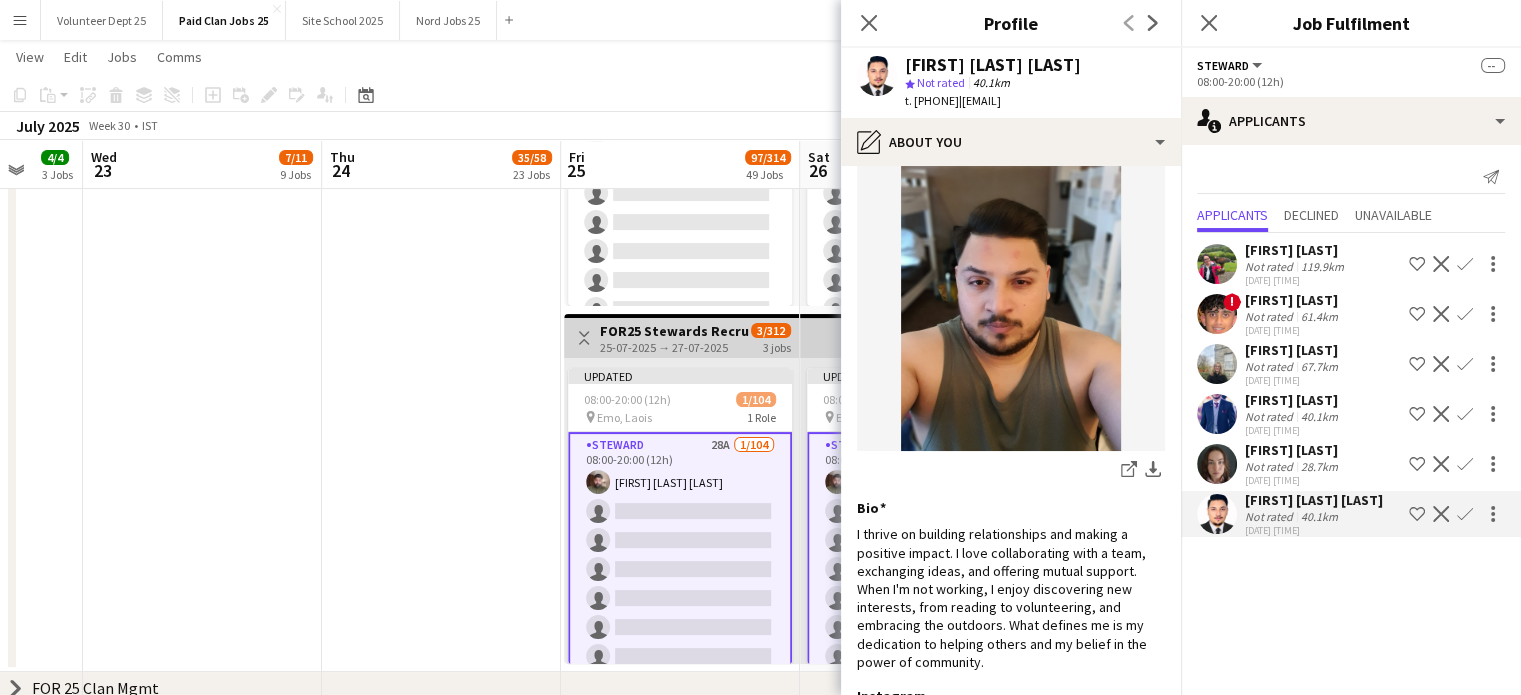scroll, scrollTop: 215, scrollLeft: 0, axis: vertical 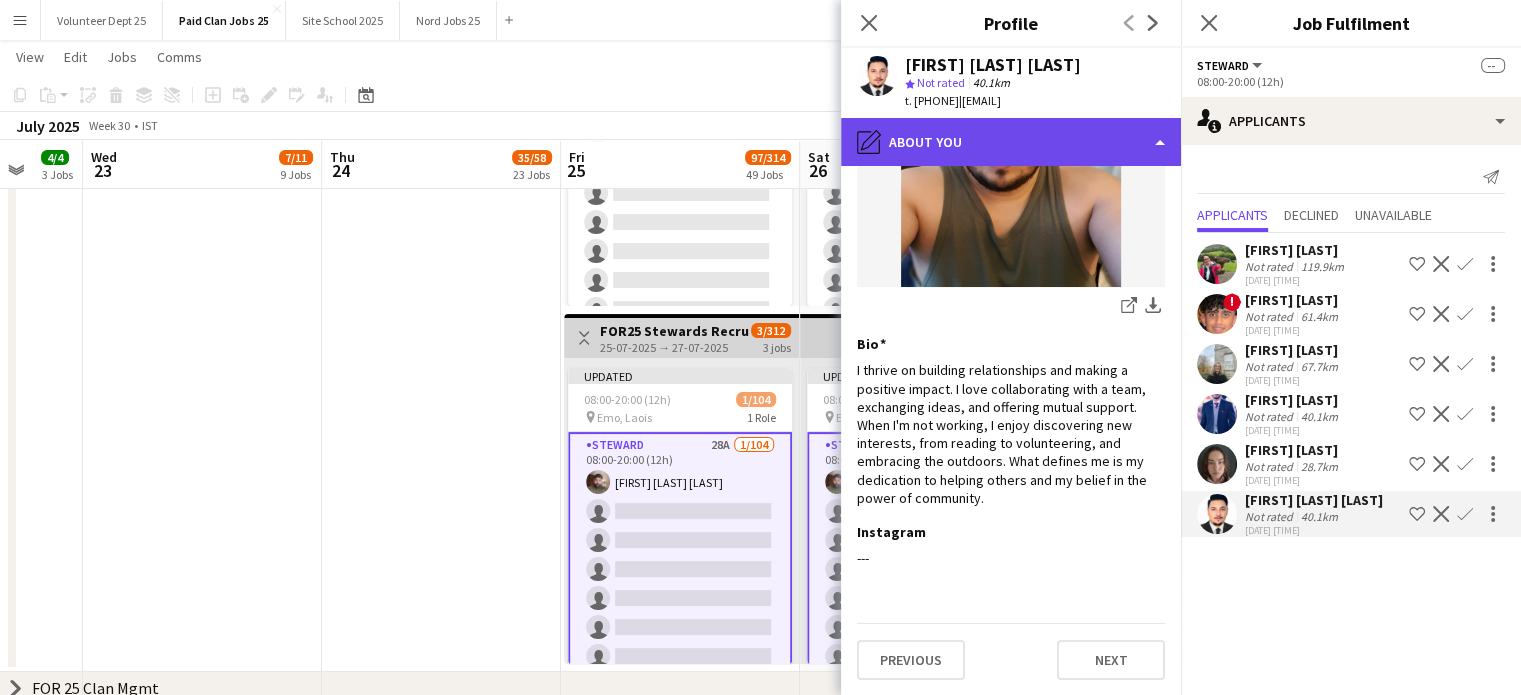 click on "pencil4
About you" 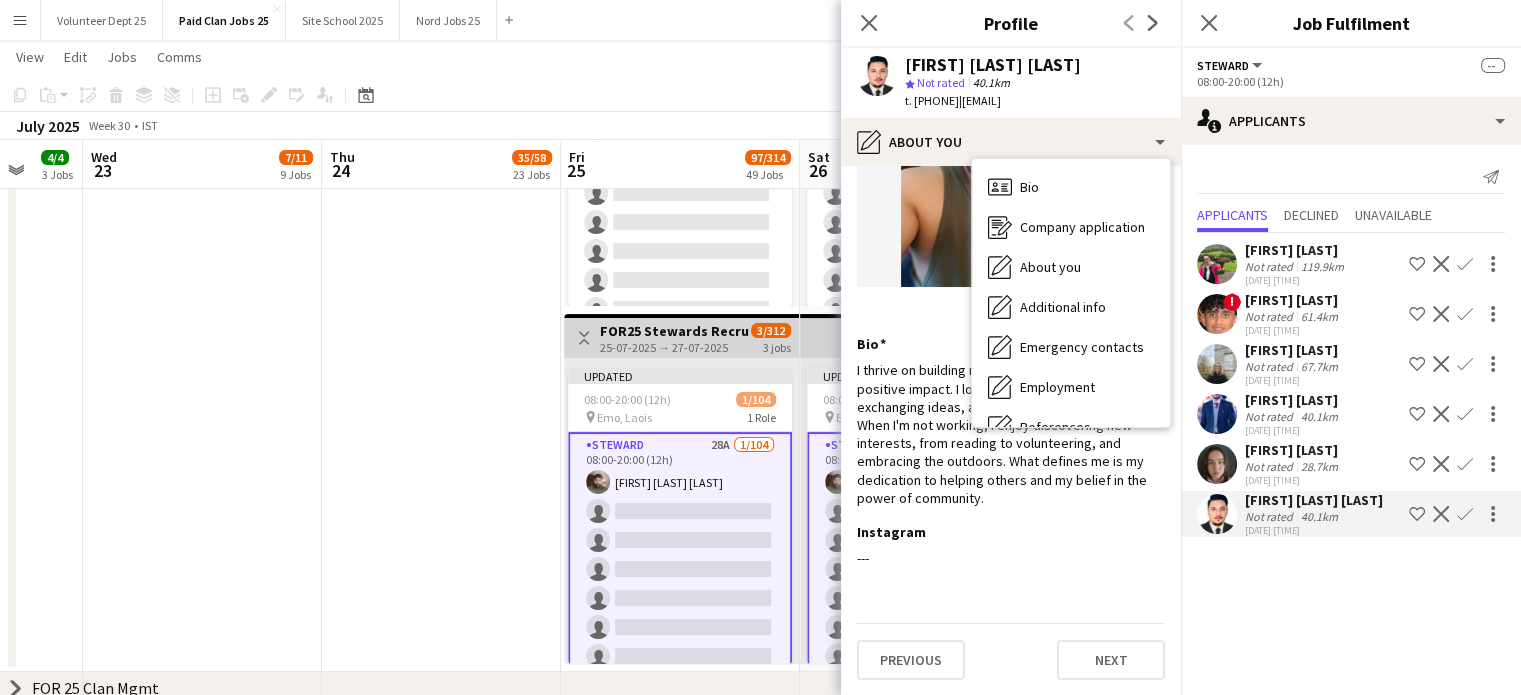 click on "I thrive on building relationships and making a positive impact. I love collaborating with a team, exchanging ideas, and offering mutual support. When I'm not working, I enjoy discovering new interests, from reading to volunteering, and embracing the outdoors. What defines me is my dedication to helping others and my belief in the power of community." 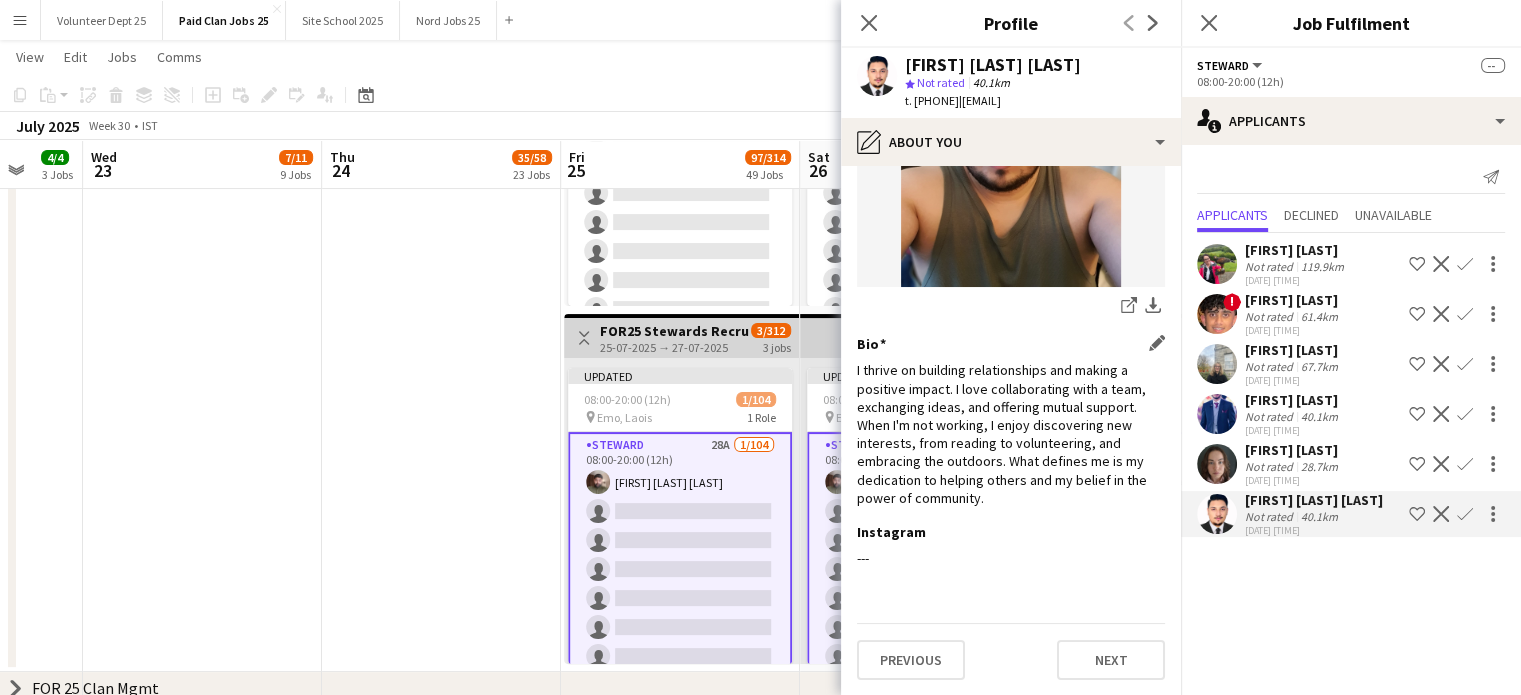 scroll, scrollTop: 0, scrollLeft: 0, axis: both 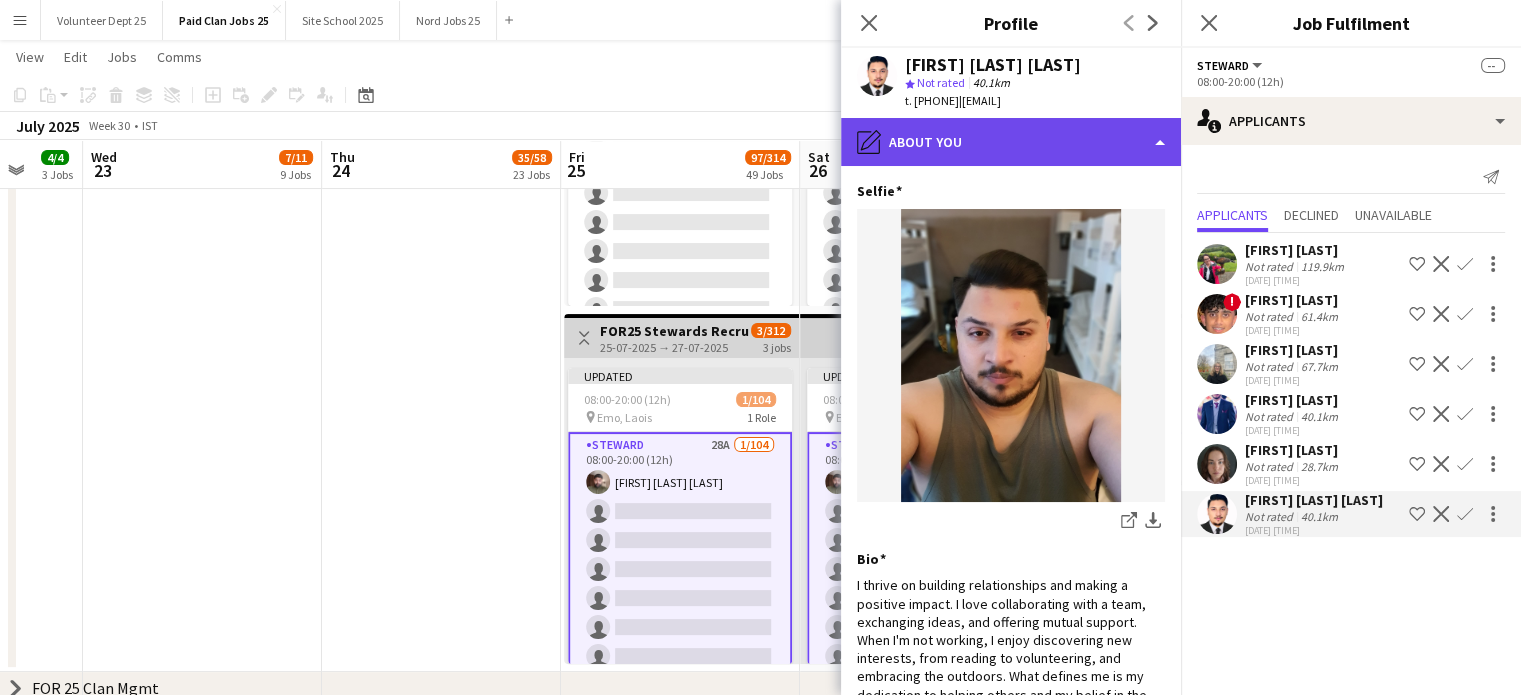 click on "pencil4
About you" 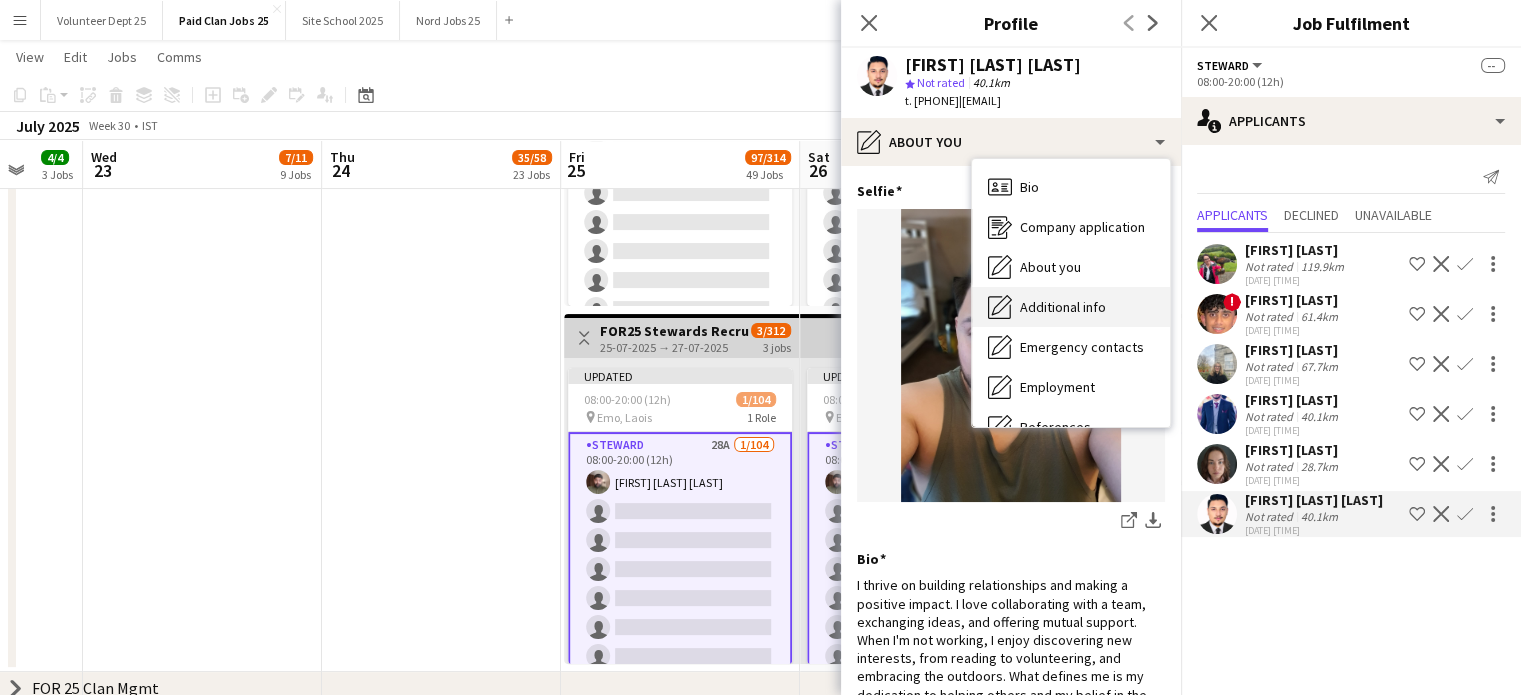 click on "Additional info
Additional info" at bounding box center [1071, 307] 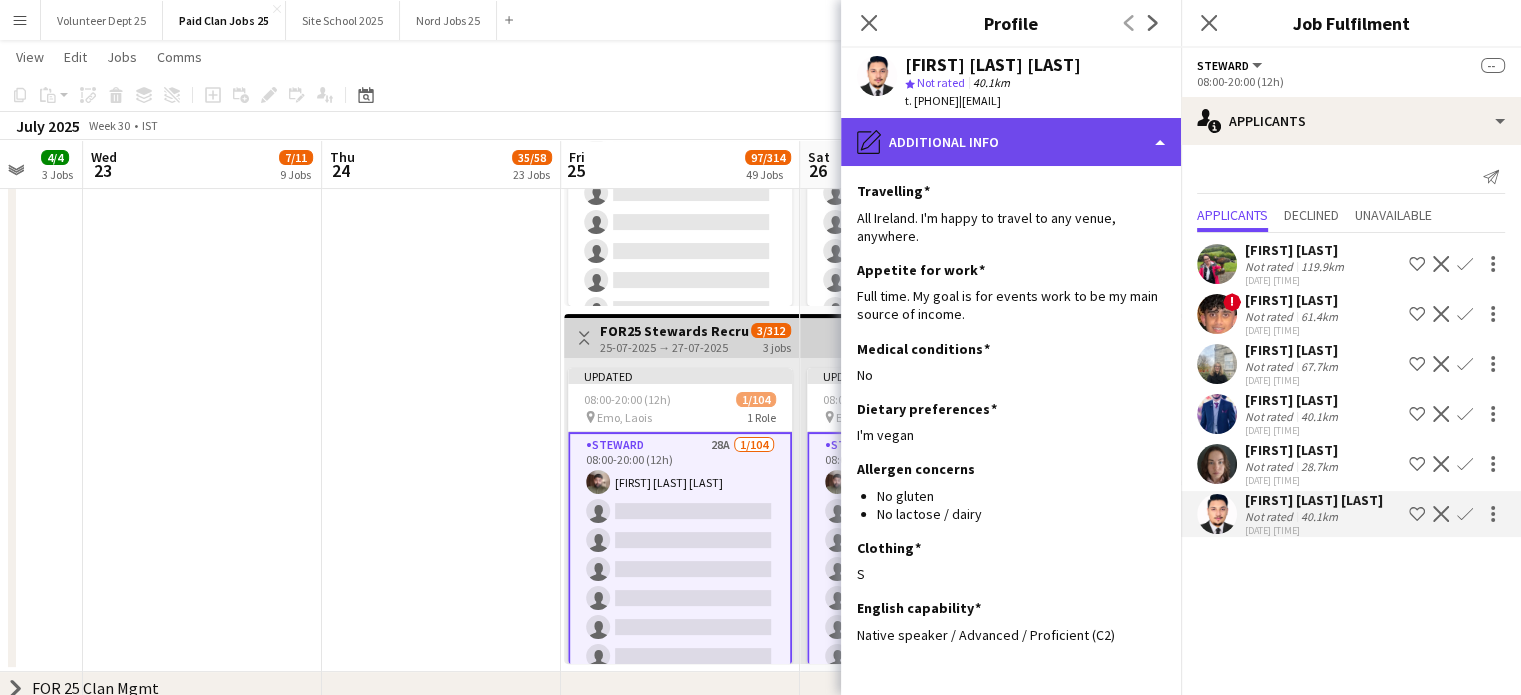 click on "pencil4
Additional info" 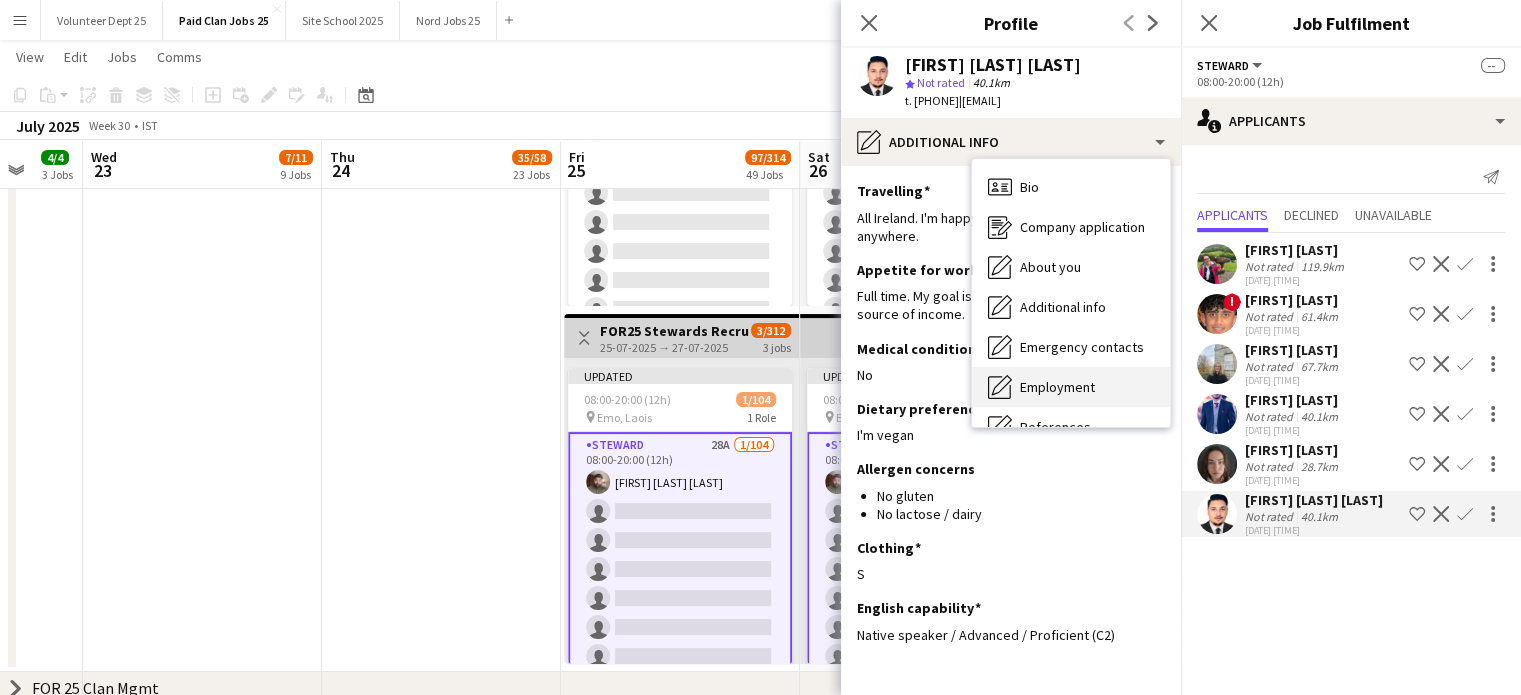 click on "Employment" at bounding box center (1057, 387) 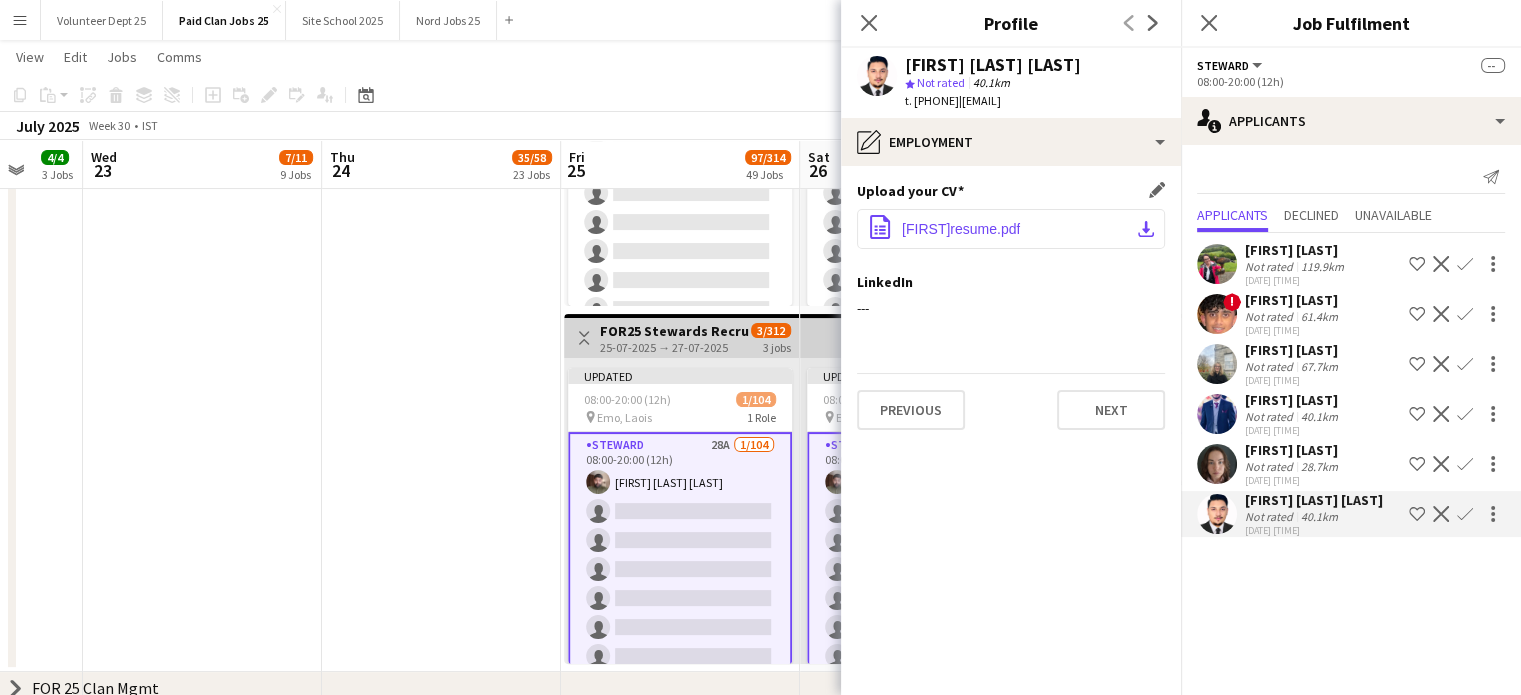 click on "[FIRST]resume.pdf" 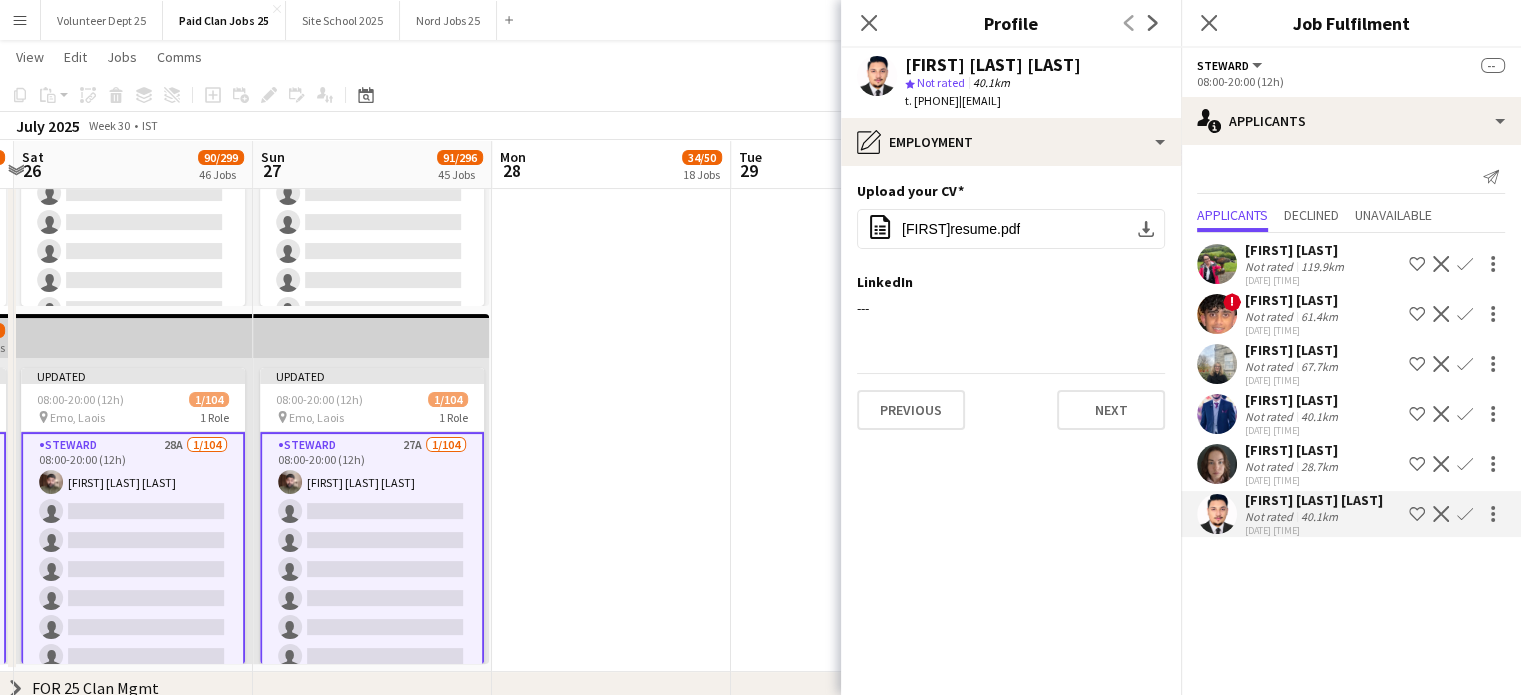 scroll, scrollTop: 0, scrollLeft: 578, axis: horizontal 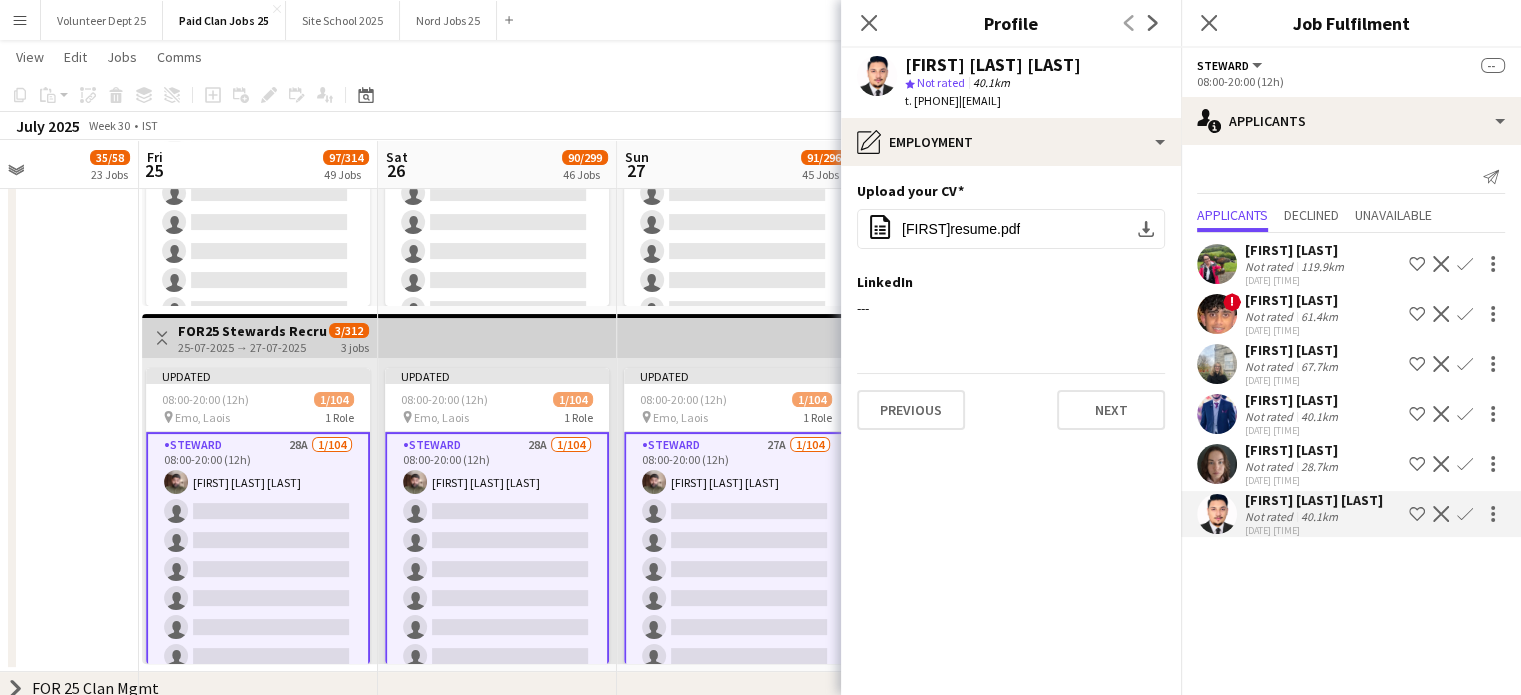 click at bounding box center (1217, 514) 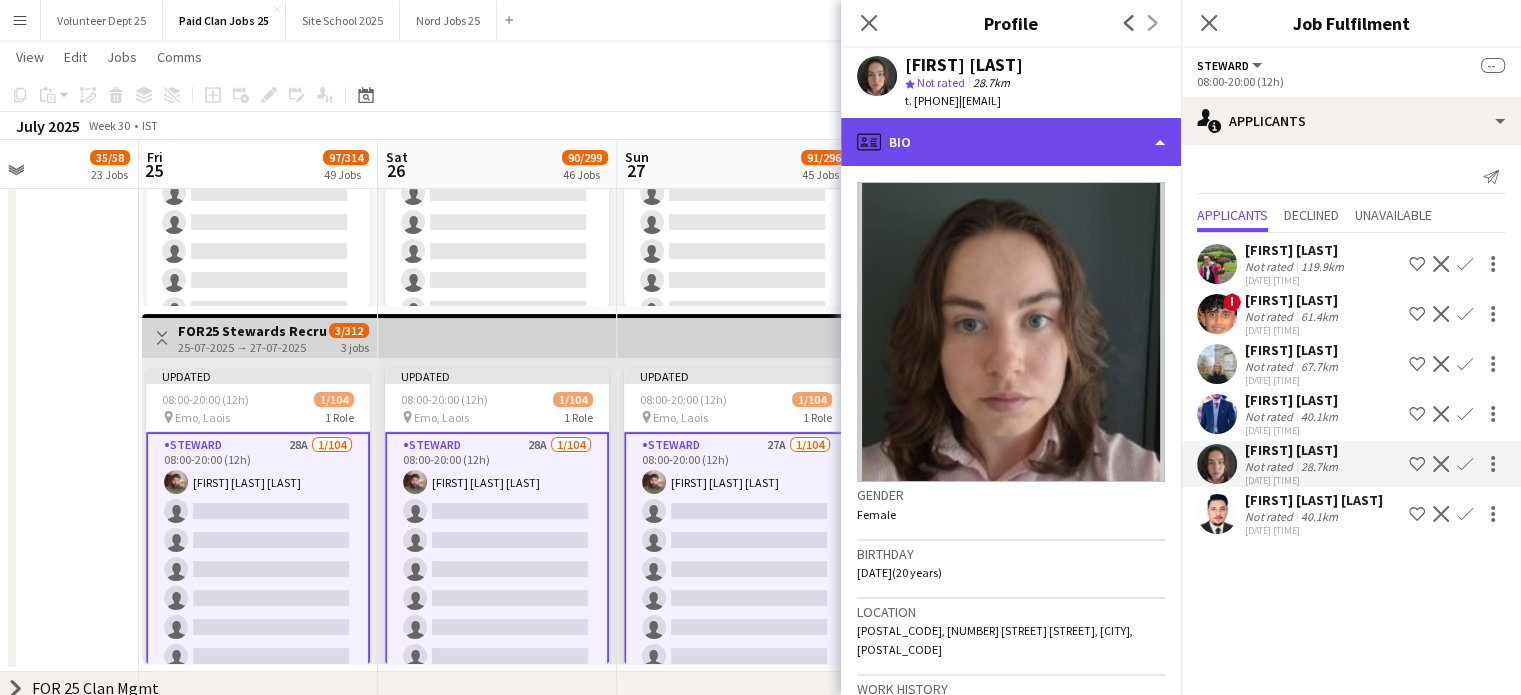 click on "profile
Bio" 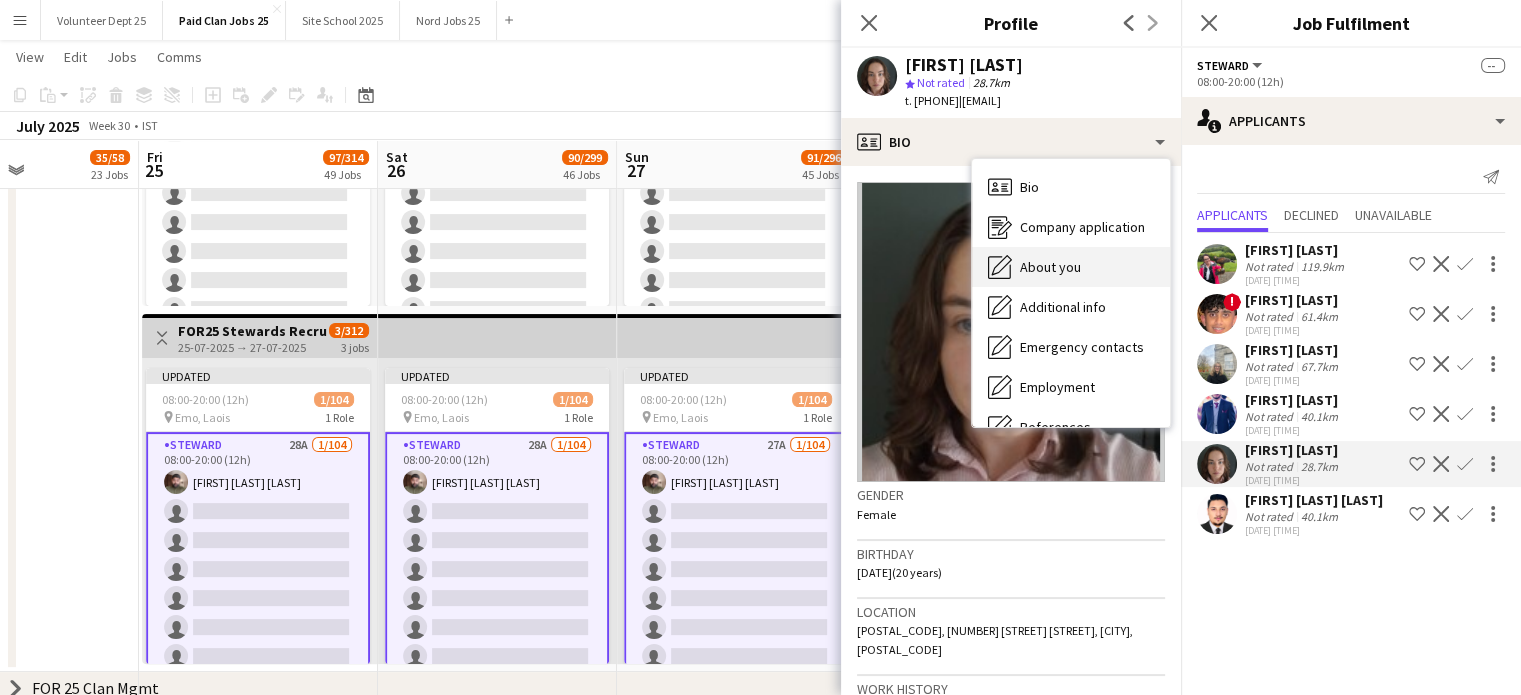 click on "About you" at bounding box center (1050, 267) 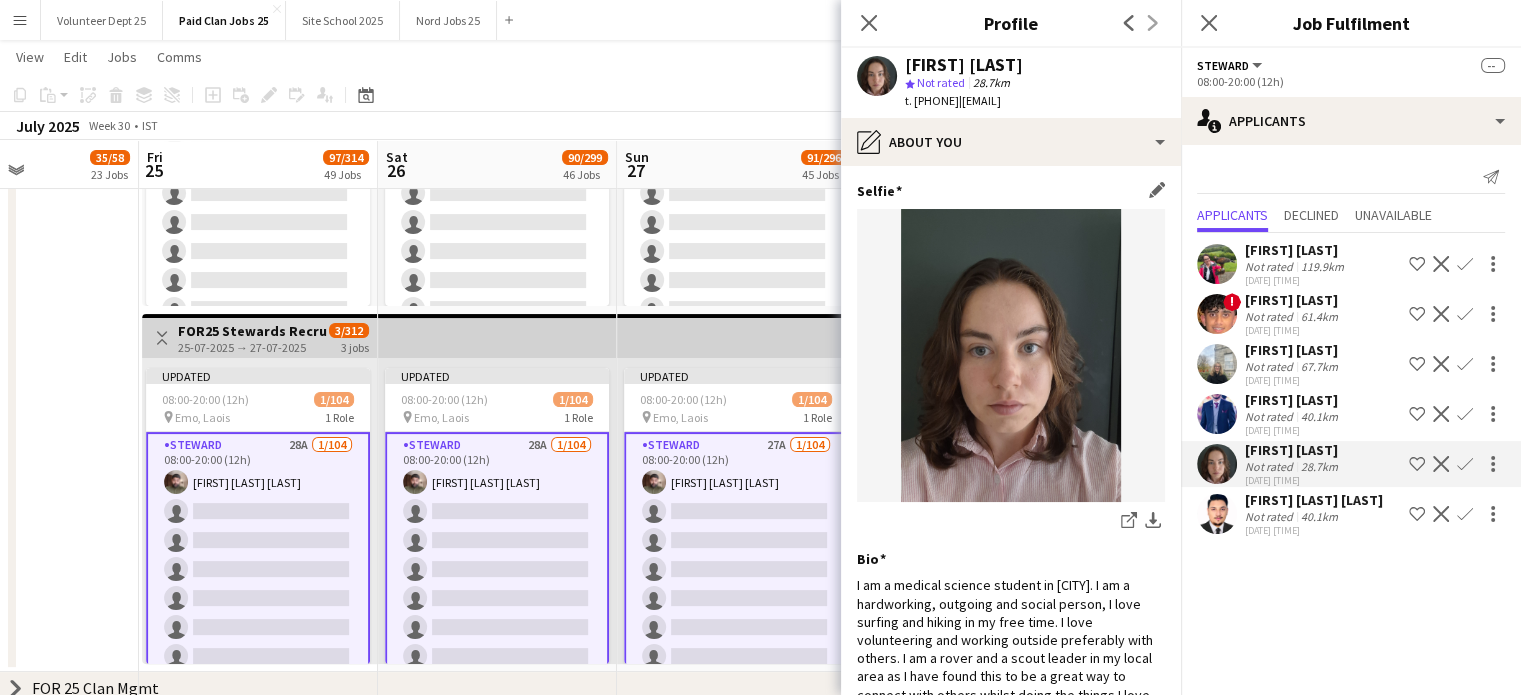 scroll, scrollTop: 196, scrollLeft: 0, axis: vertical 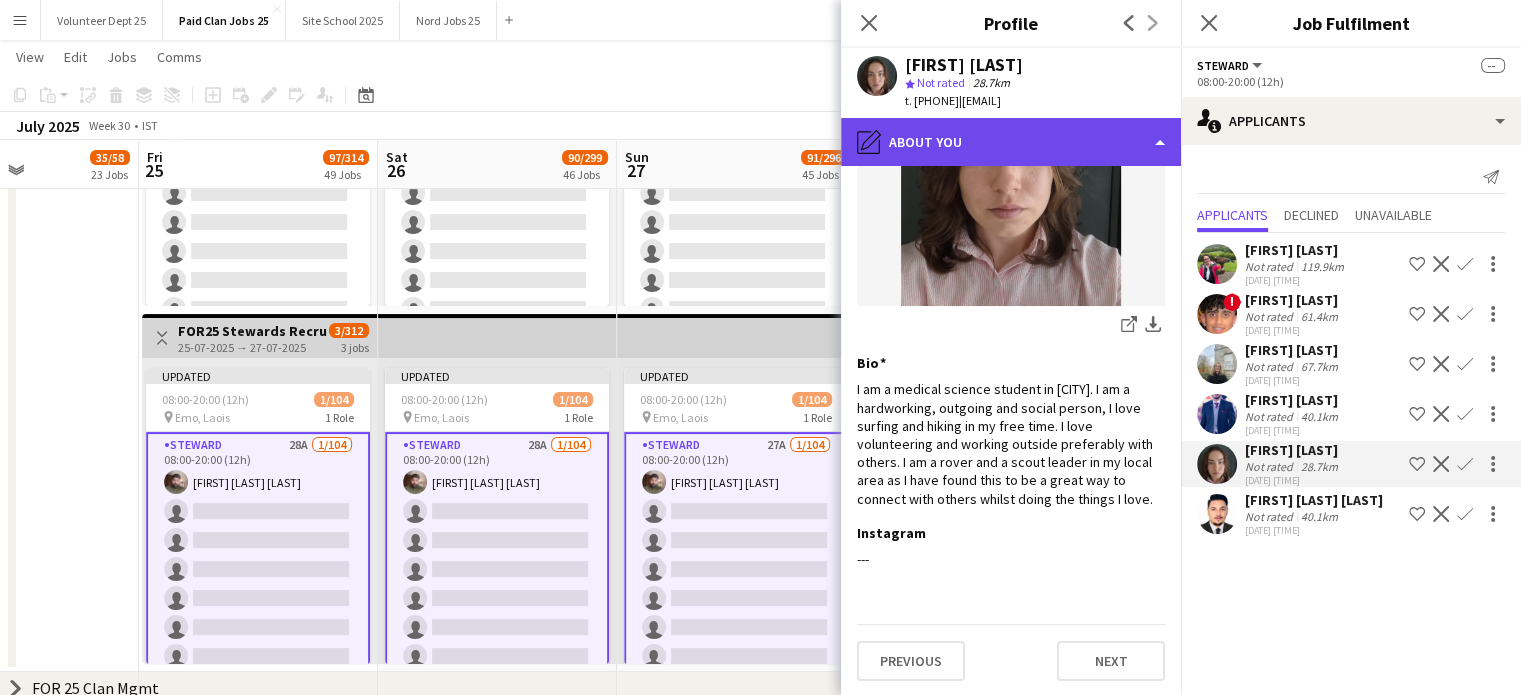 click on "pencil4
About you" 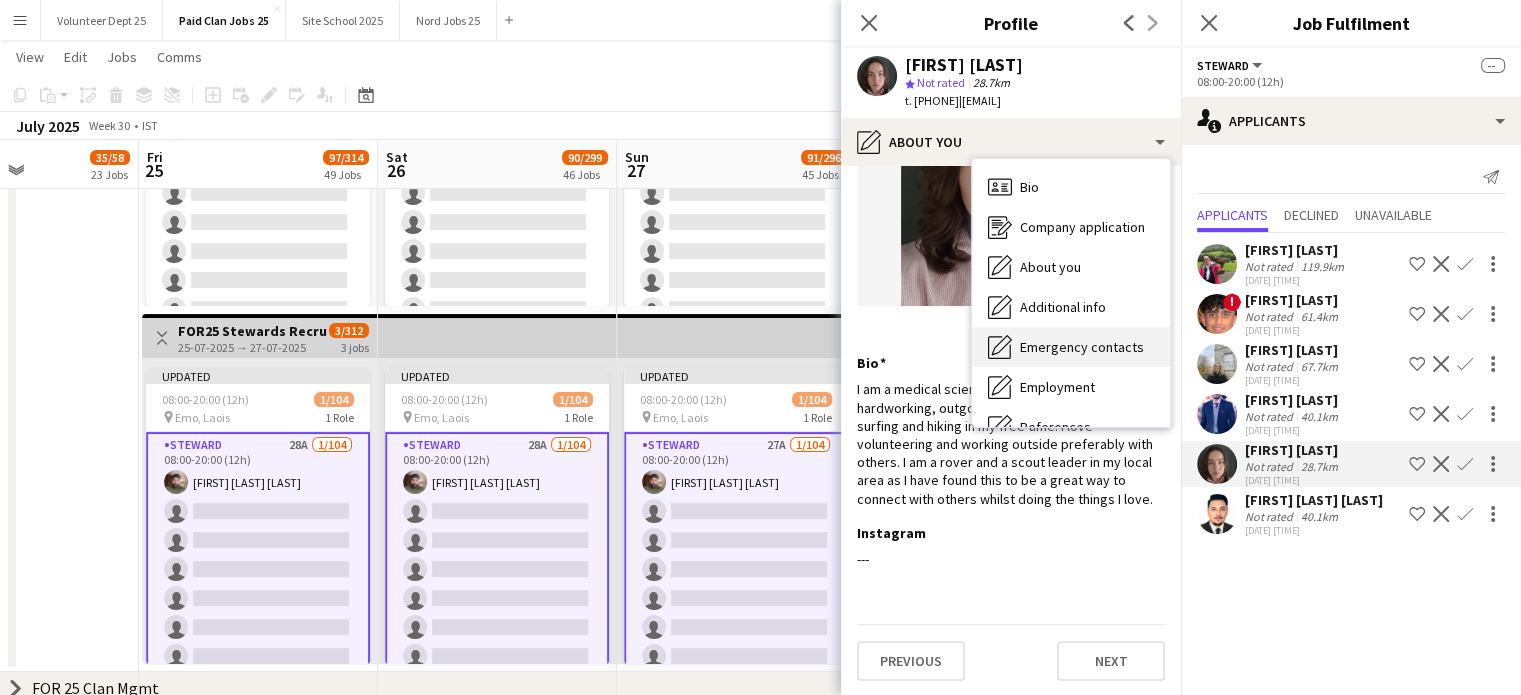 click on "Emergency contacts
Emergency contacts" at bounding box center [1071, 347] 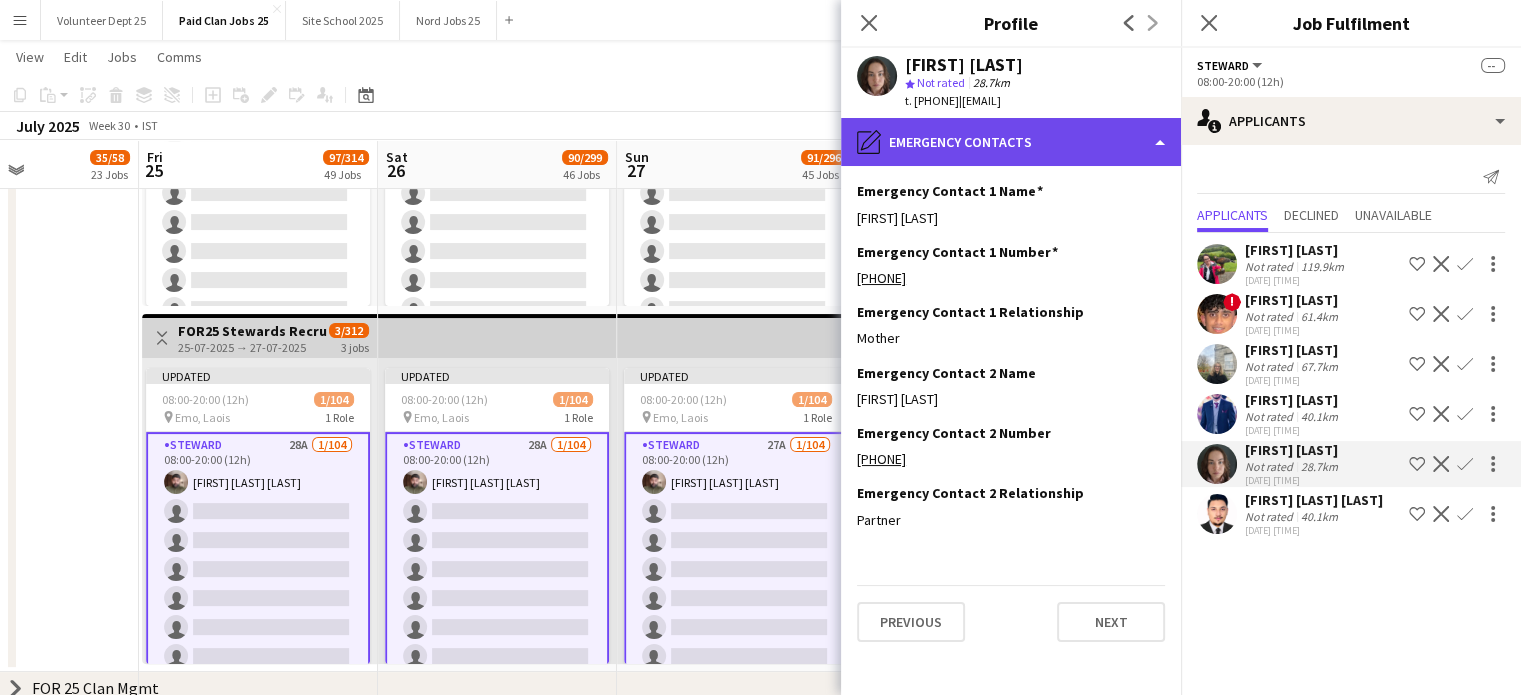 click on "pencil4
Emergency contacts" 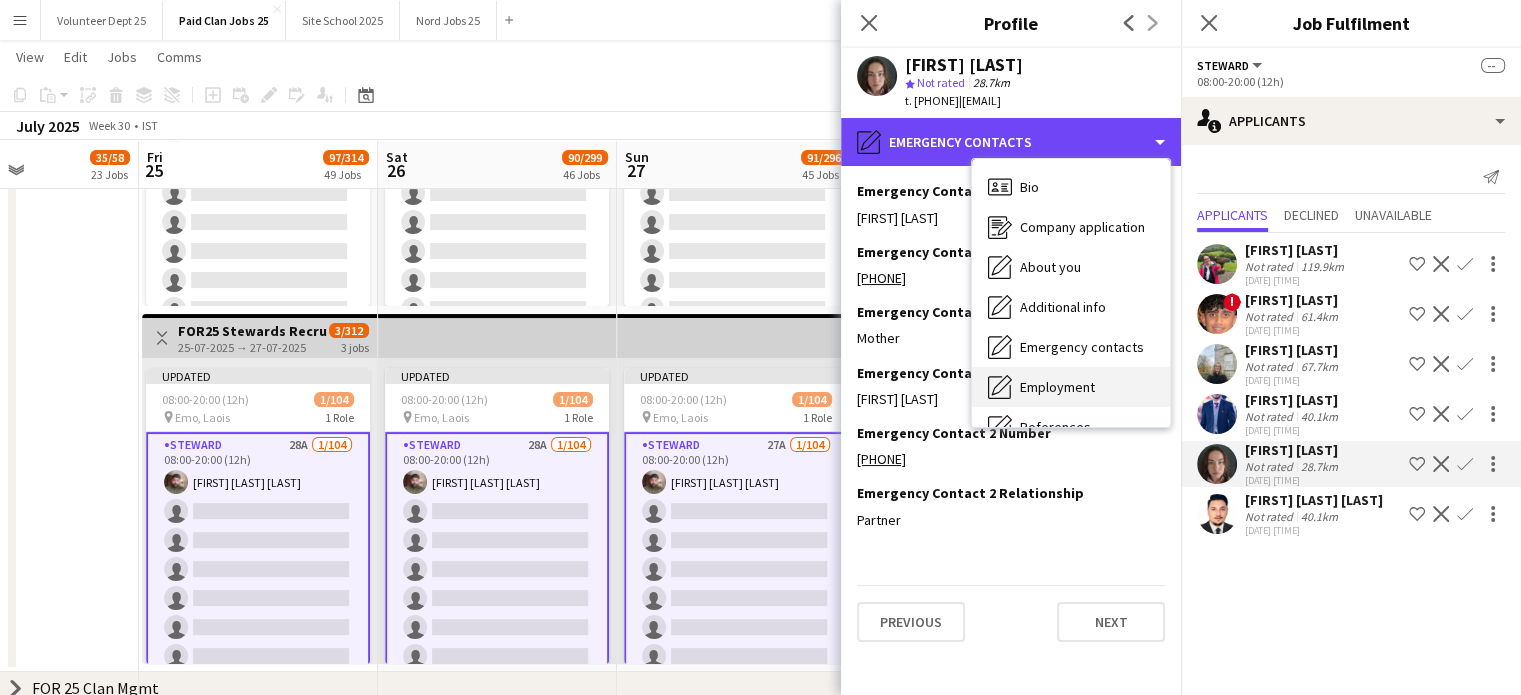 scroll, scrollTop: 188, scrollLeft: 0, axis: vertical 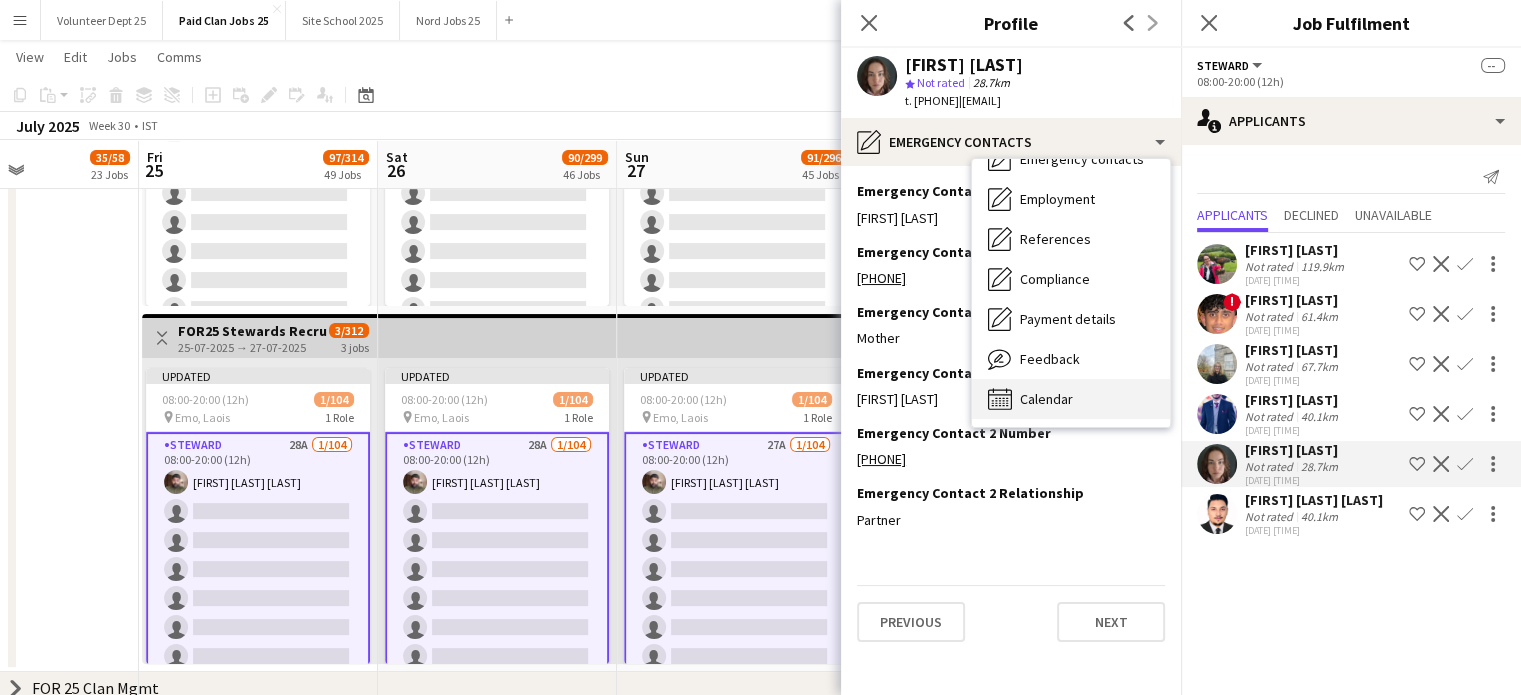 click on "Calendar
Calendar" at bounding box center (1071, 399) 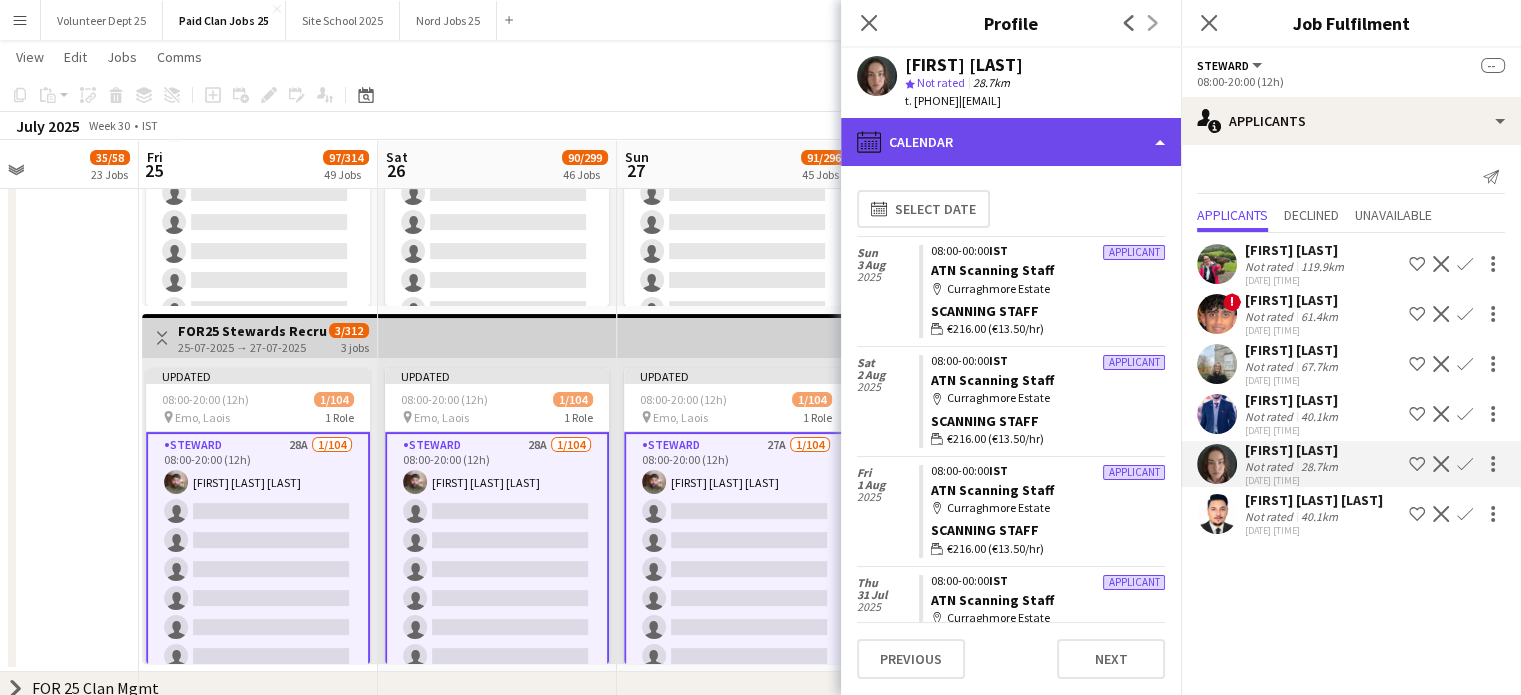 click on "calendar-full
Calendar" 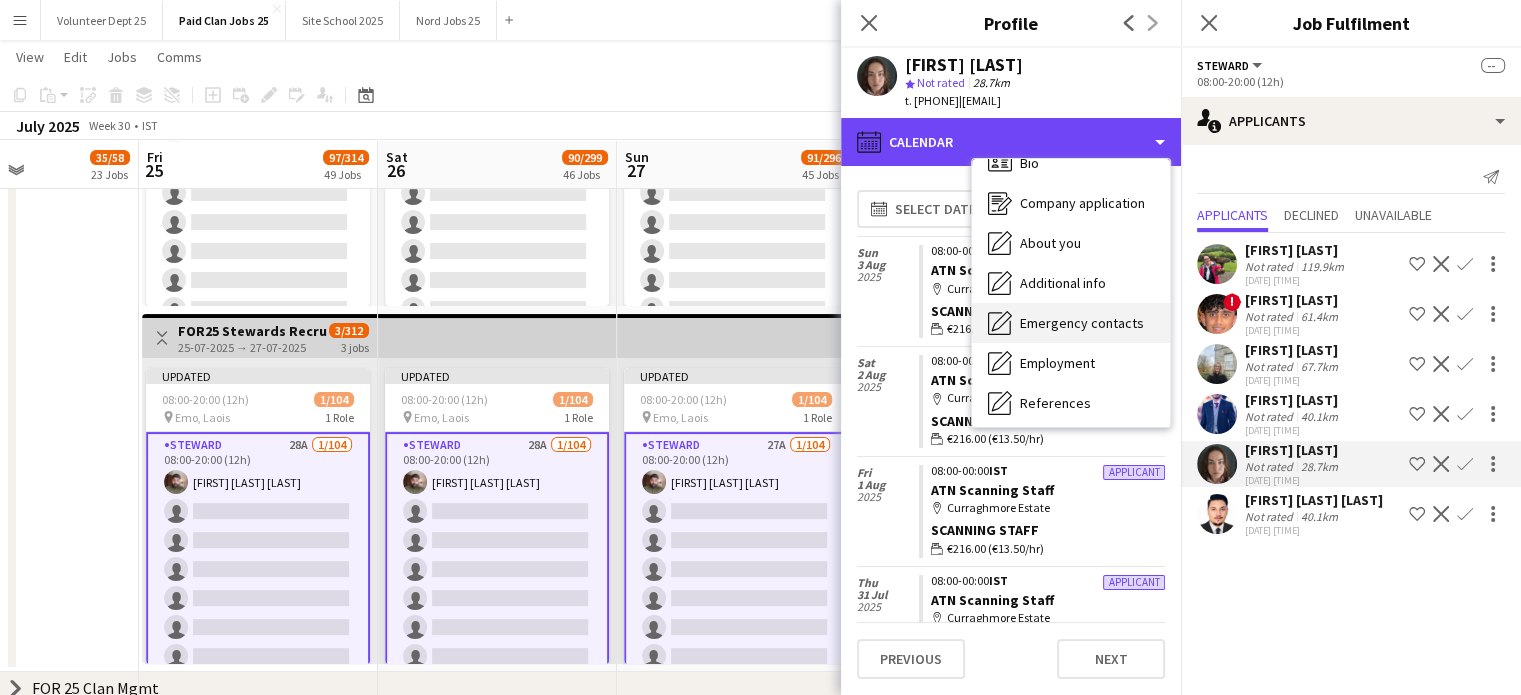 scroll, scrollTop: 24, scrollLeft: 0, axis: vertical 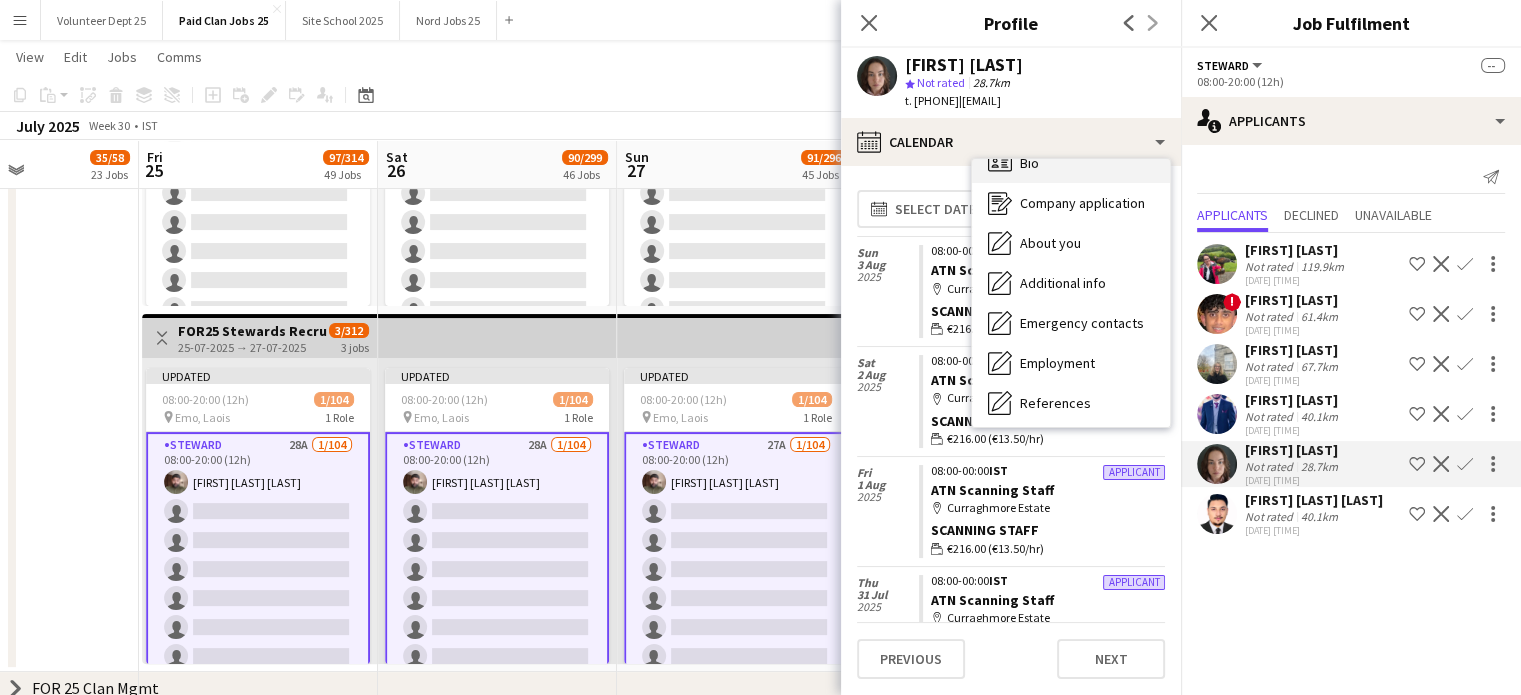 click on "Bio
Bio" at bounding box center (1071, 163) 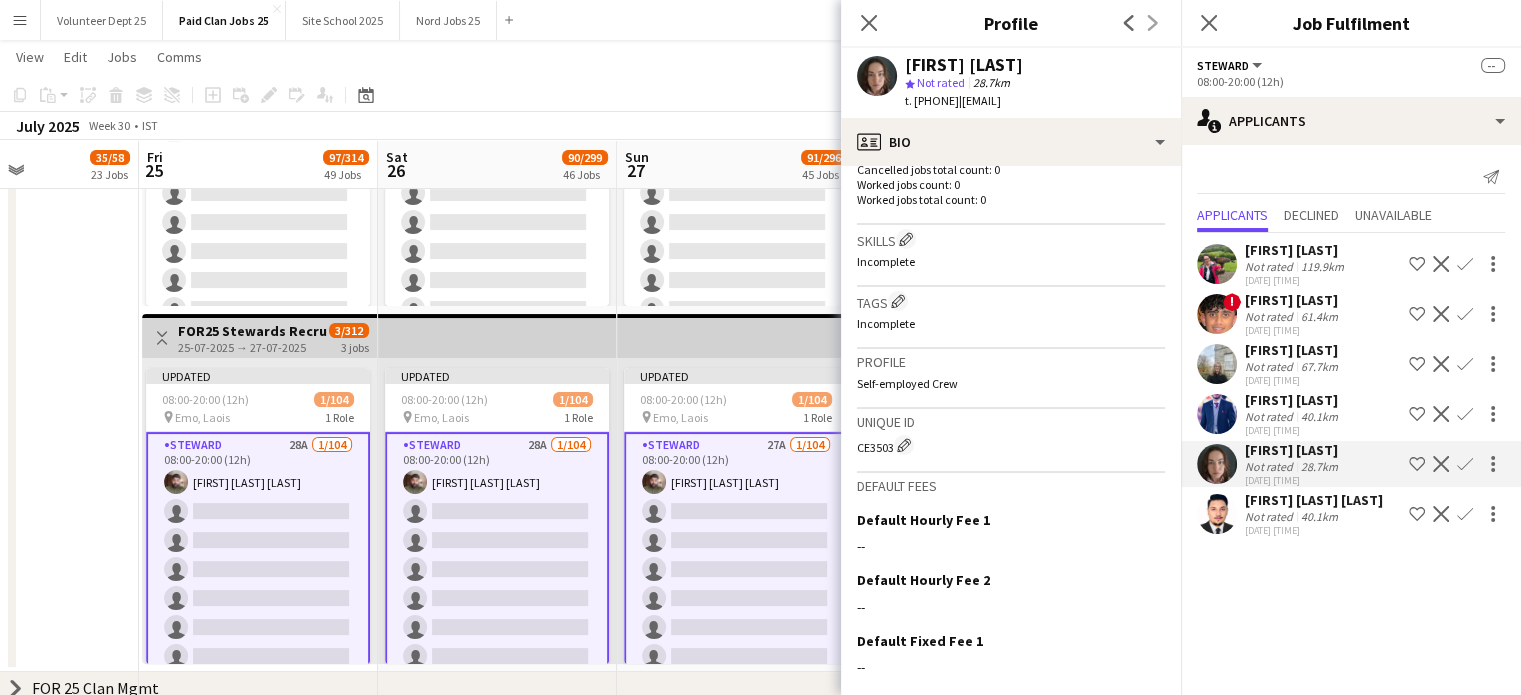 scroll, scrollTop: 572, scrollLeft: 0, axis: vertical 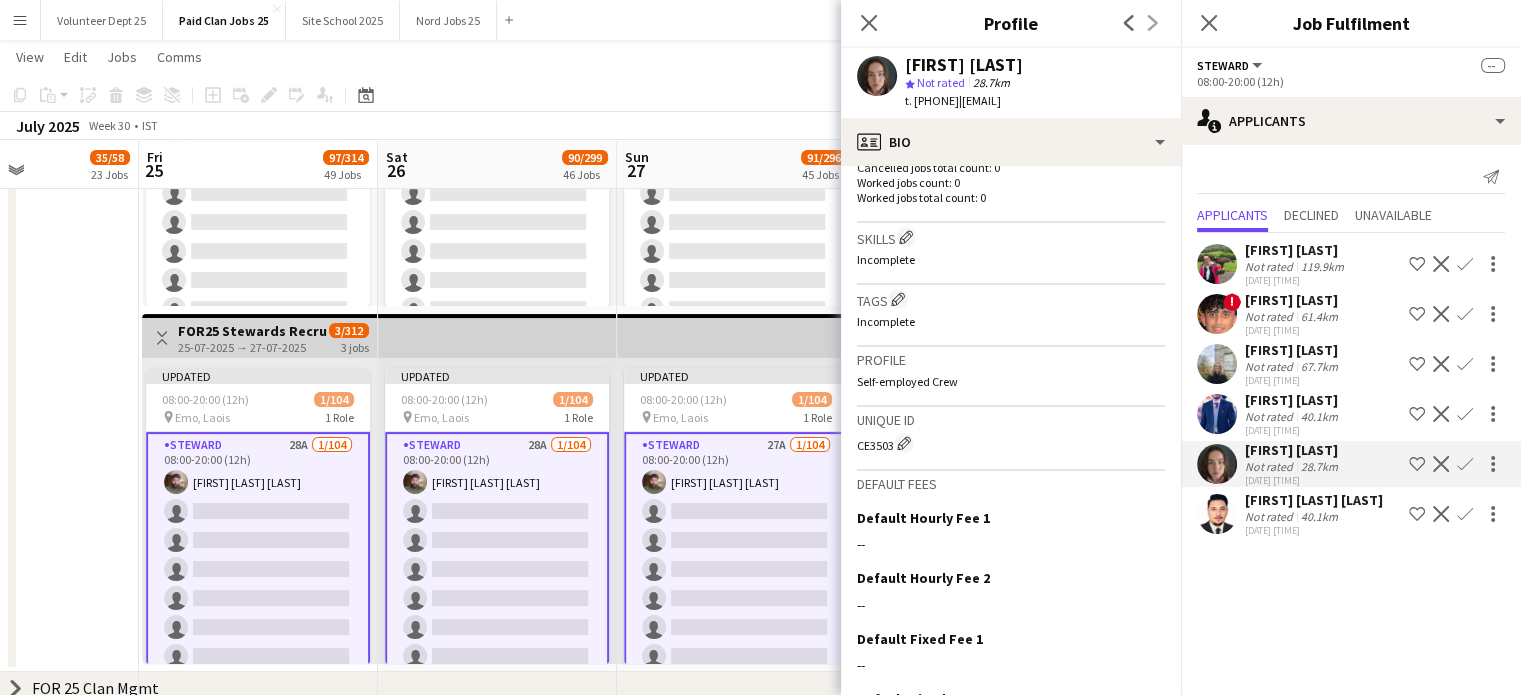 click on "CE3503
Edit crew unique ID" 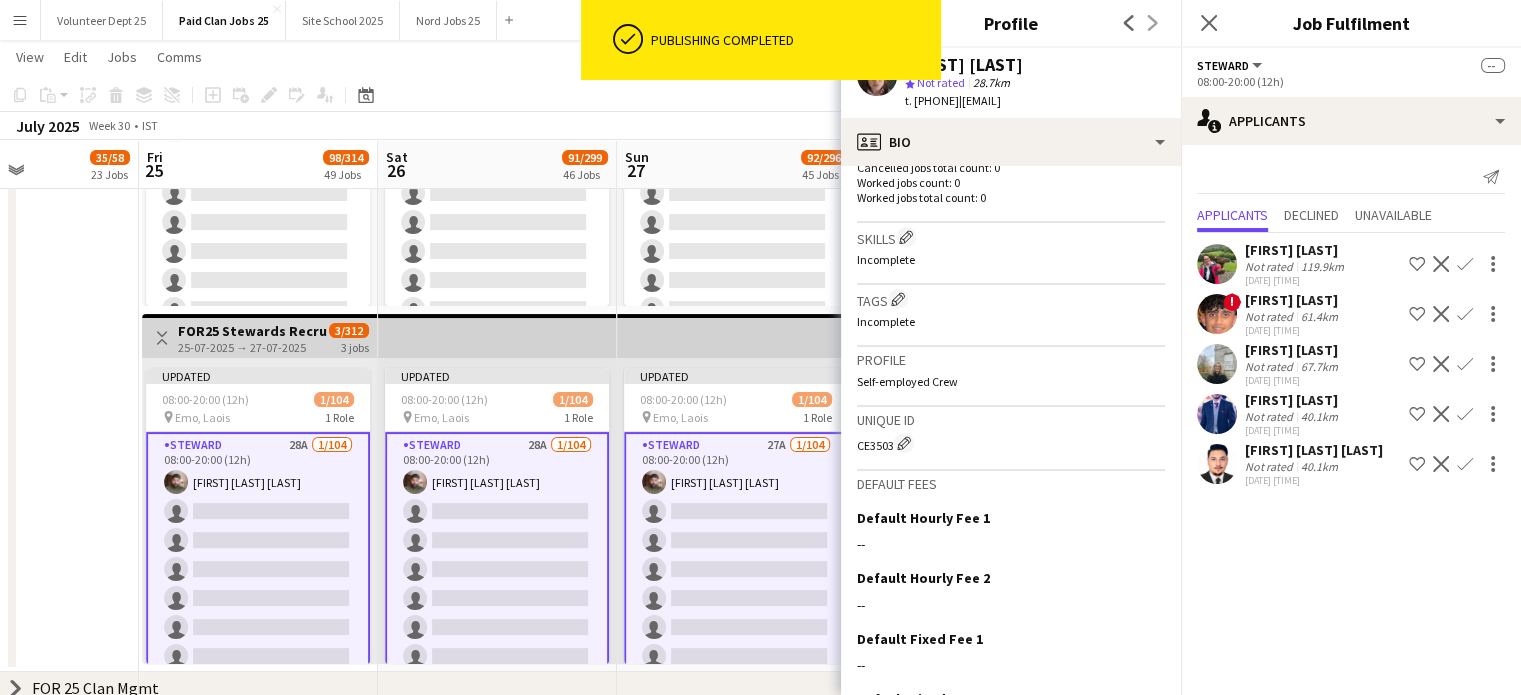 click 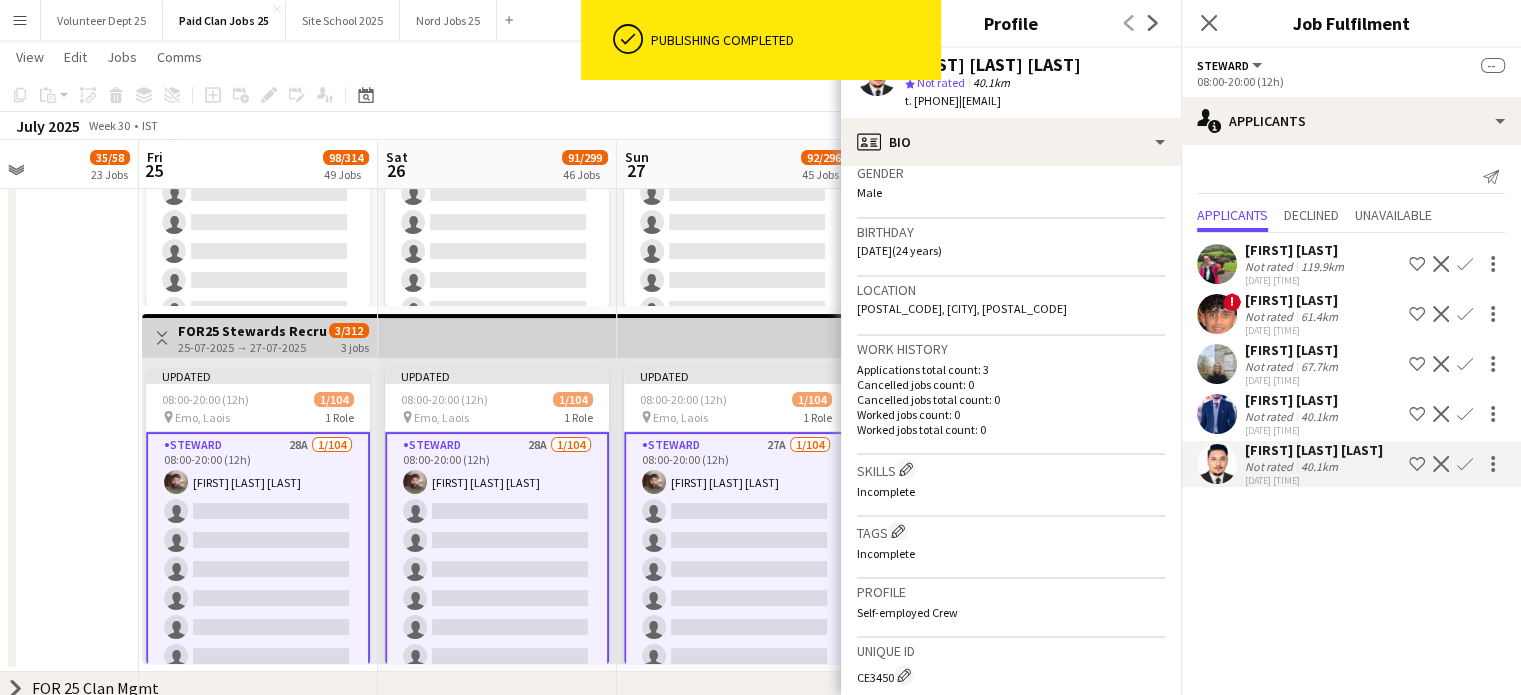 scroll, scrollTop: 562, scrollLeft: 0, axis: vertical 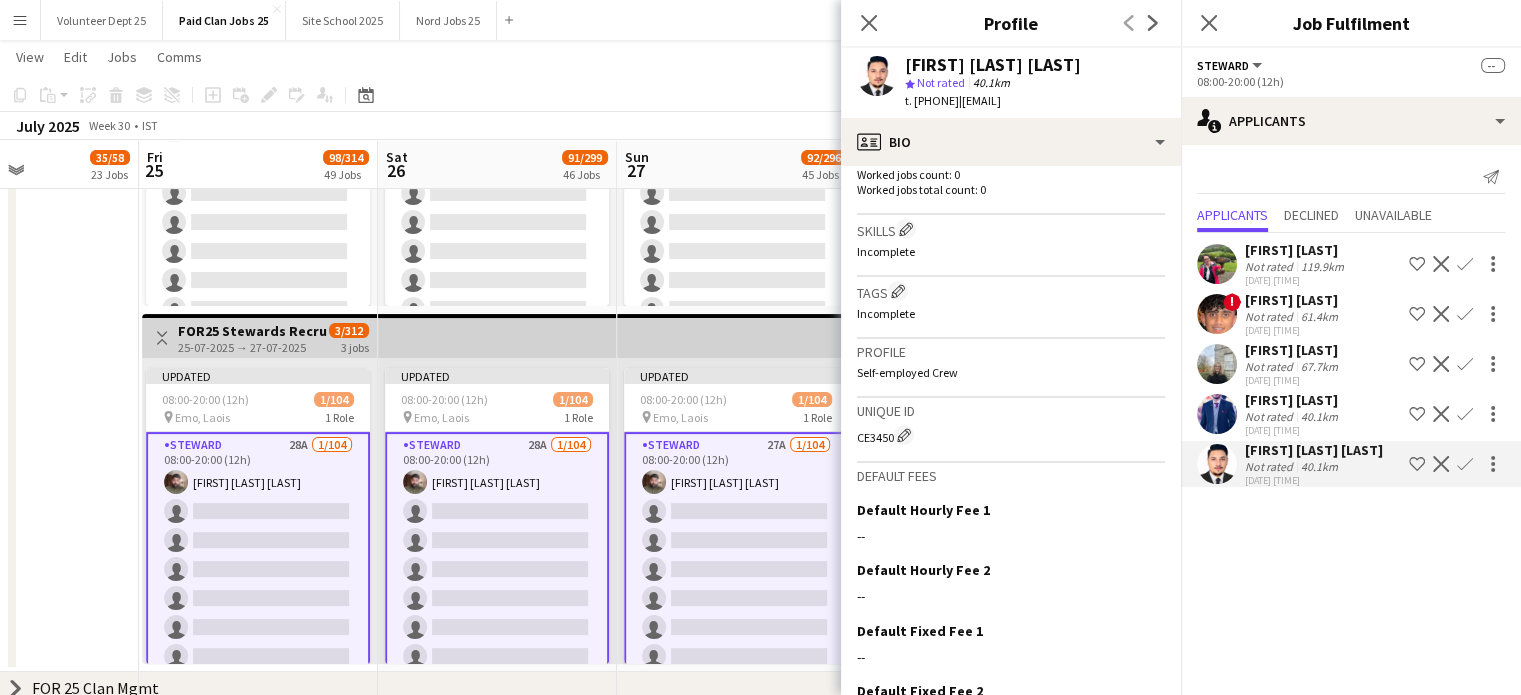 click on "CE3450
Edit crew unique ID" 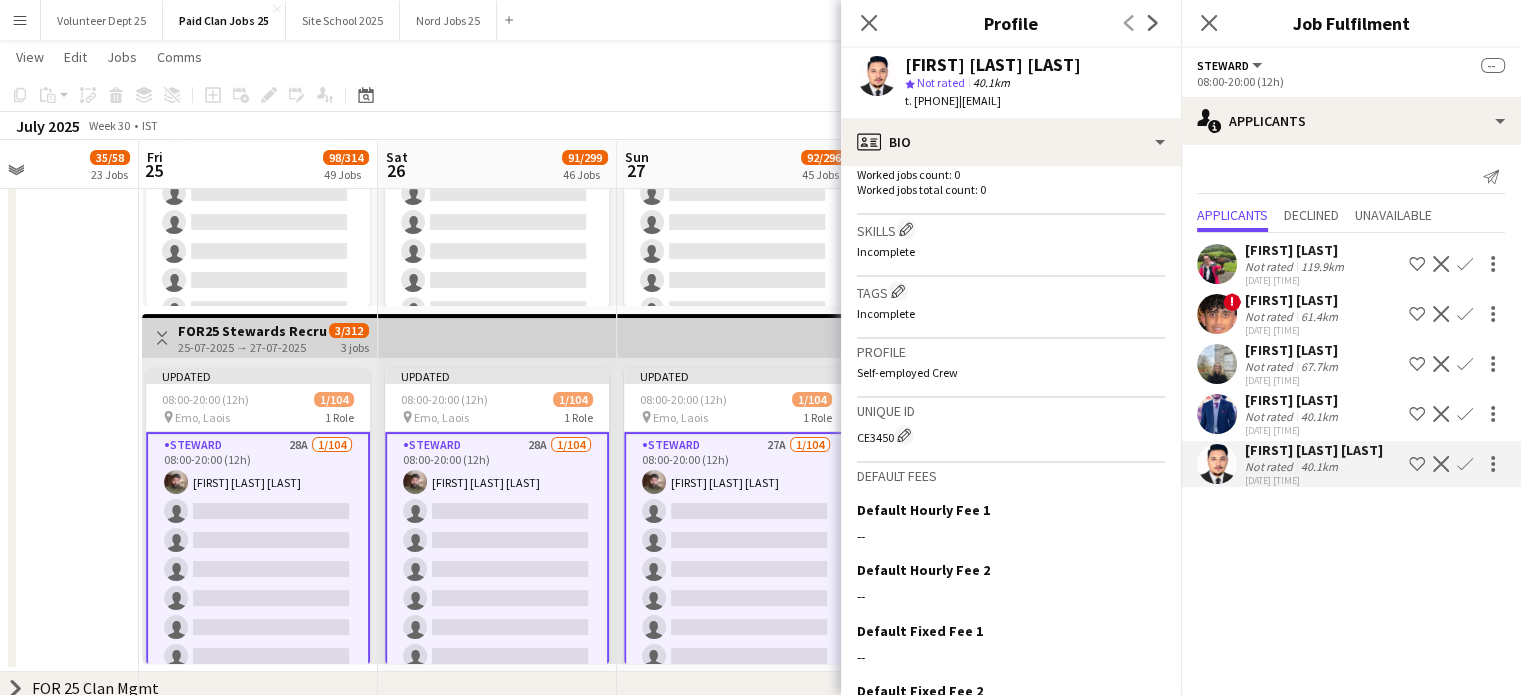 click at bounding box center (19, 310) 